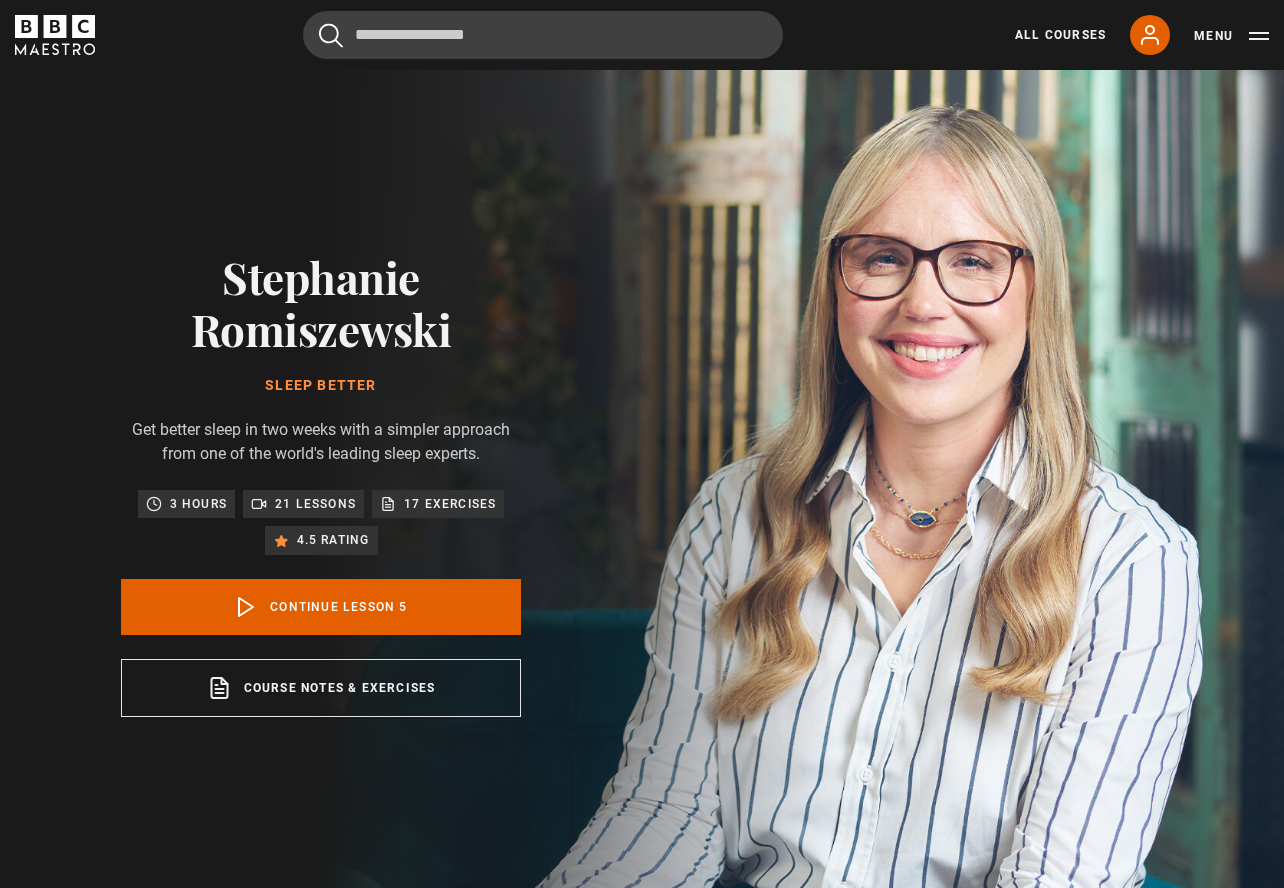 scroll, scrollTop: 898, scrollLeft: 0, axis: vertical 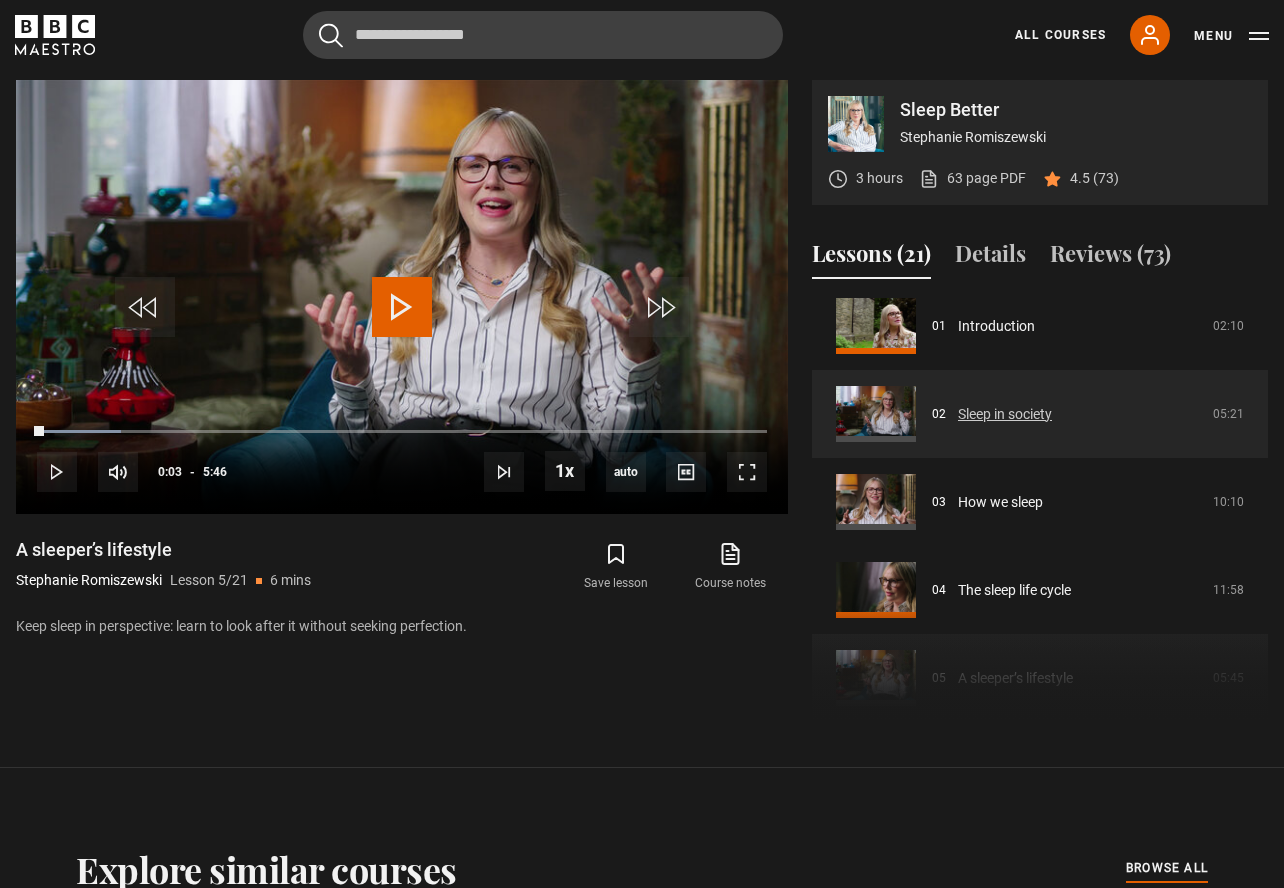 click on "Sleep in society" at bounding box center [1005, 414] 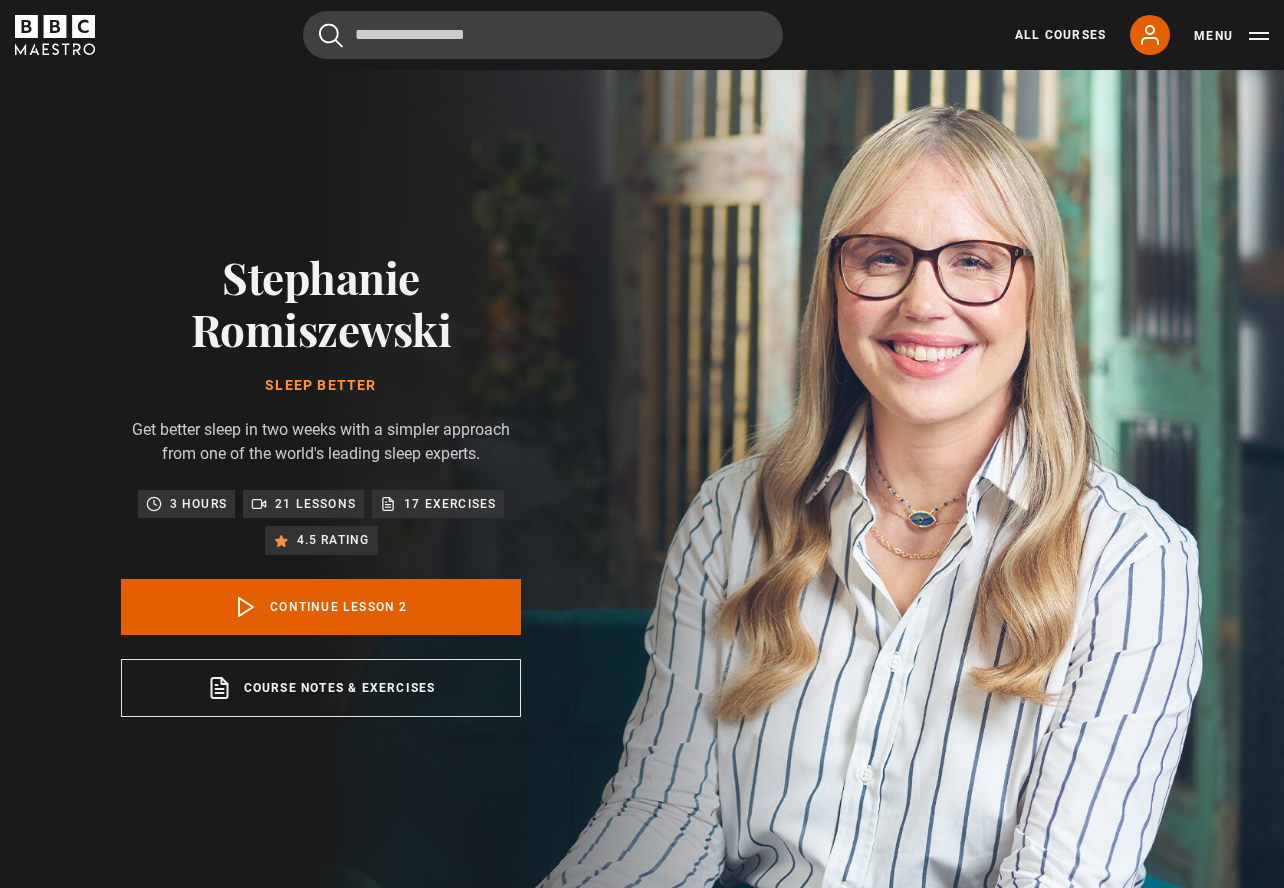 scroll, scrollTop: 898, scrollLeft: 0, axis: vertical 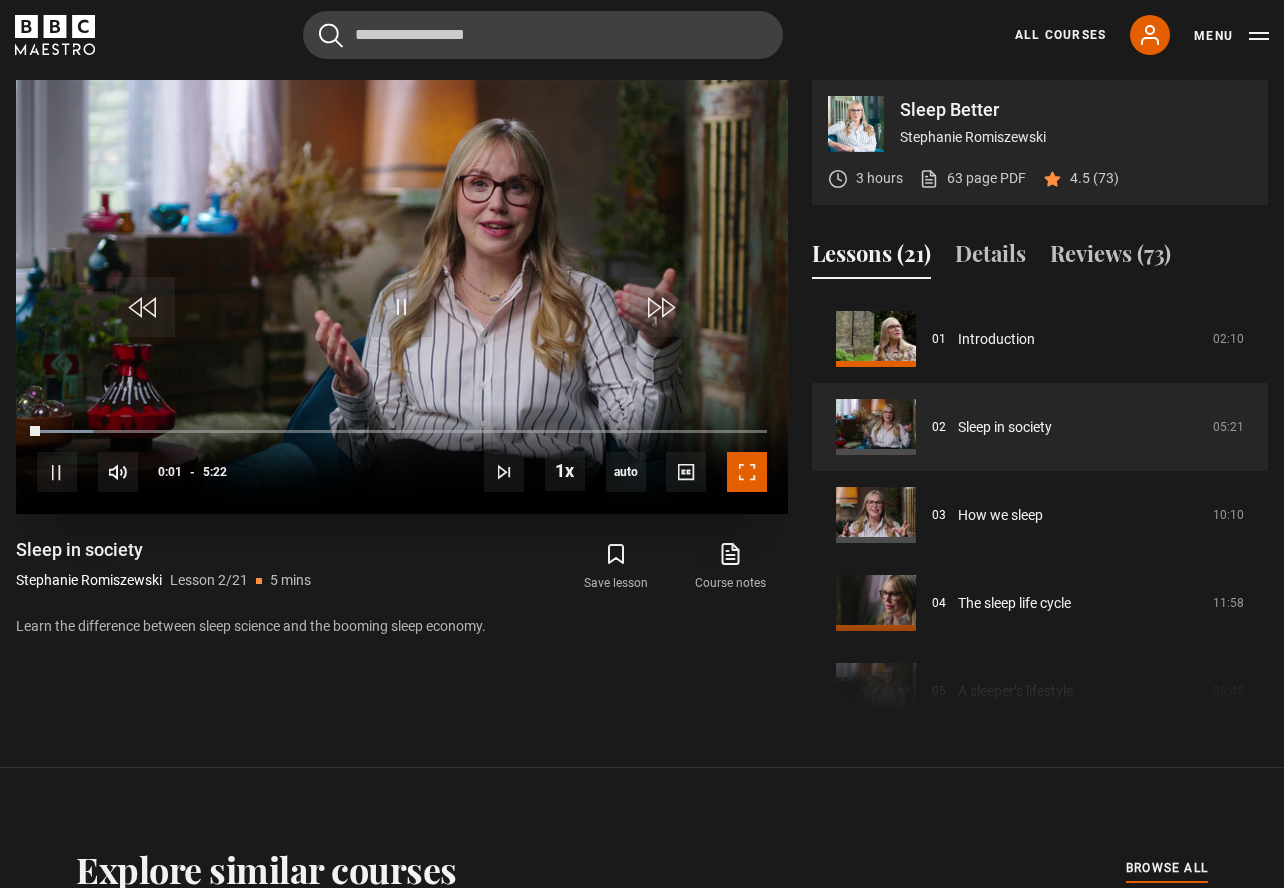 click at bounding box center [747, 472] 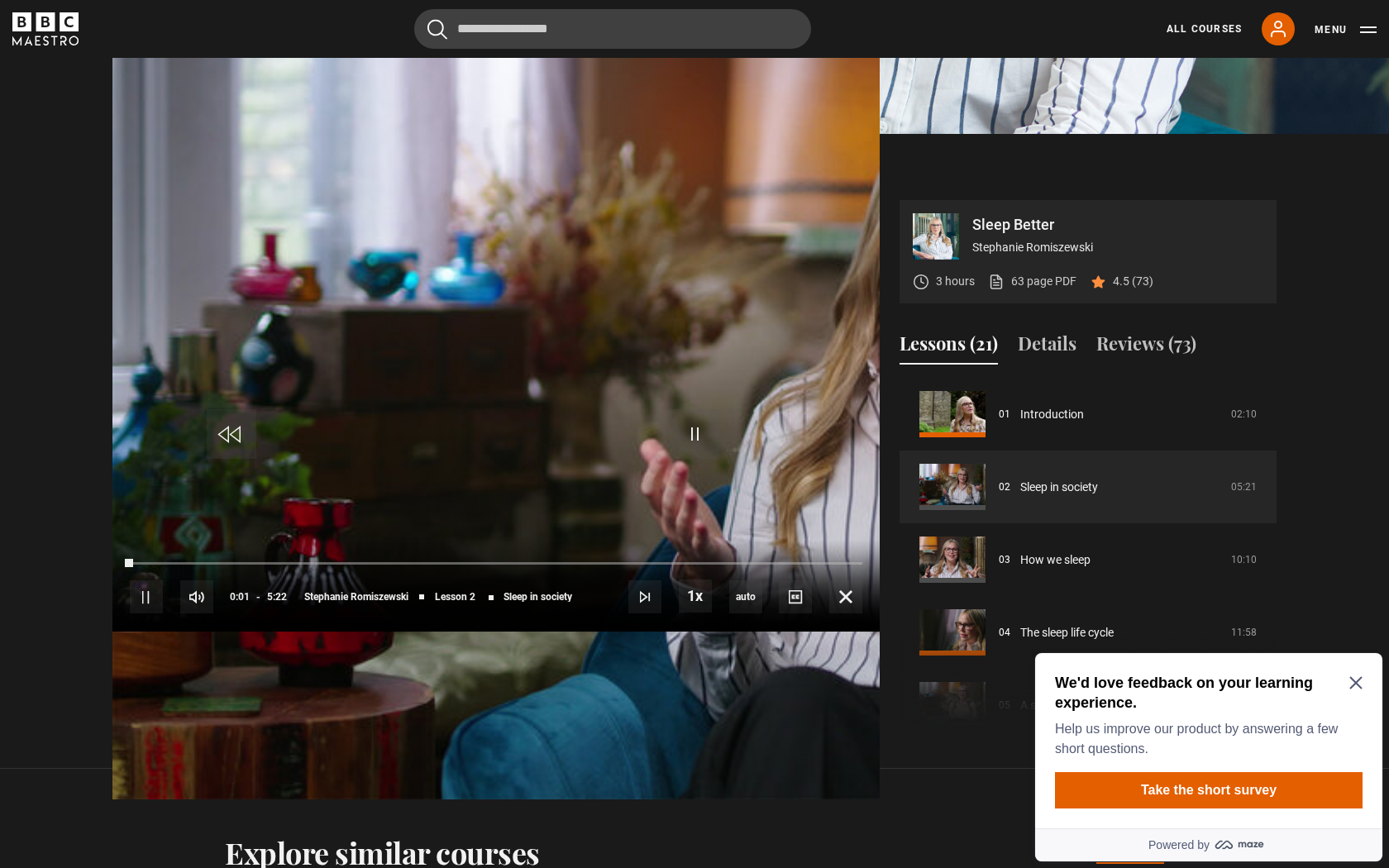 scroll, scrollTop: 0, scrollLeft: 0, axis: both 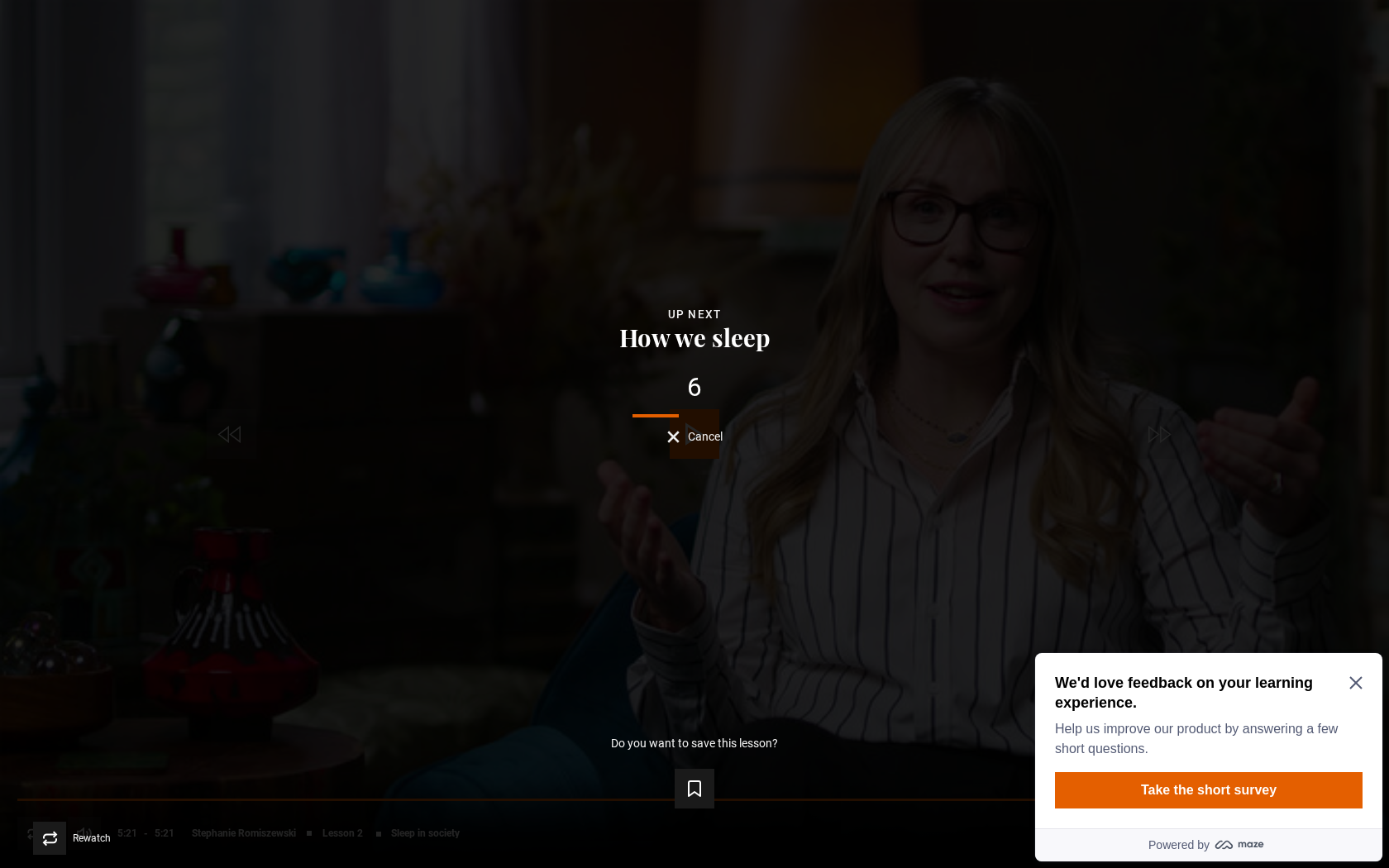 click 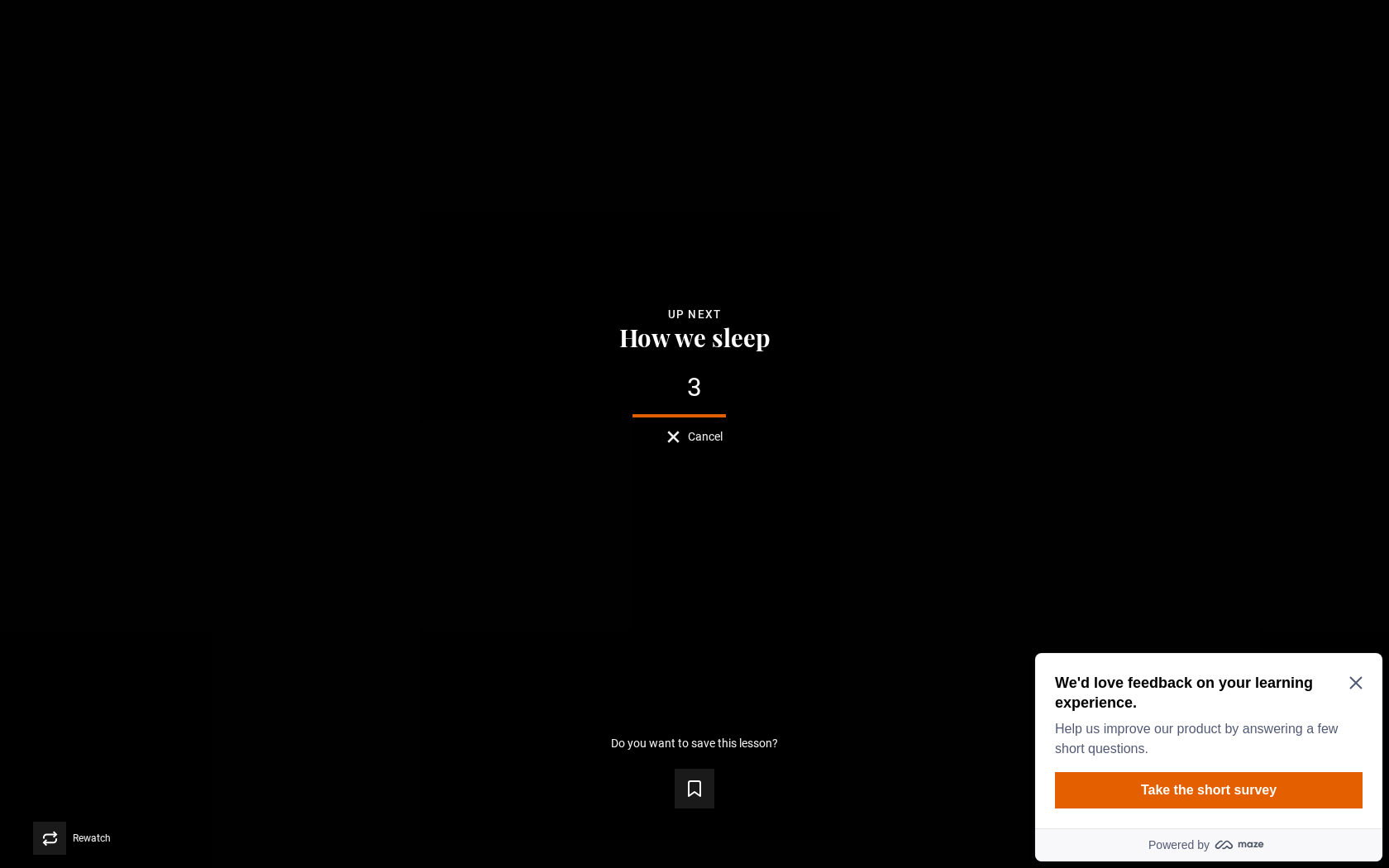 scroll, scrollTop: 0, scrollLeft: 0, axis: both 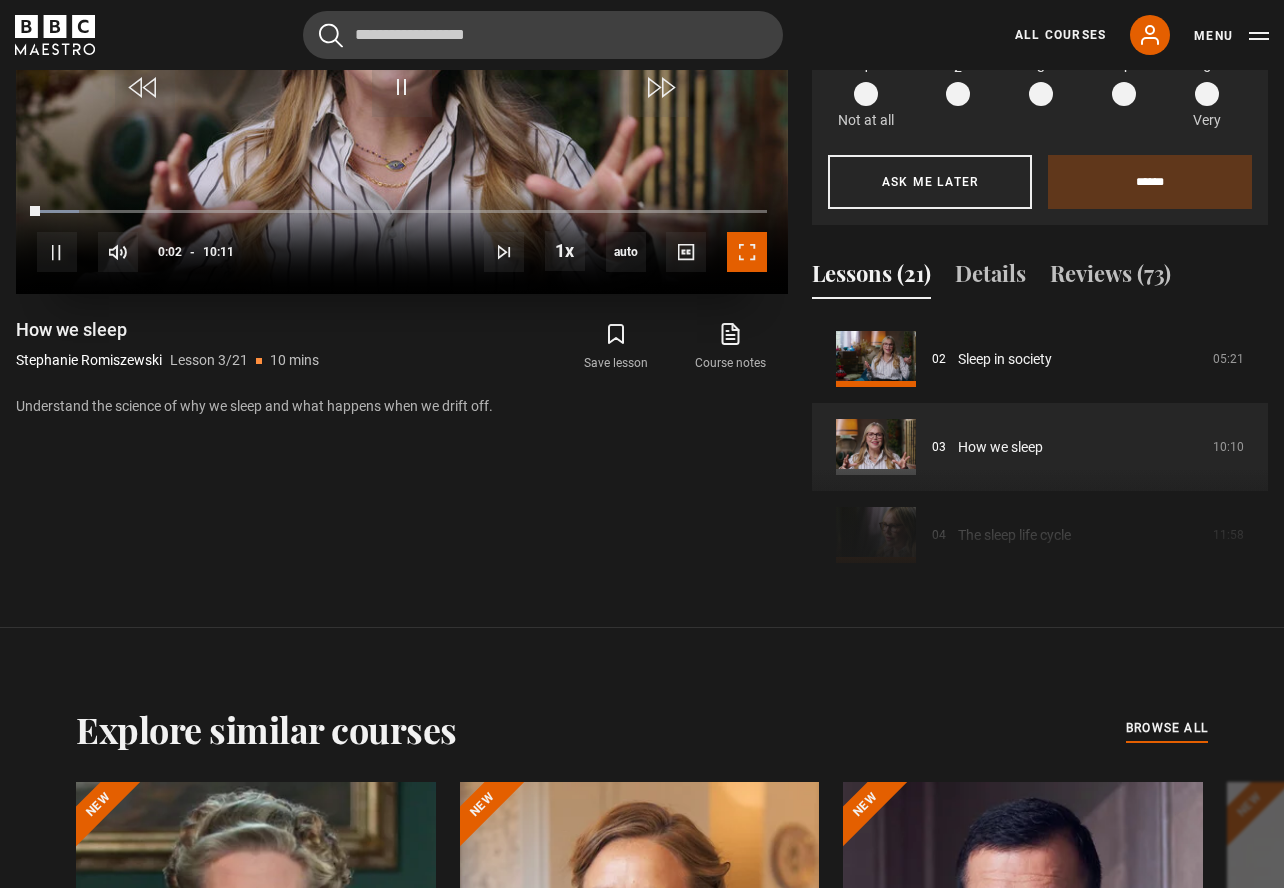 click at bounding box center (747, 252) 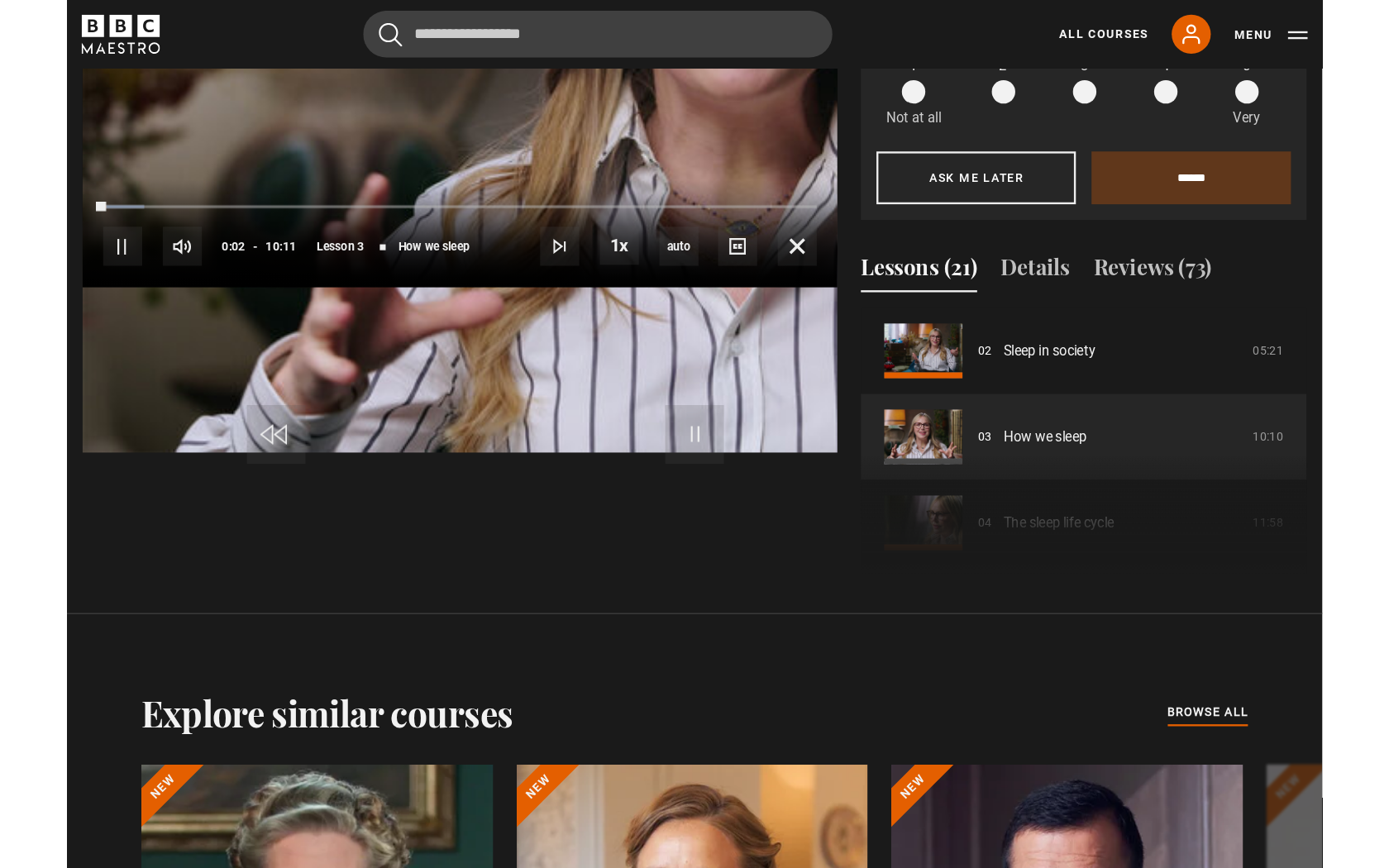 scroll, scrollTop: 808, scrollLeft: 0, axis: vertical 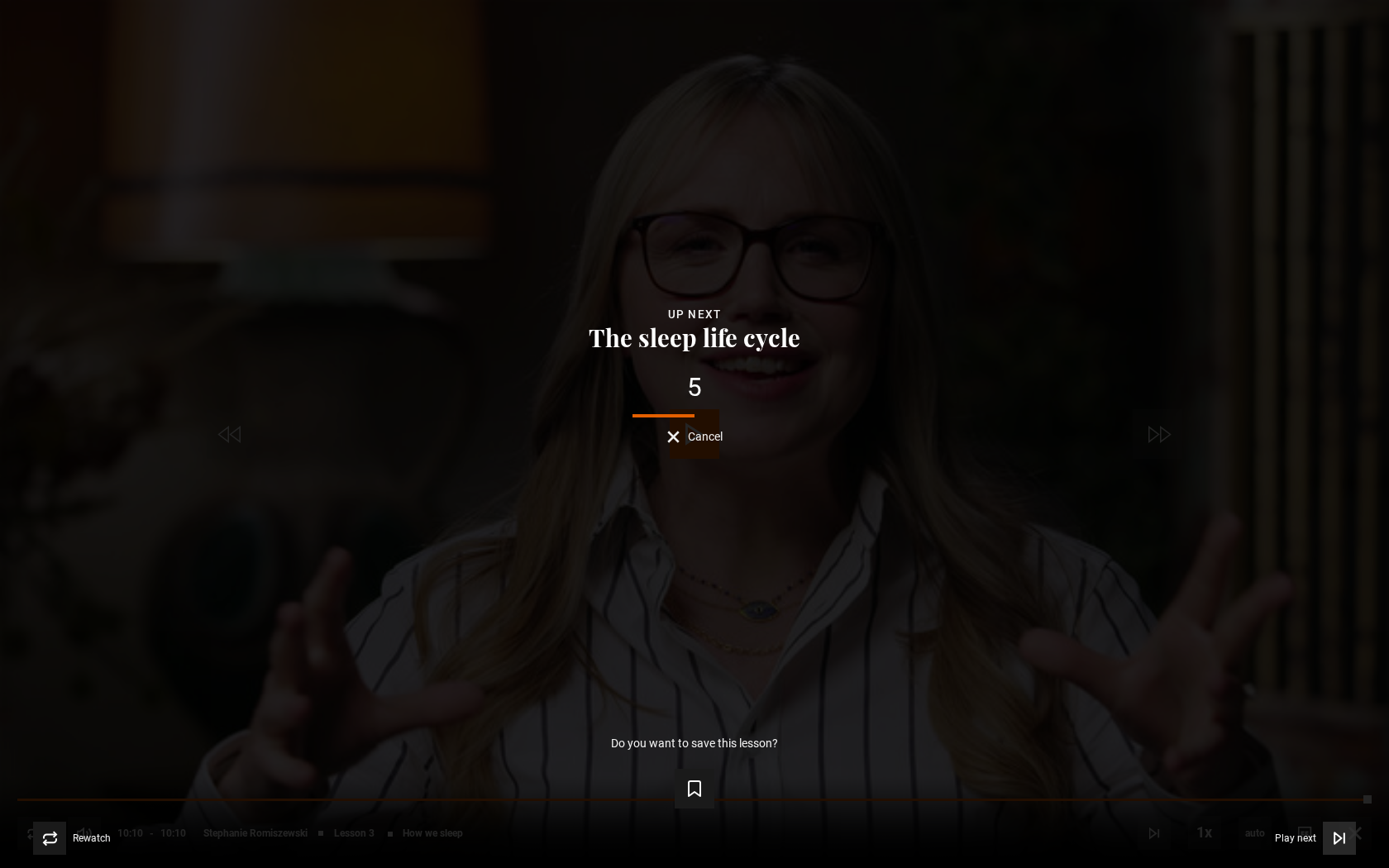 click 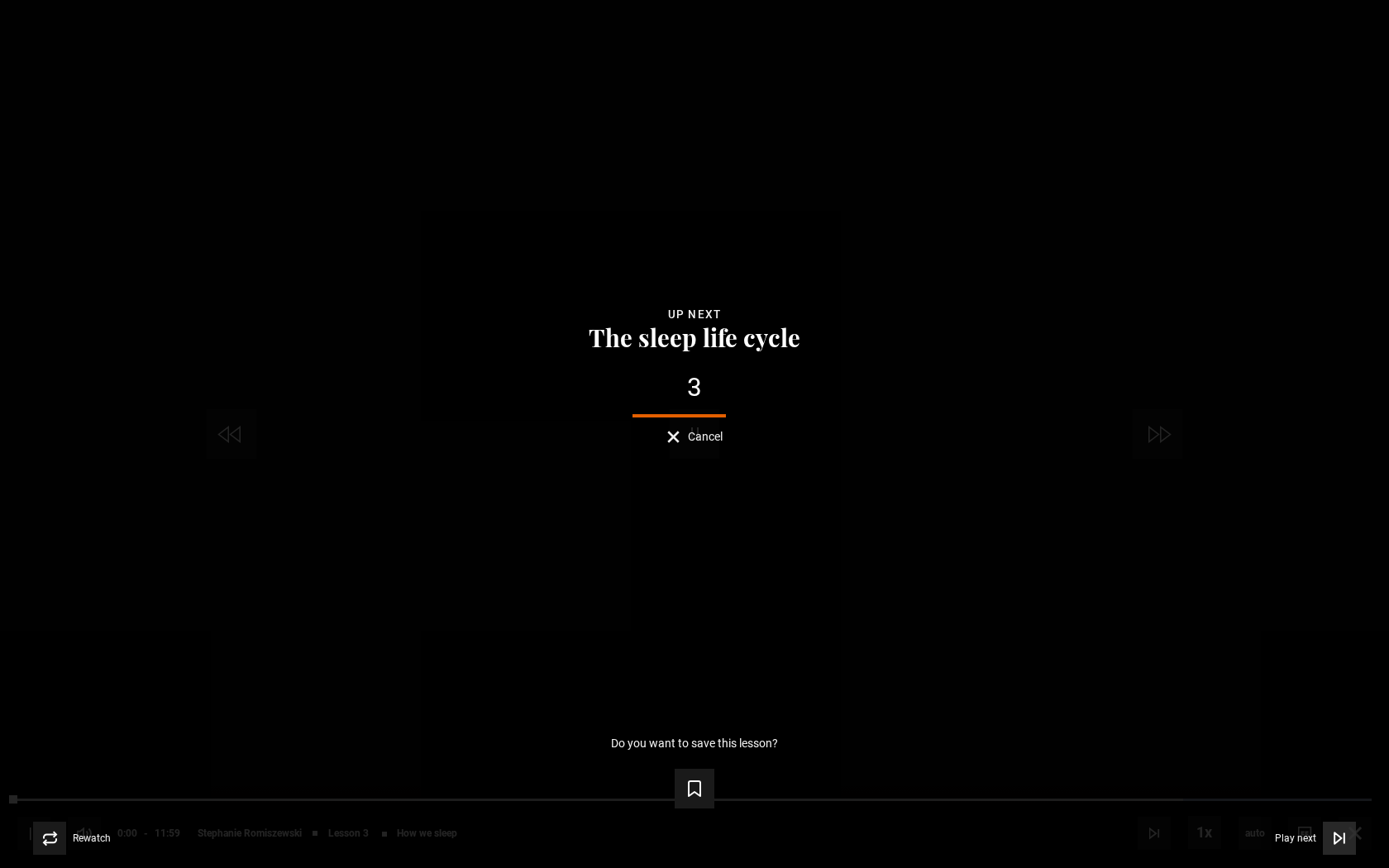scroll, scrollTop: 928, scrollLeft: 0, axis: vertical 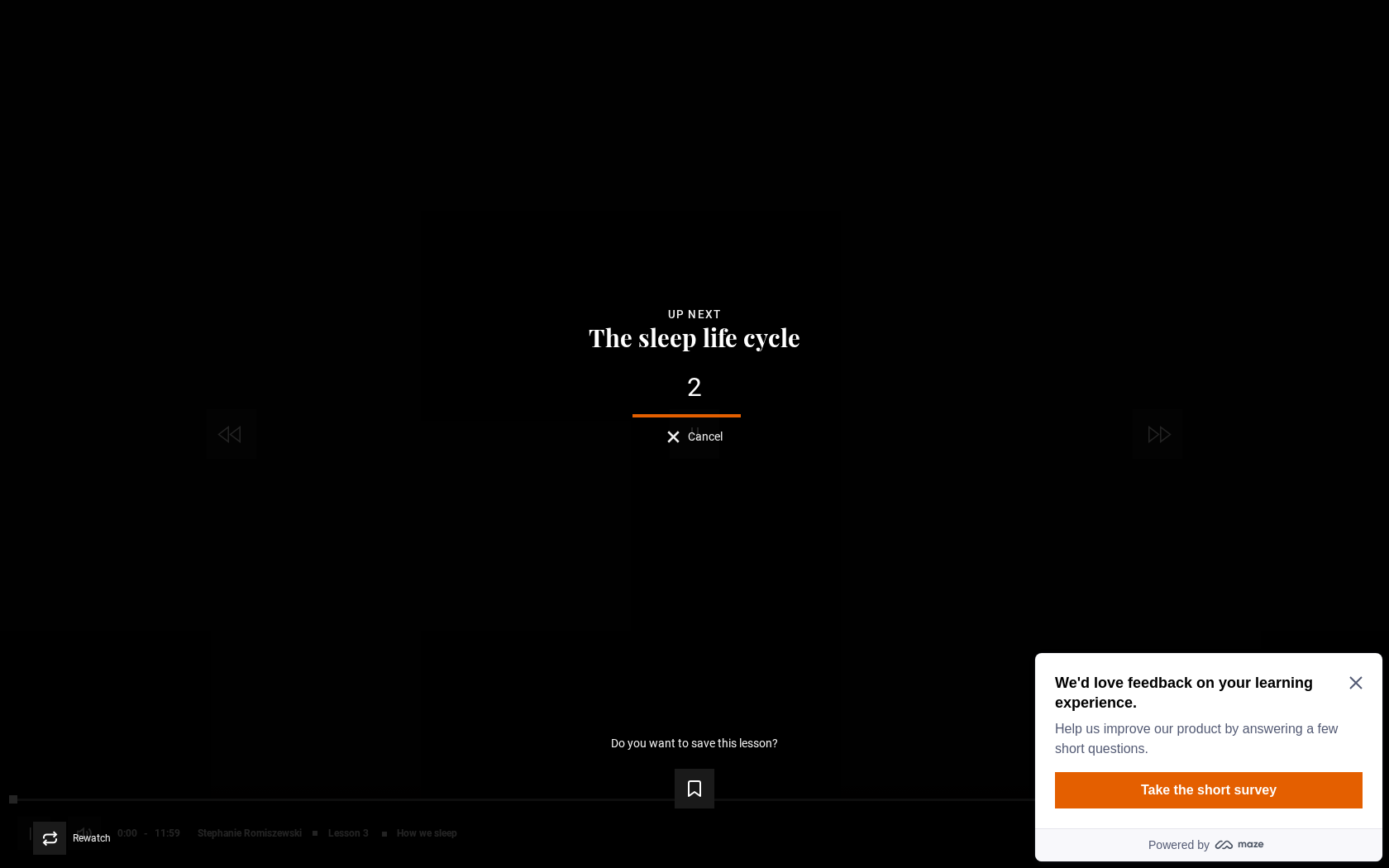 click on "Play next" at bounding box center (1296, 838) 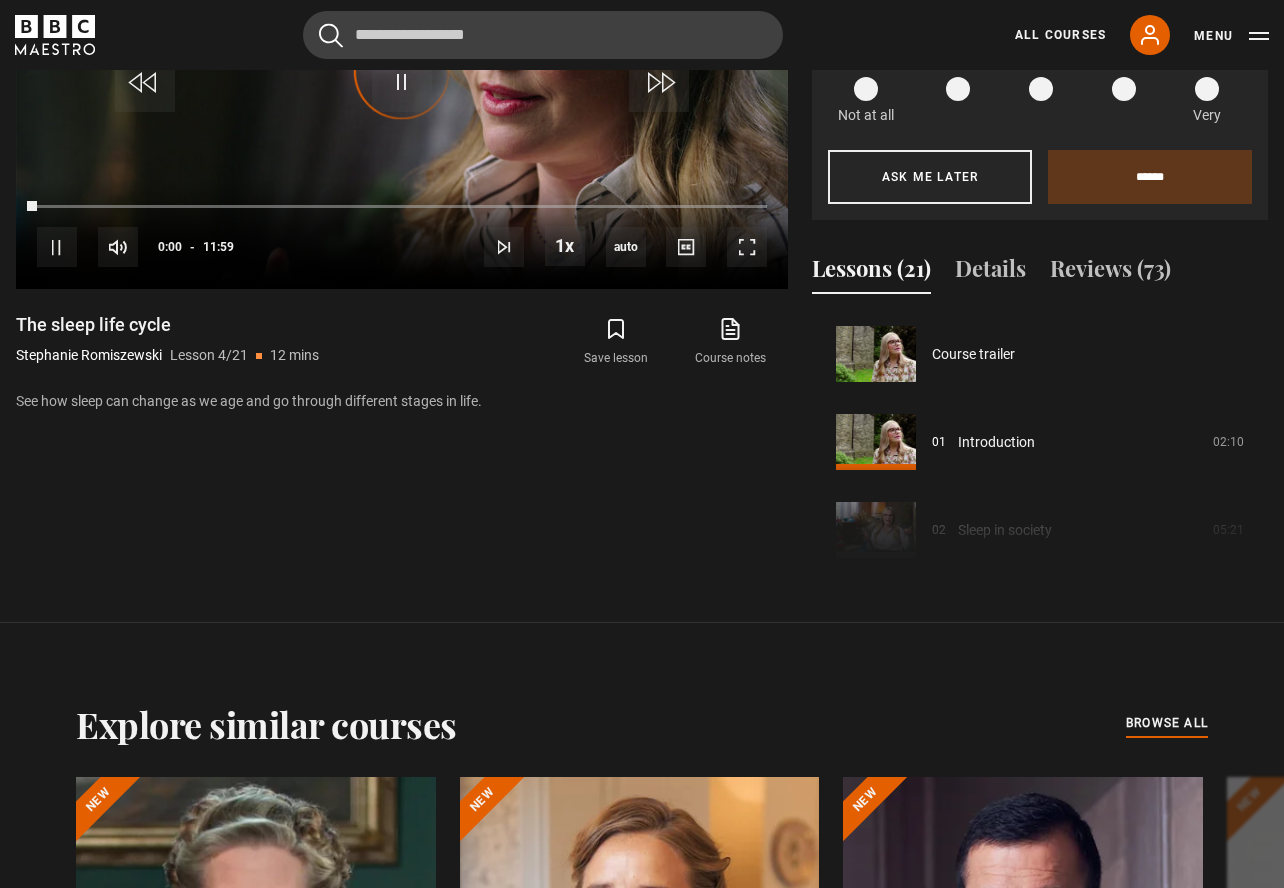 scroll, scrollTop: 264, scrollLeft: 0, axis: vertical 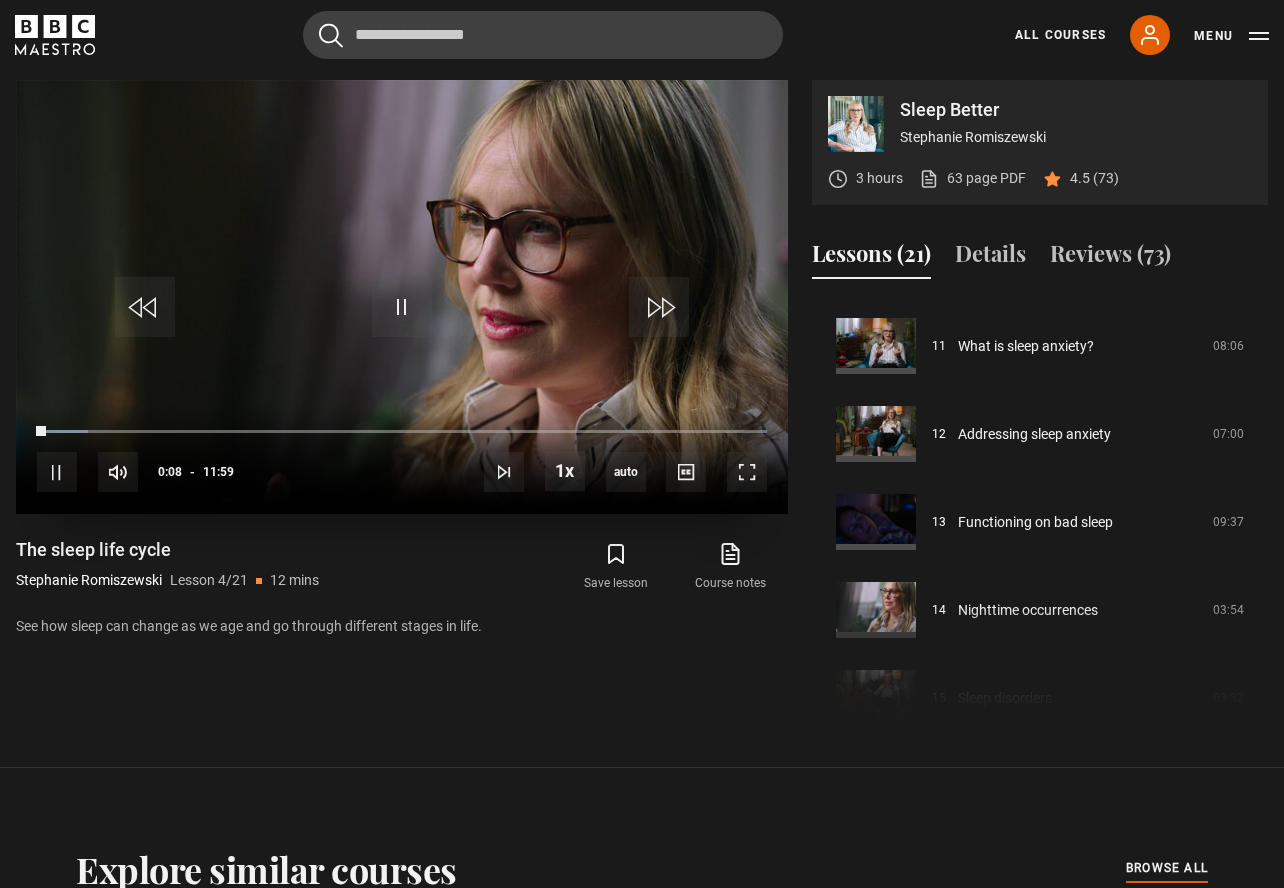 click at bounding box center (402, 297) 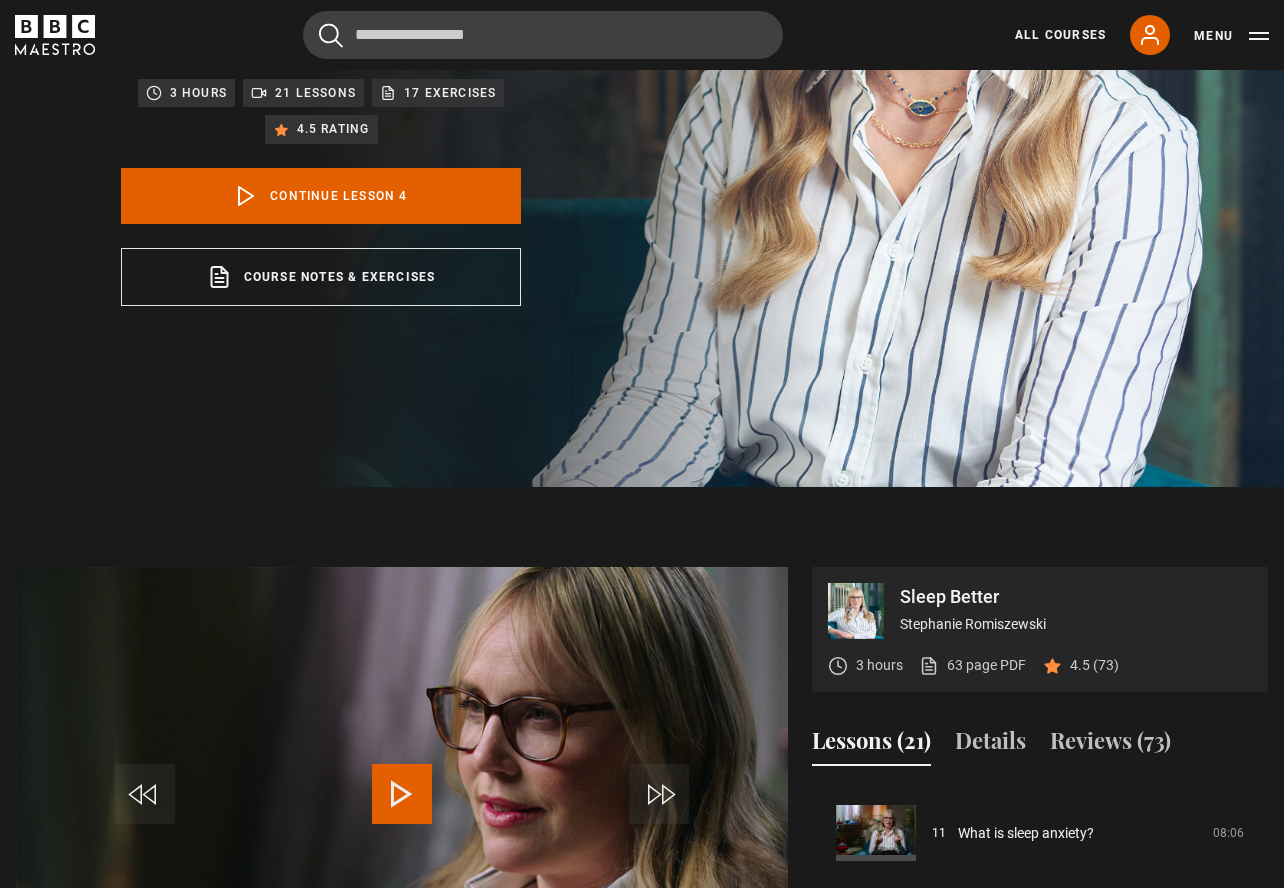scroll, scrollTop: 0, scrollLeft: 0, axis: both 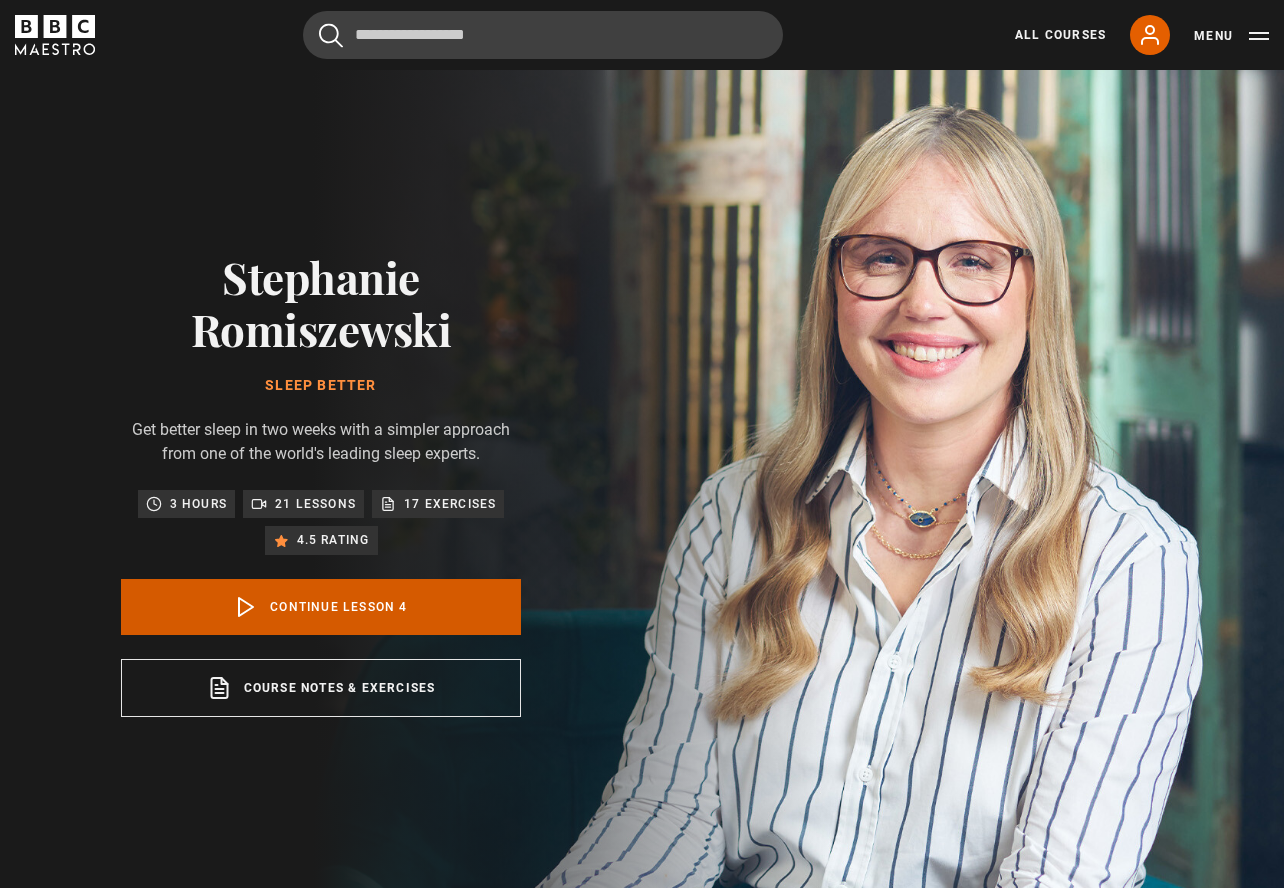 click on "Continue lesson 4" at bounding box center (321, 607) 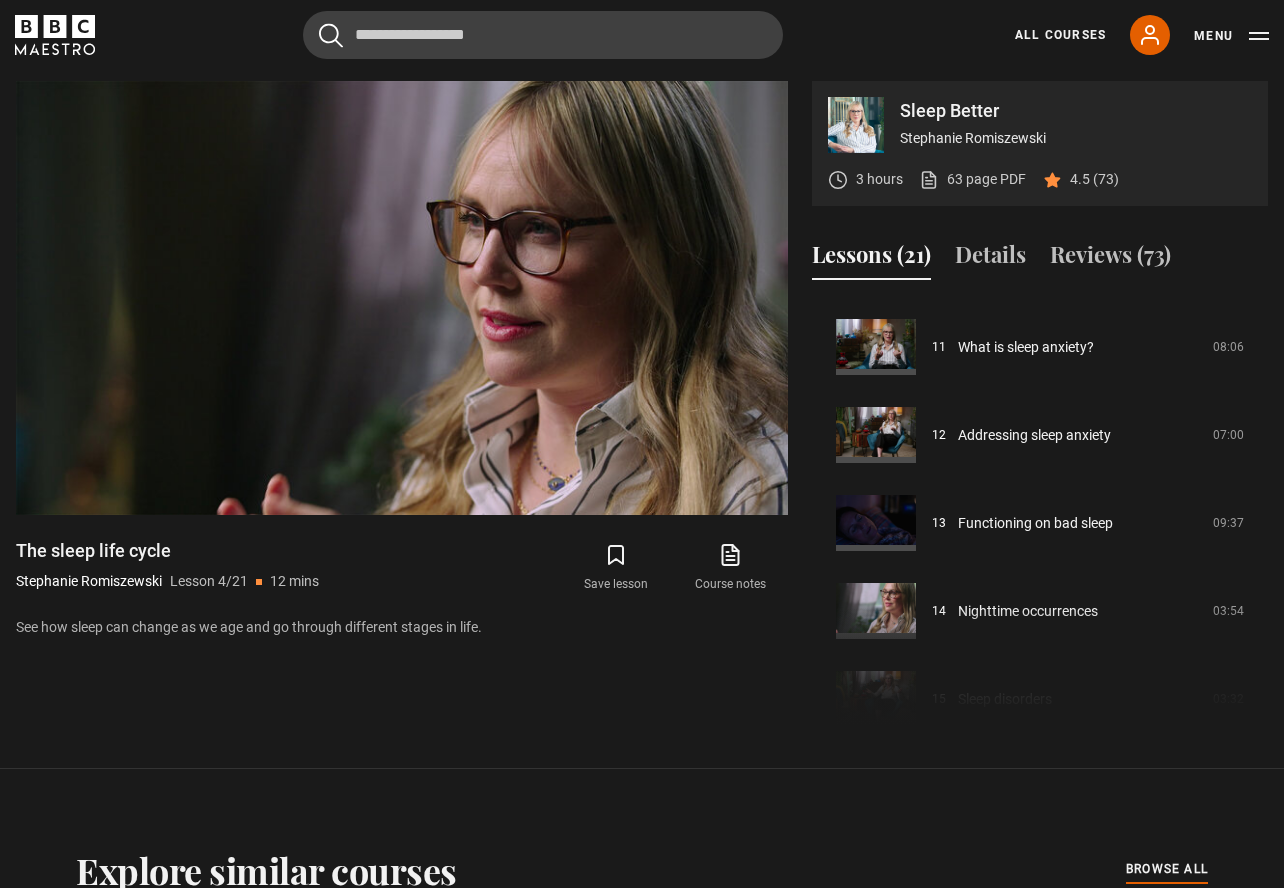 scroll, scrollTop: 898, scrollLeft: 0, axis: vertical 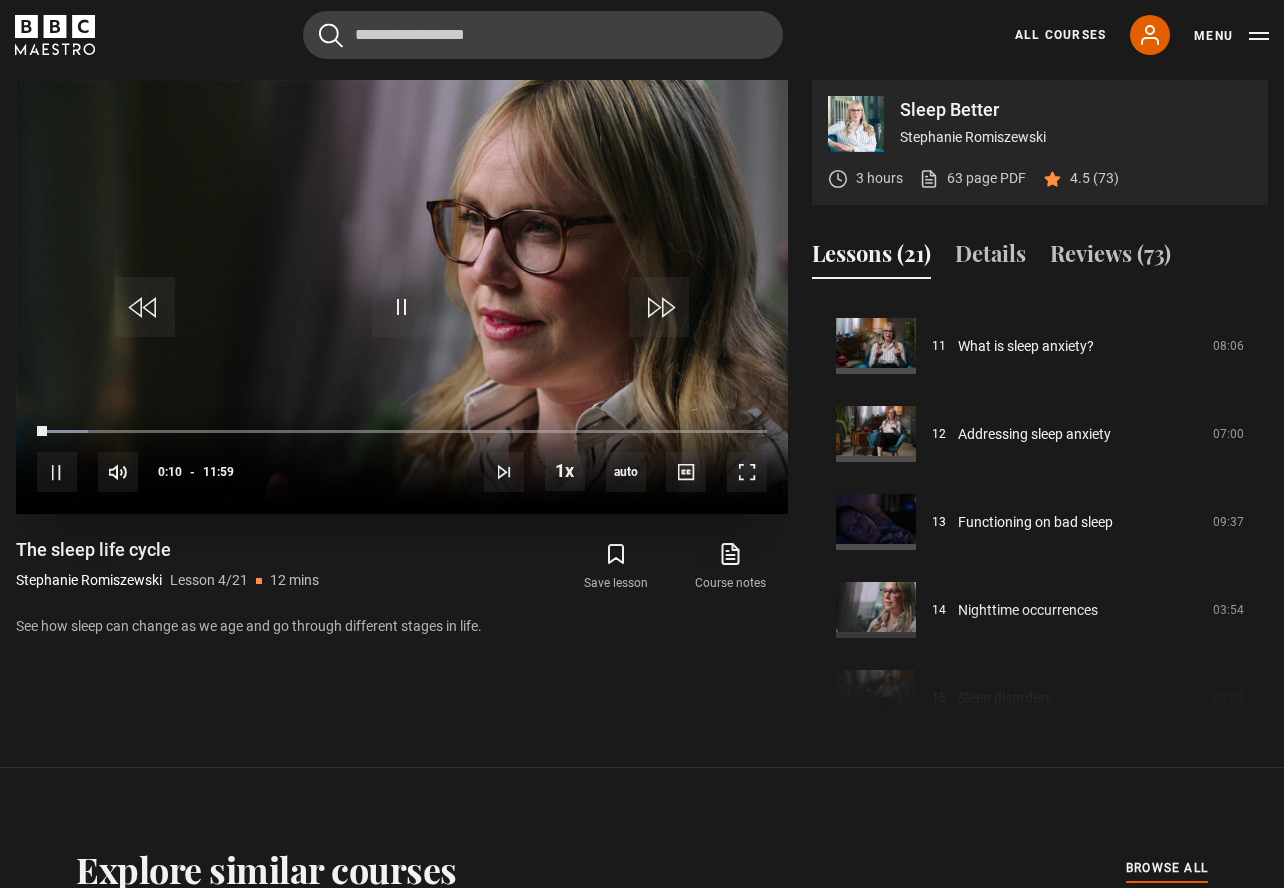 click at bounding box center [402, 297] 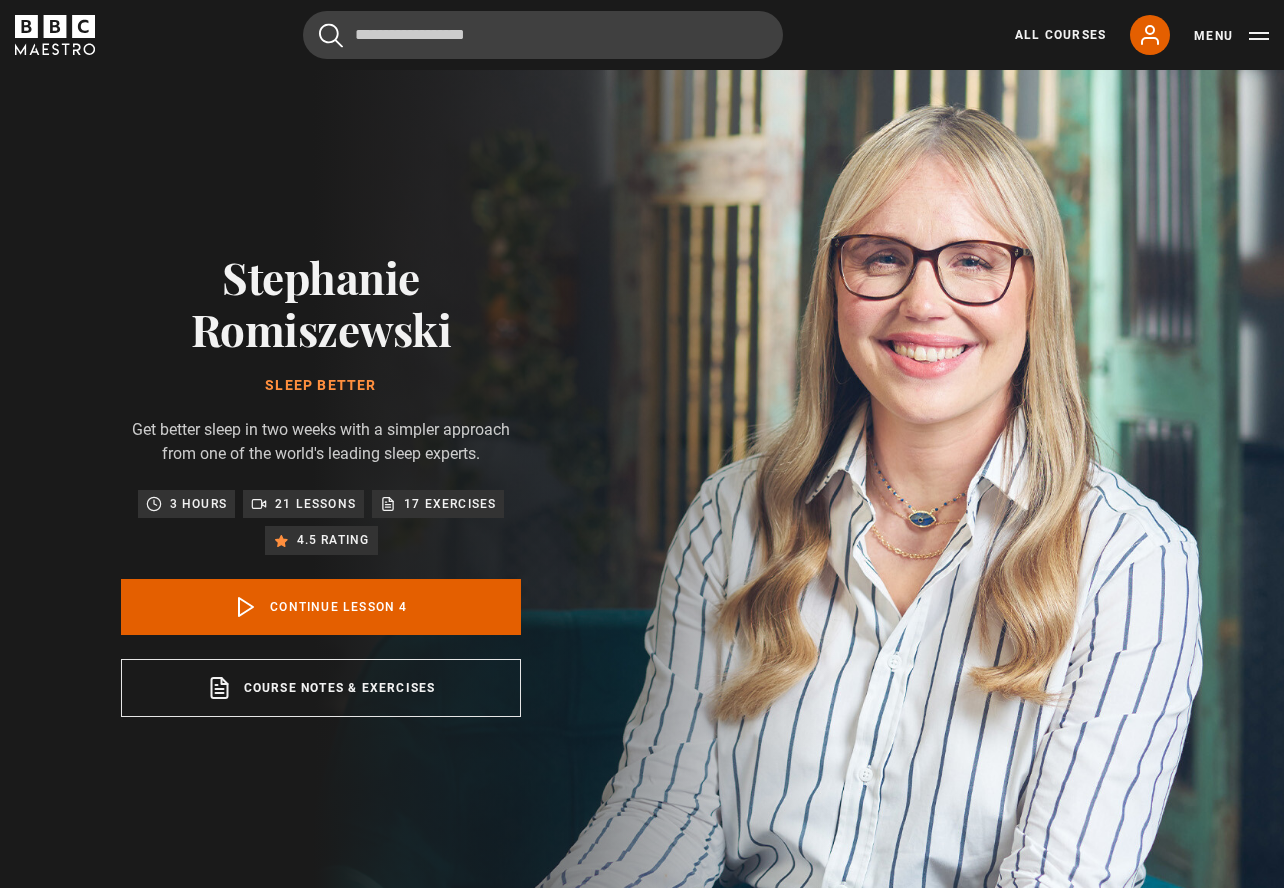 scroll, scrollTop: 898, scrollLeft: 0, axis: vertical 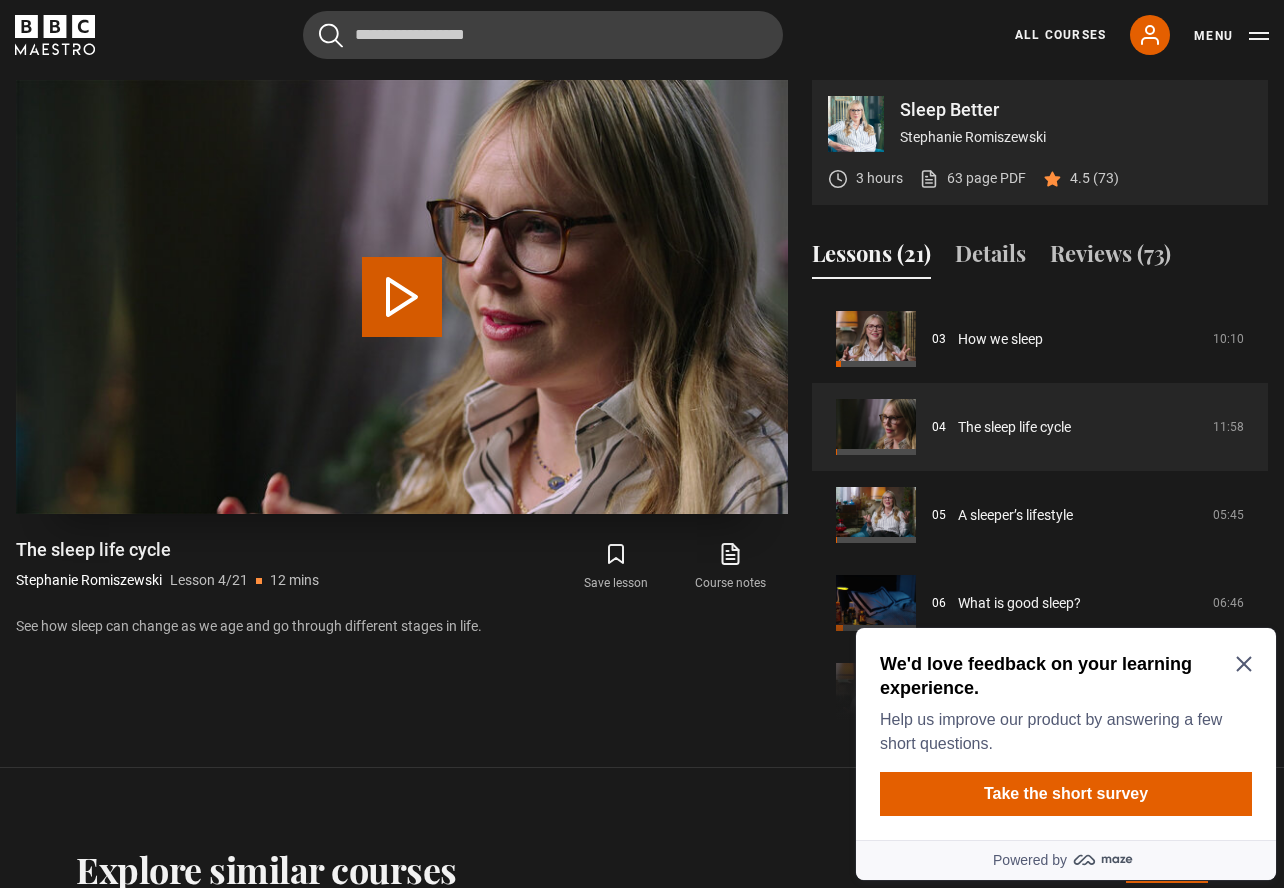 click on "Play Lesson The sleep life cycle" at bounding box center [402, 297] 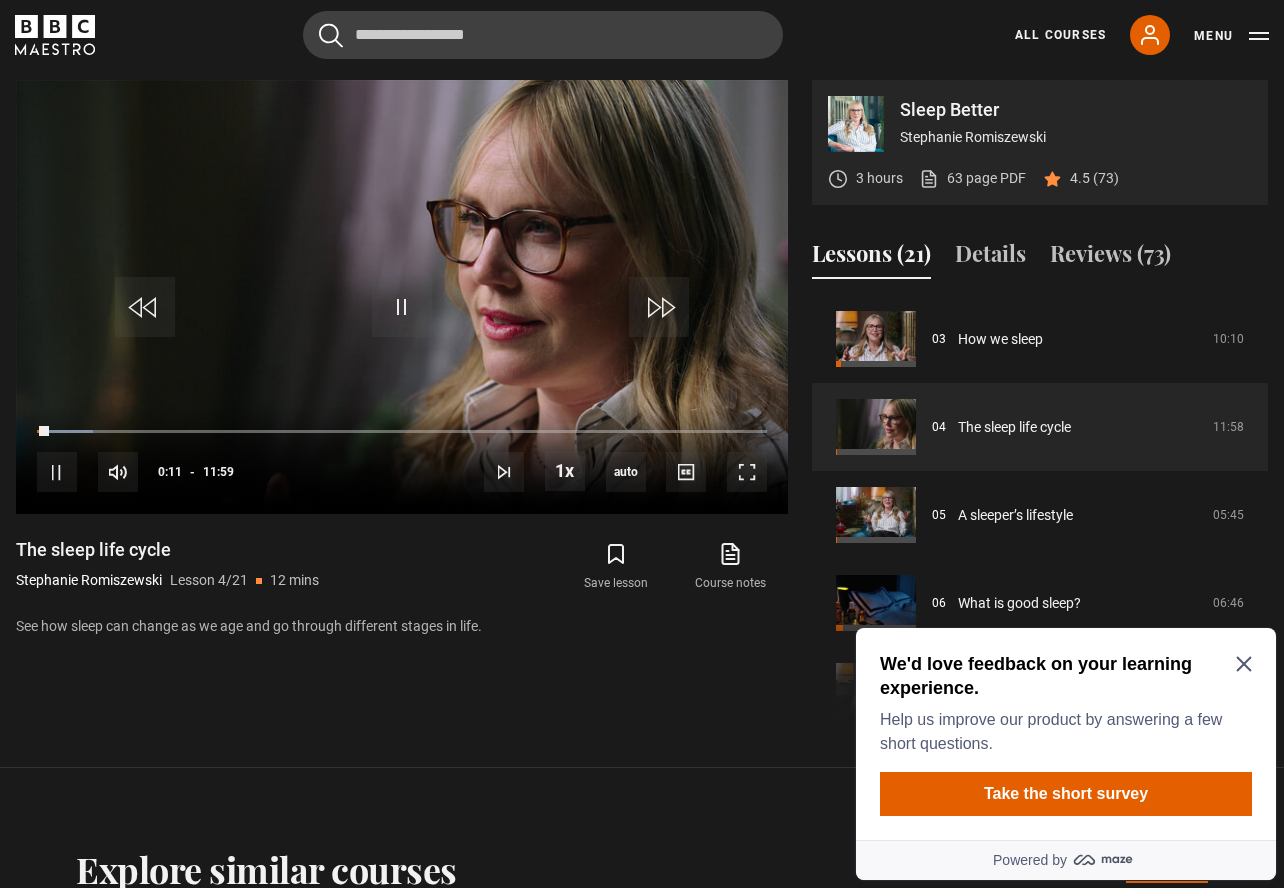 click 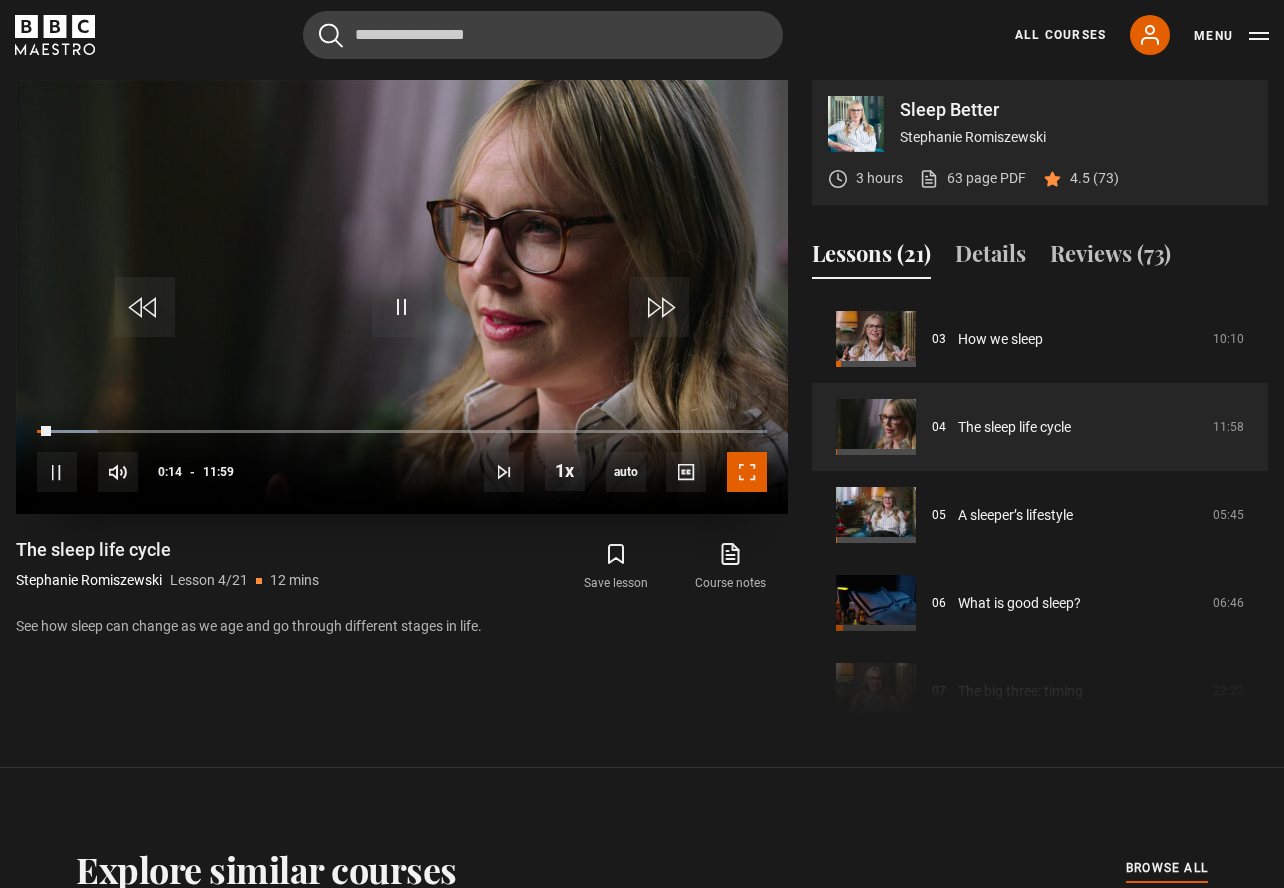 click at bounding box center (747, 472) 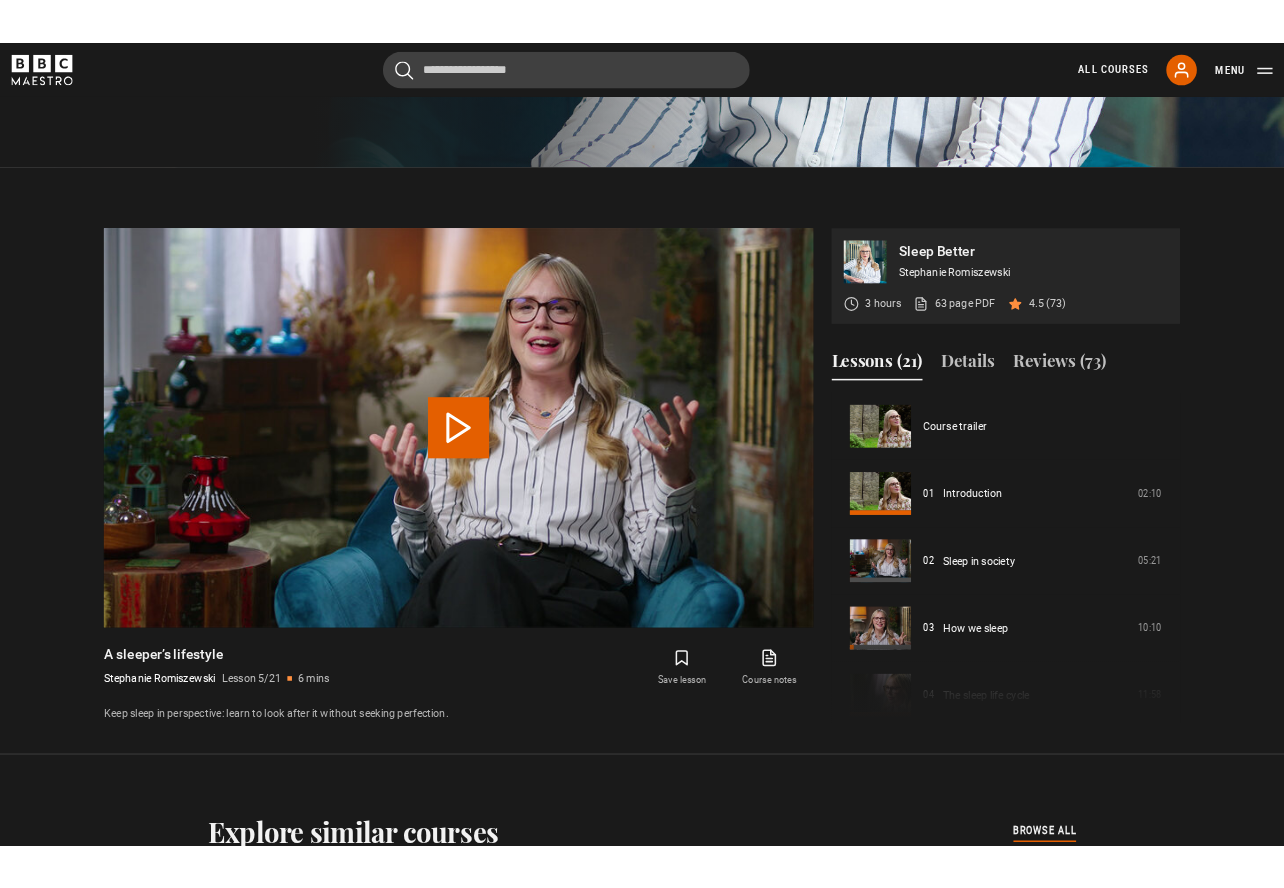 scroll, scrollTop: 1060, scrollLeft: 0, axis: vertical 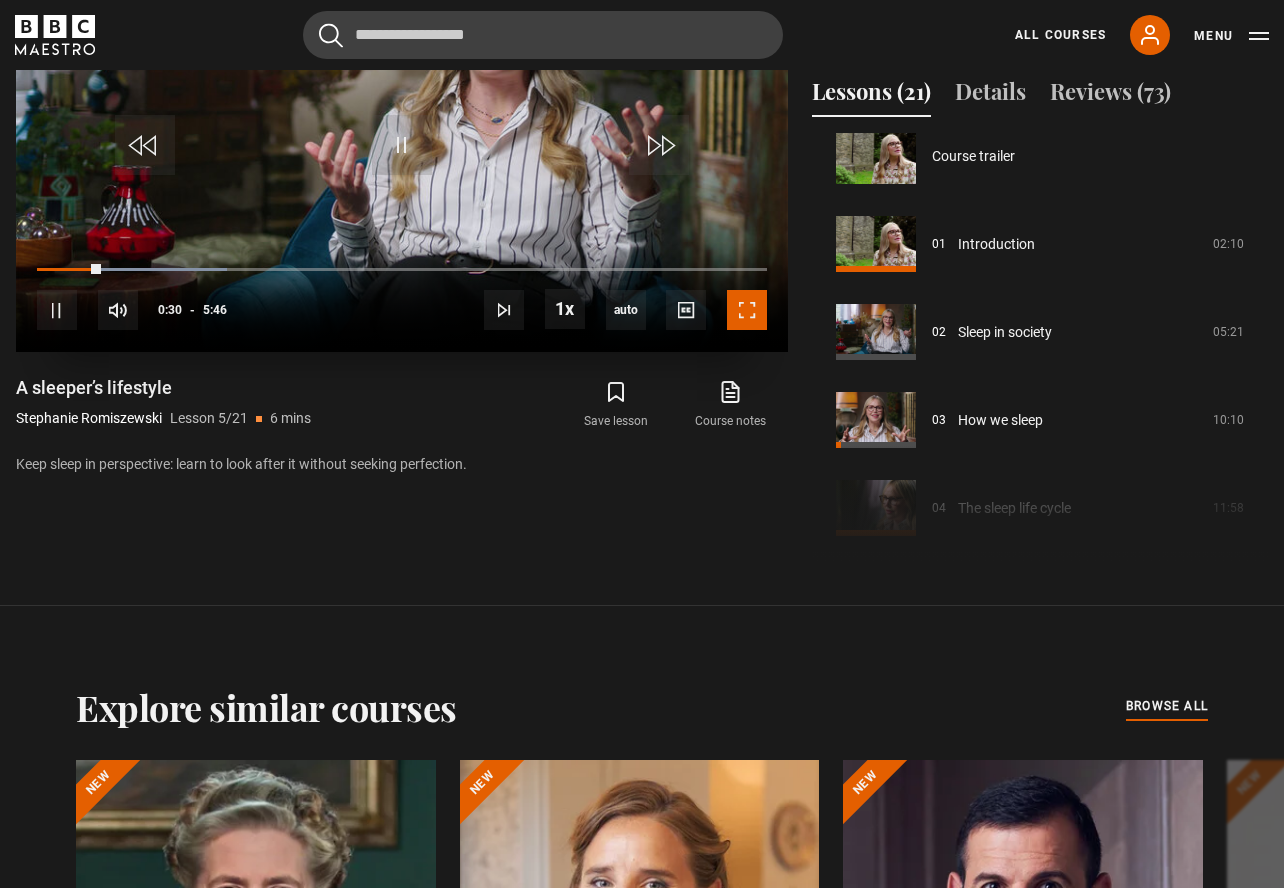 click at bounding box center [747, 310] 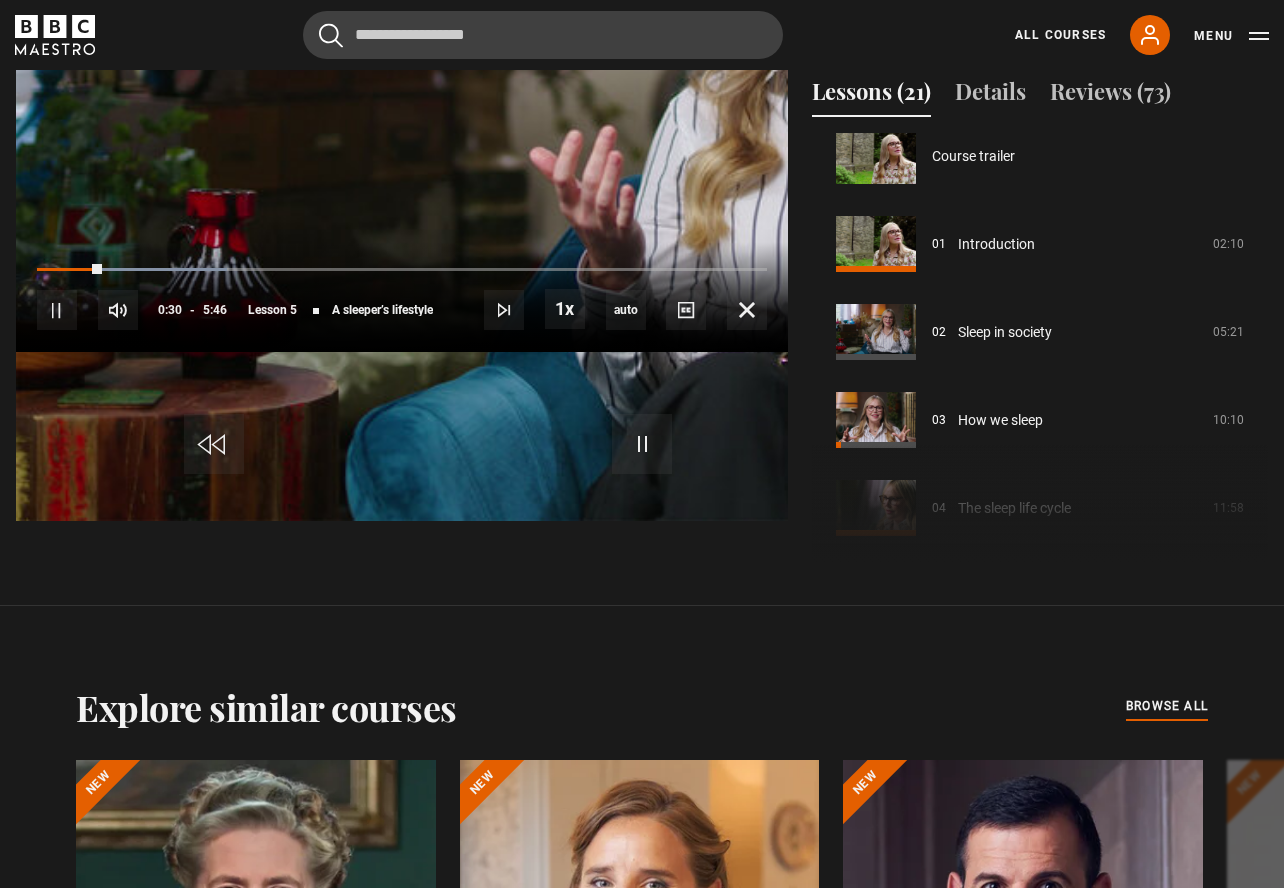 scroll, scrollTop: 978, scrollLeft: 0, axis: vertical 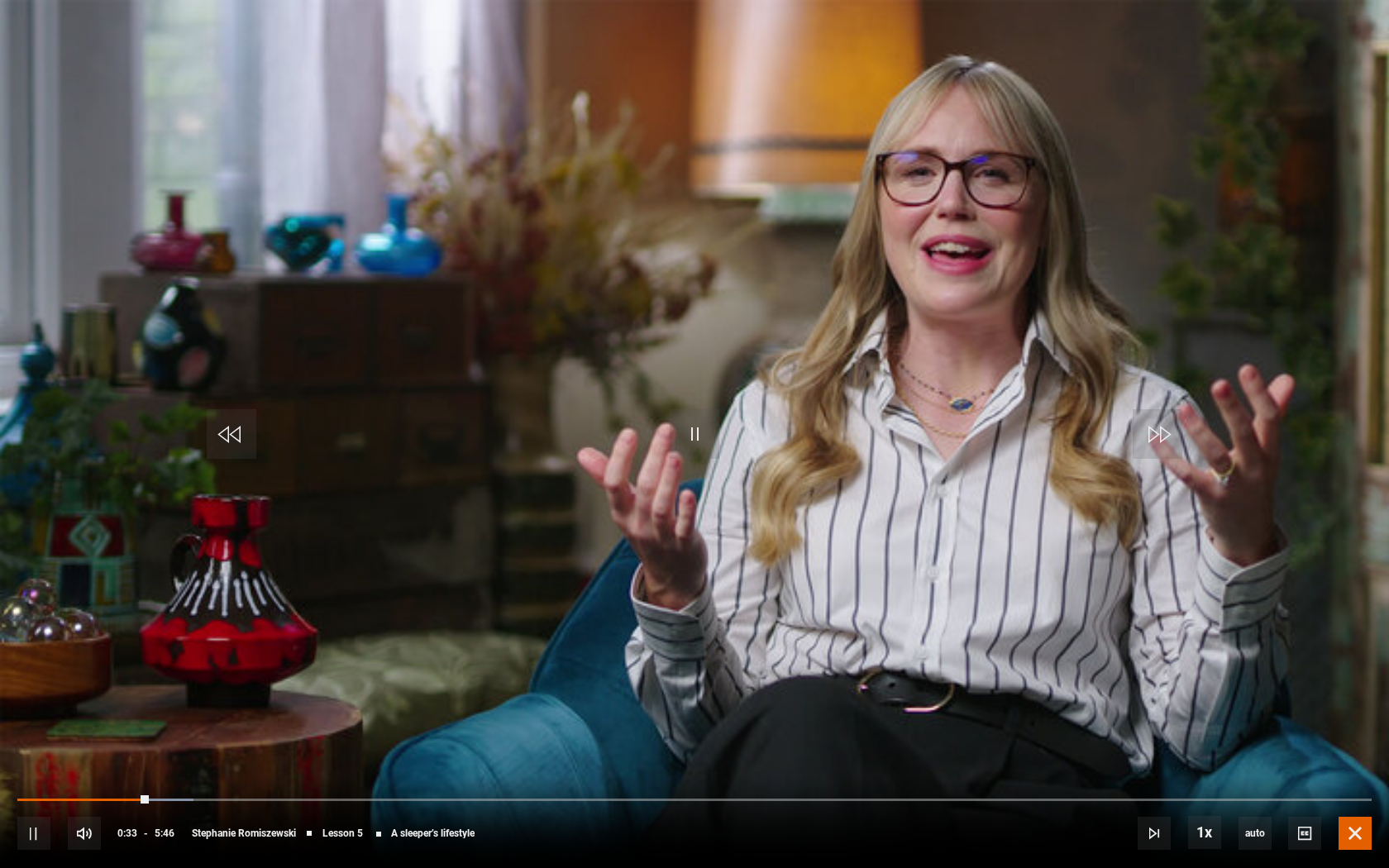 click at bounding box center [1355, 833] 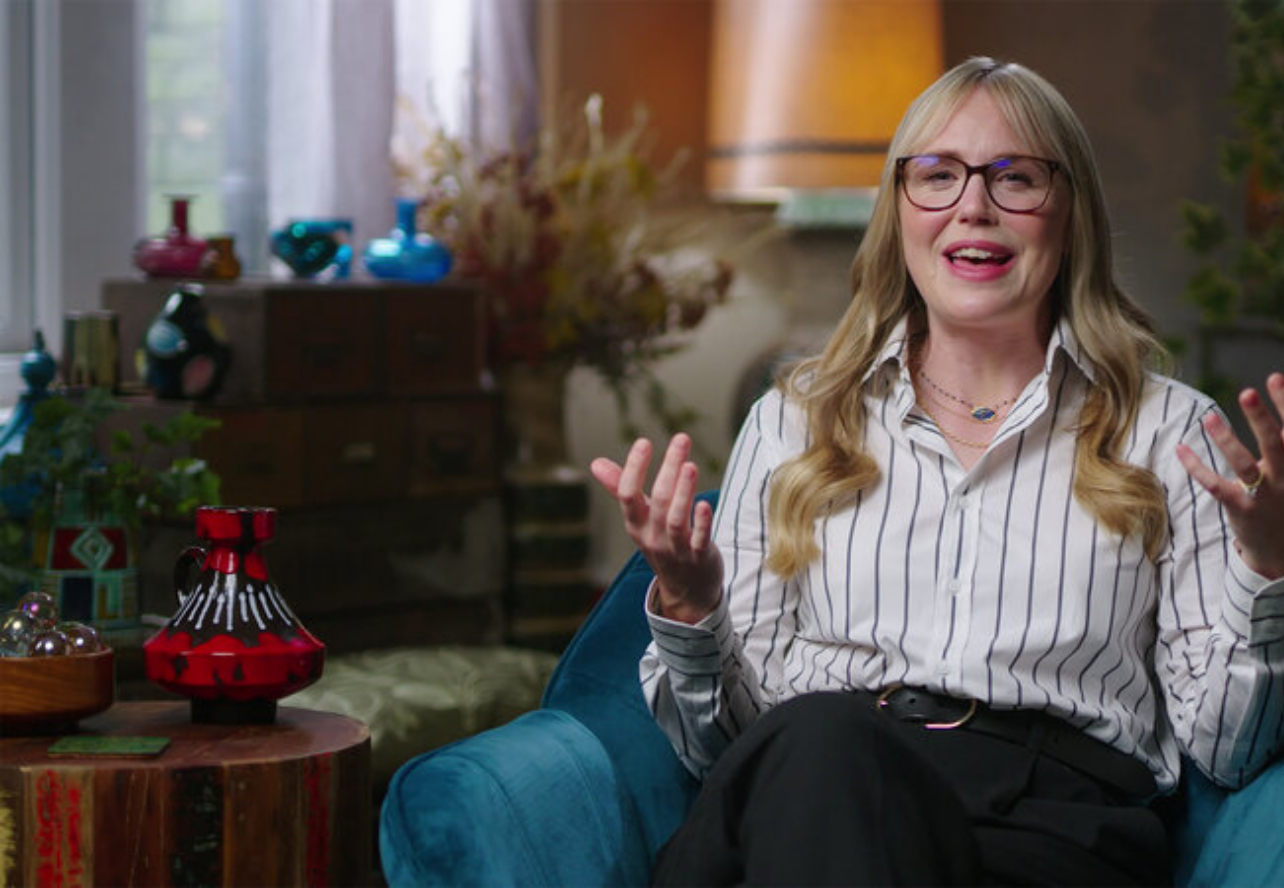 scroll, scrollTop: 439, scrollLeft: 0, axis: vertical 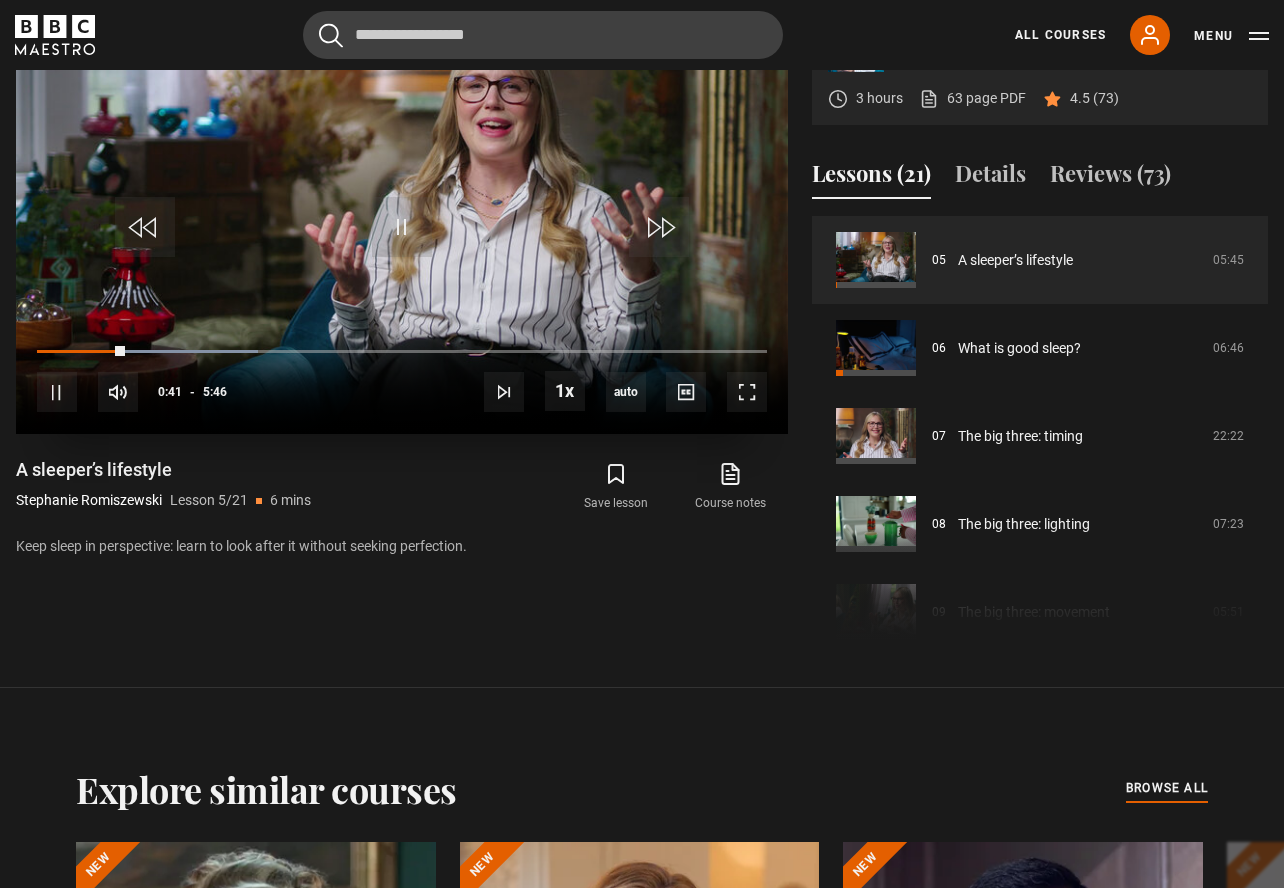 click at bounding box center [402, 217] 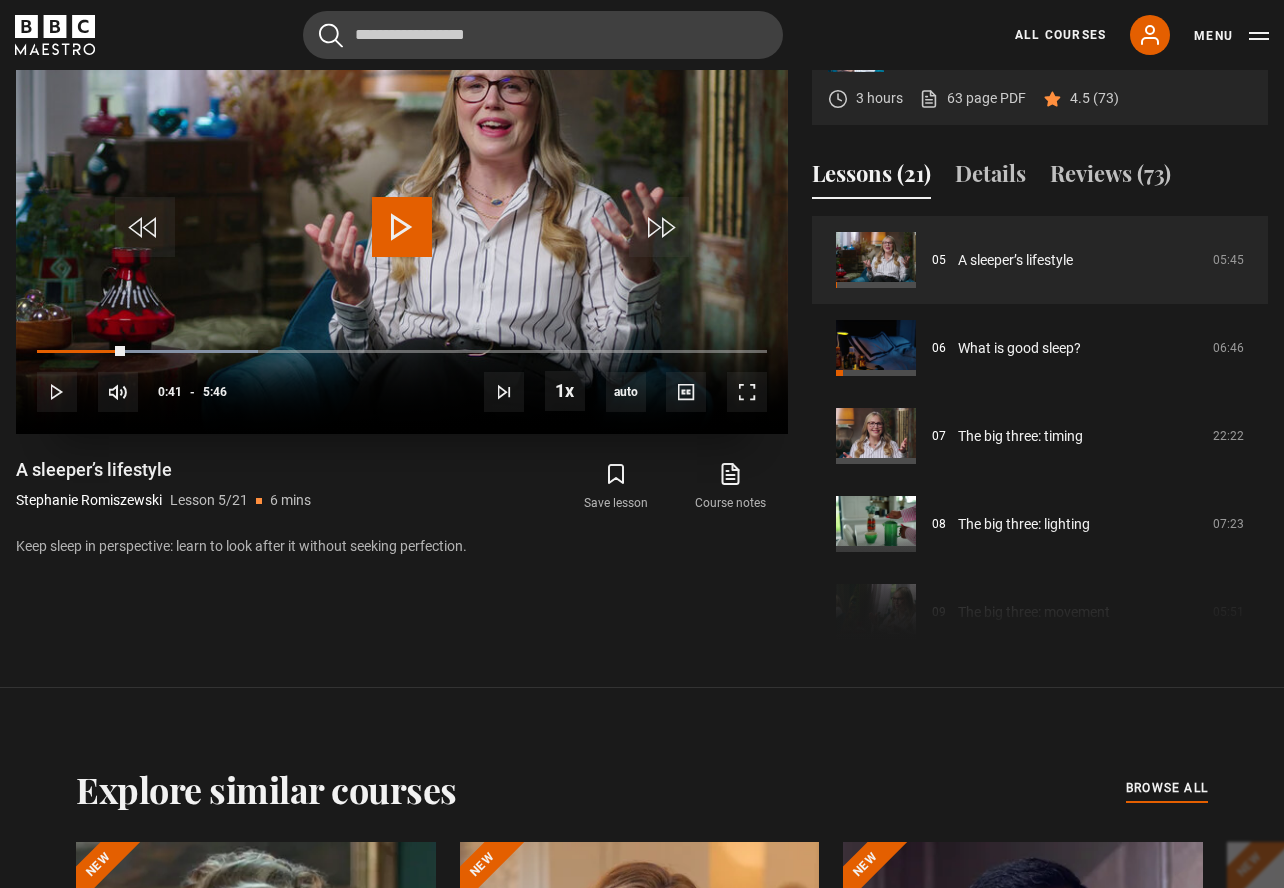 click at bounding box center [402, 217] 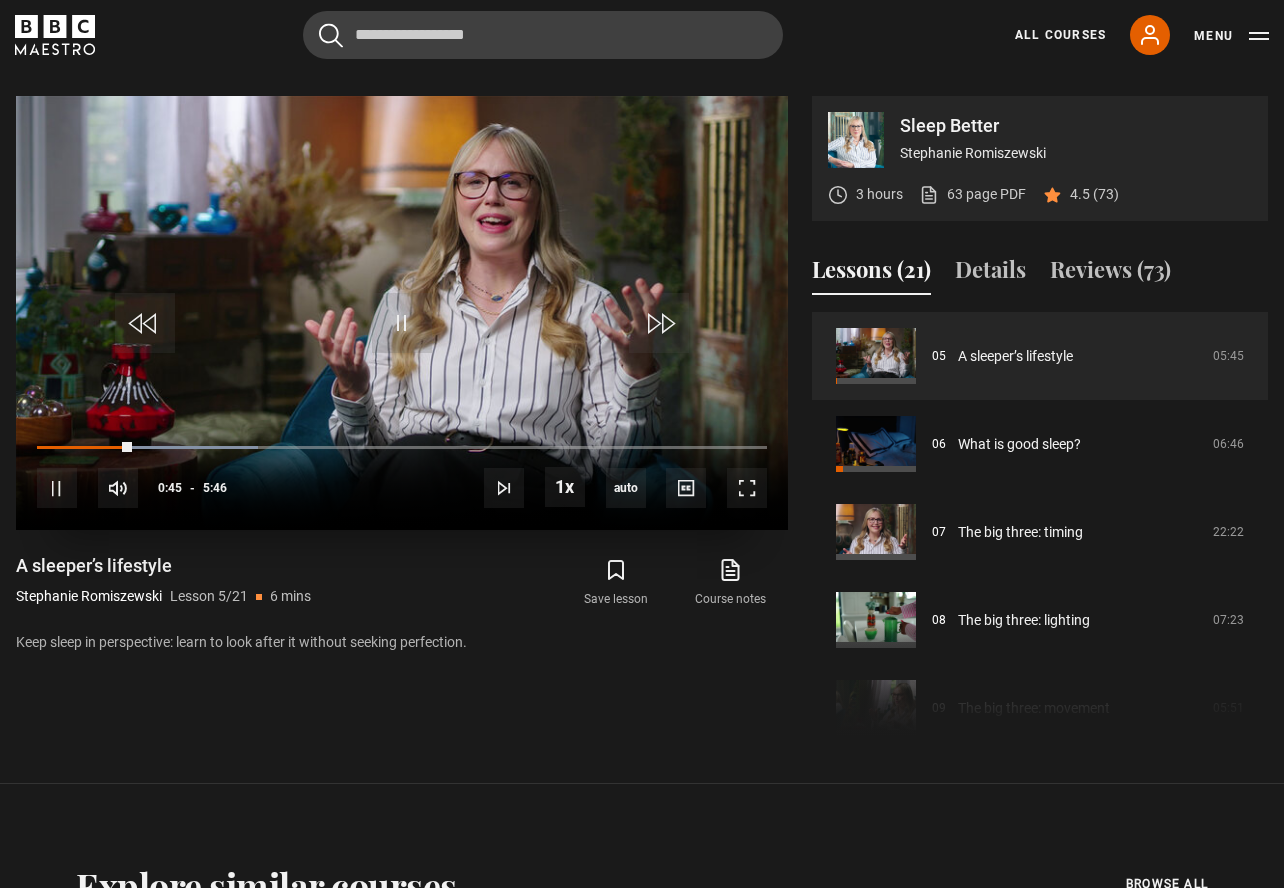 scroll, scrollTop: 881, scrollLeft: 0, axis: vertical 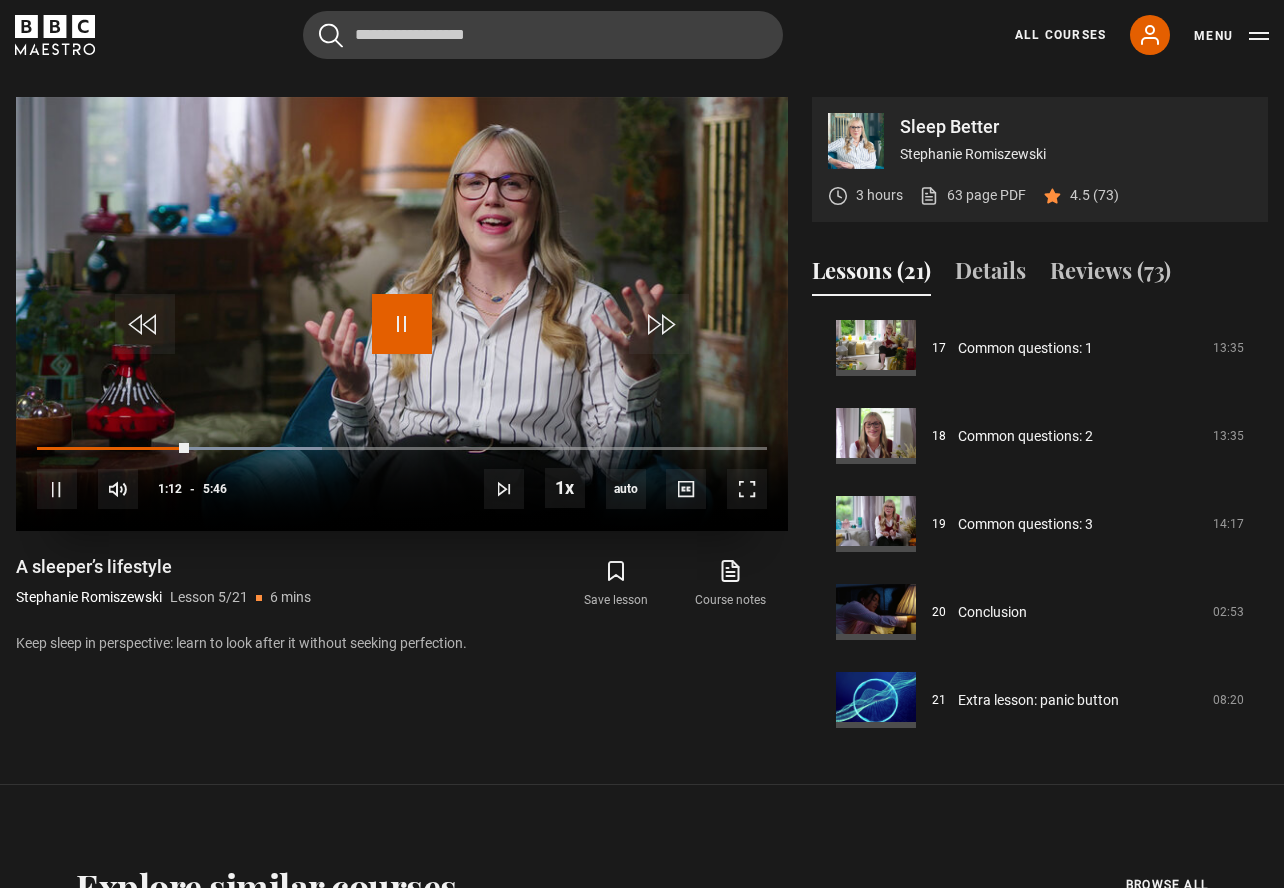 click at bounding box center [402, 324] 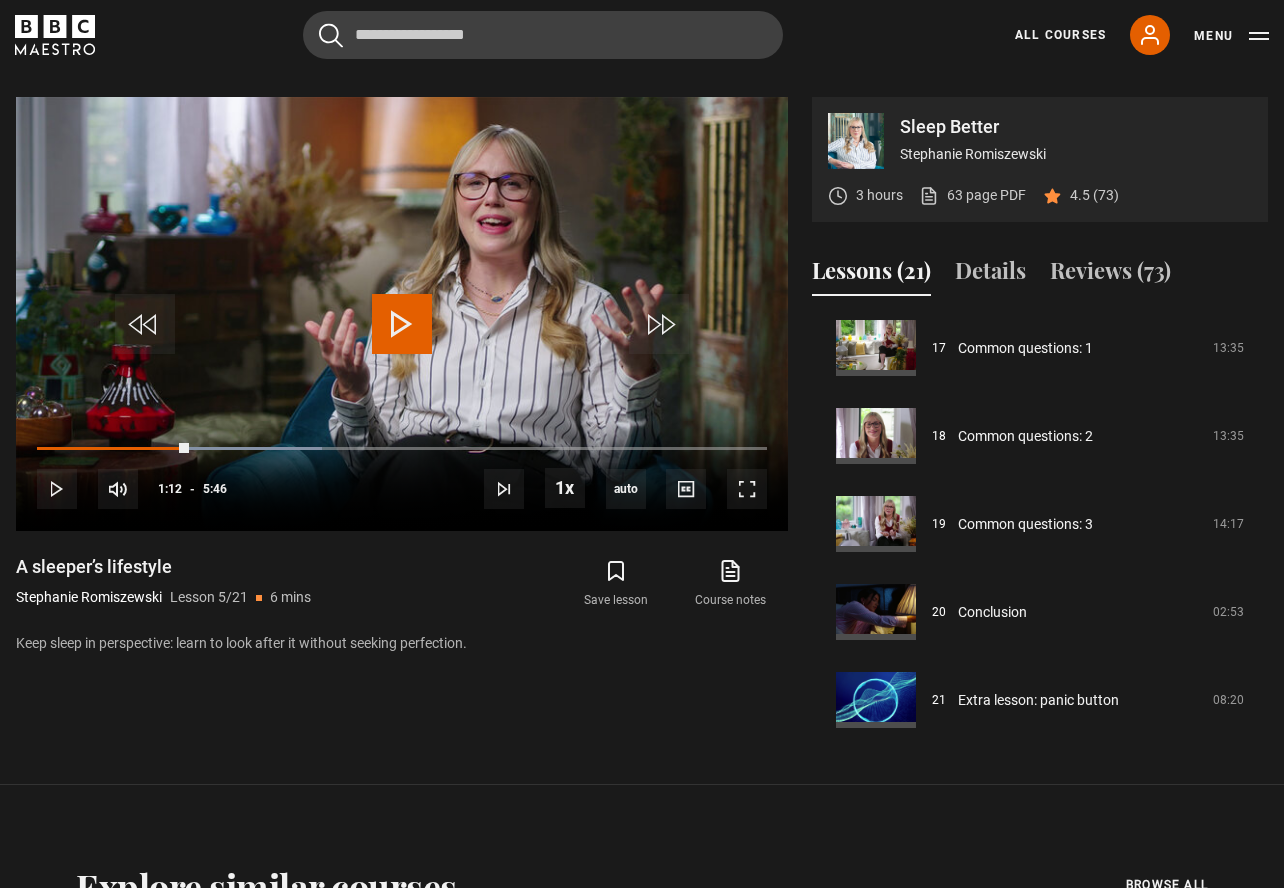 click 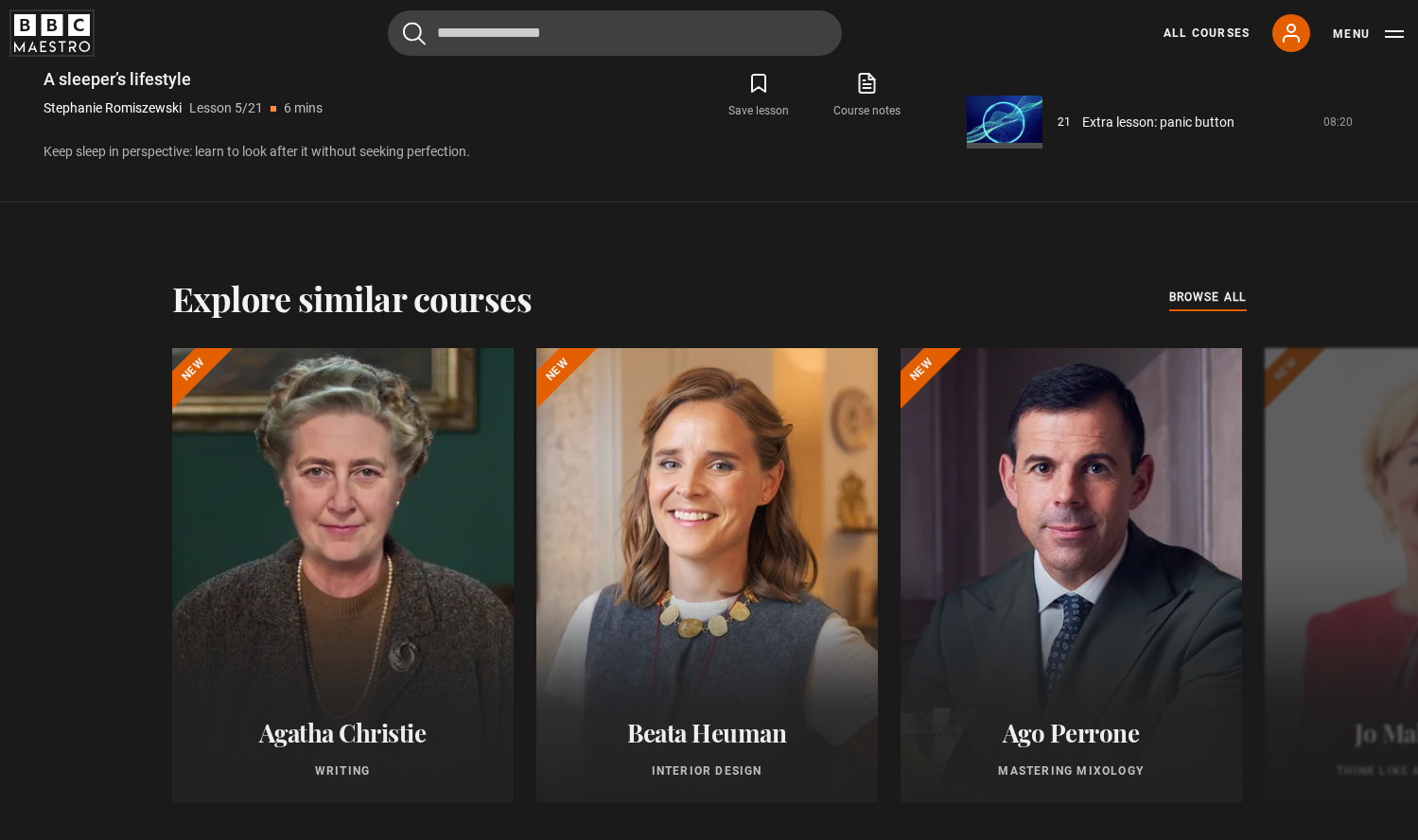 scroll, scrollTop: 1123, scrollLeft: 0, axis: vertical 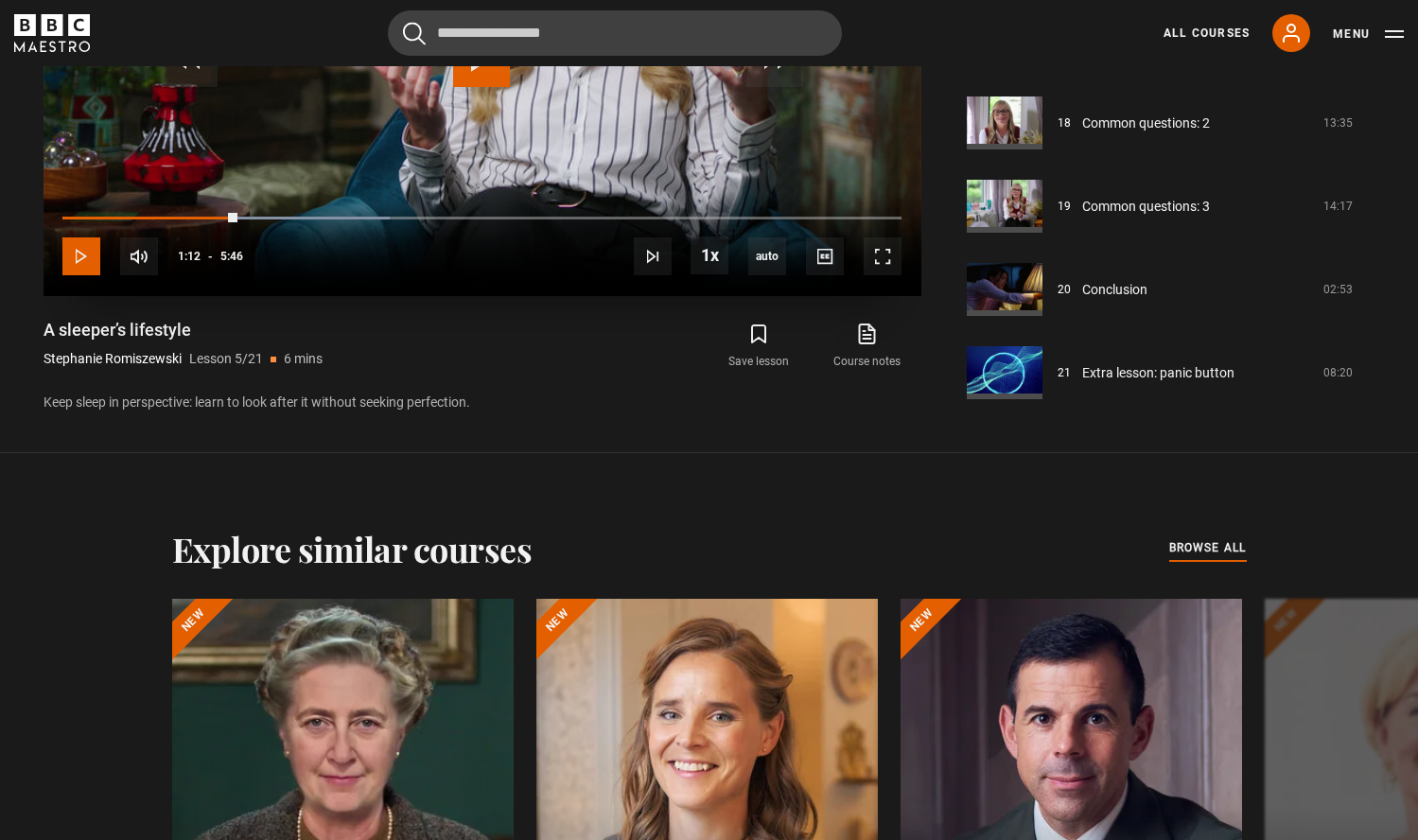 click at bounding box center [81, 256] 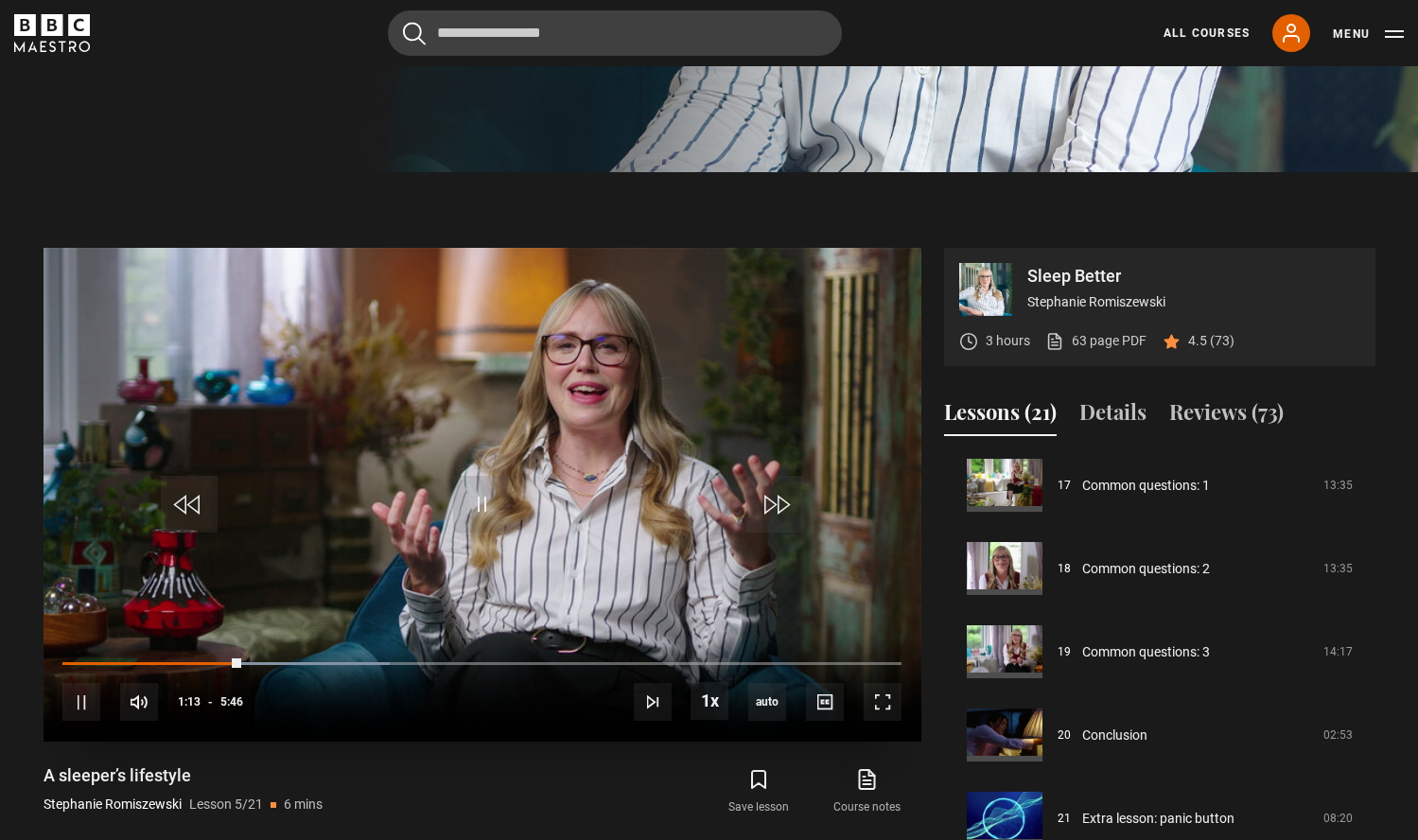 scroll, scrollTop: 843, scrollLeft: 0, axis: vertical 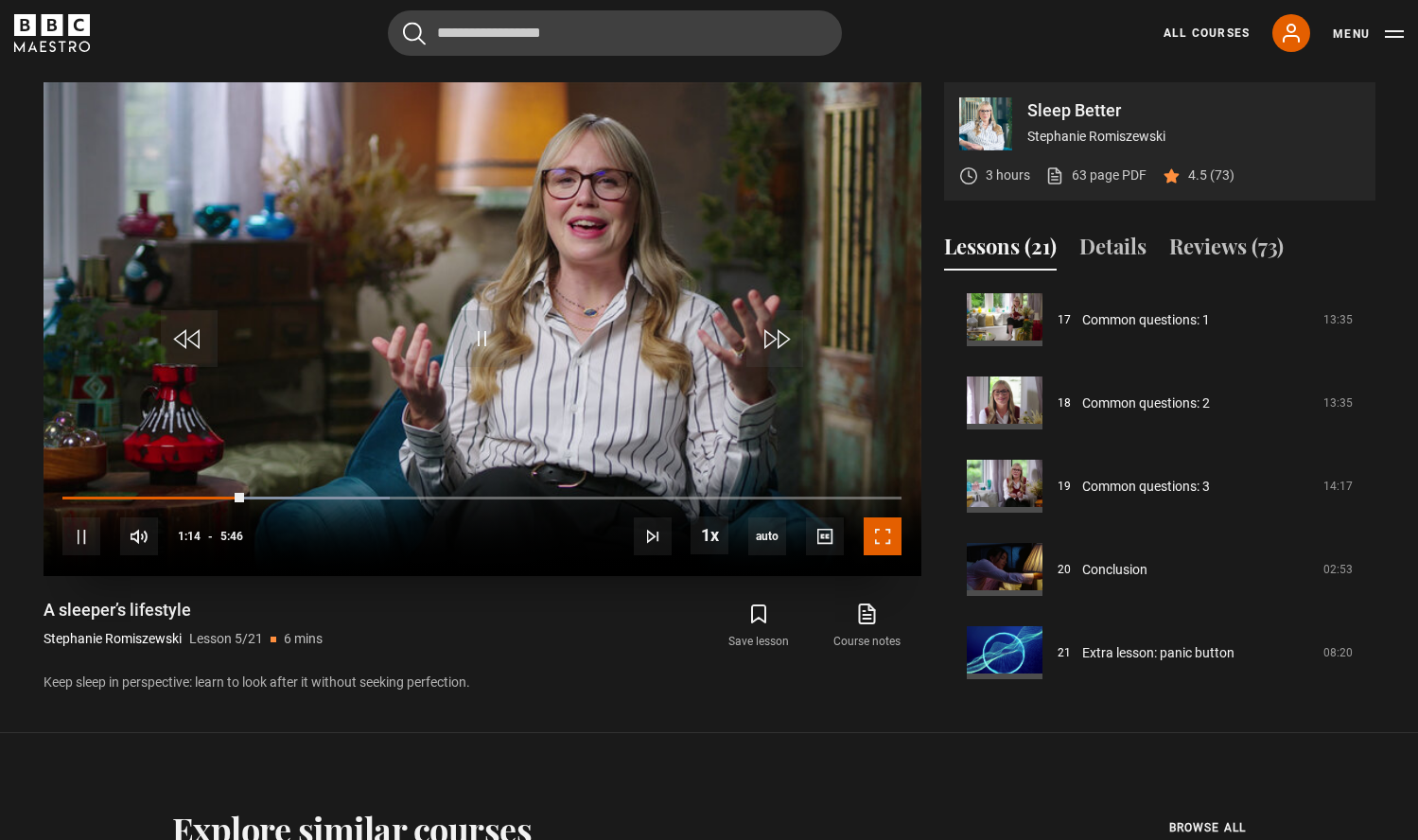 click at bounding box center (883, 536) 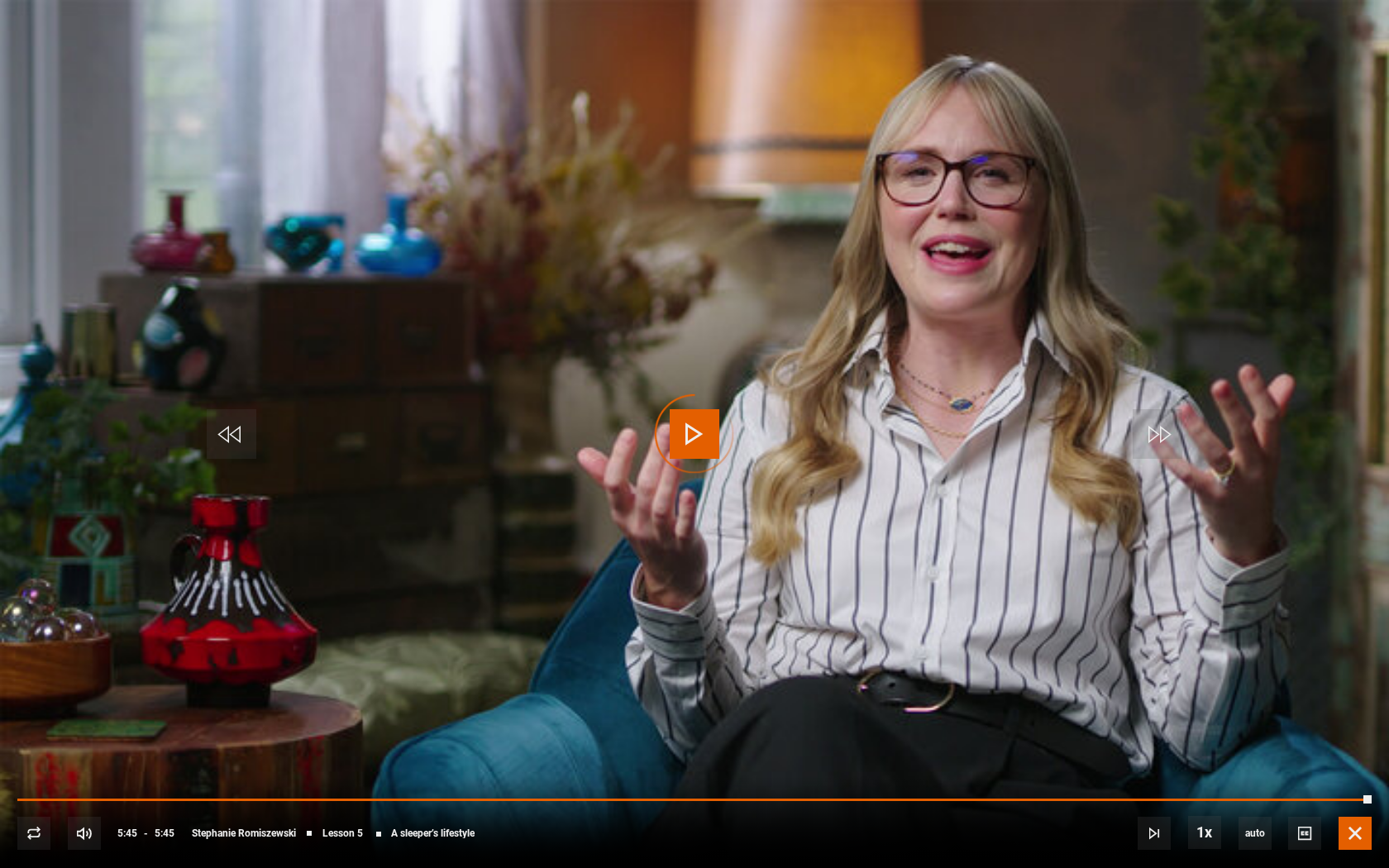 click at bounding box center (1355, 833) 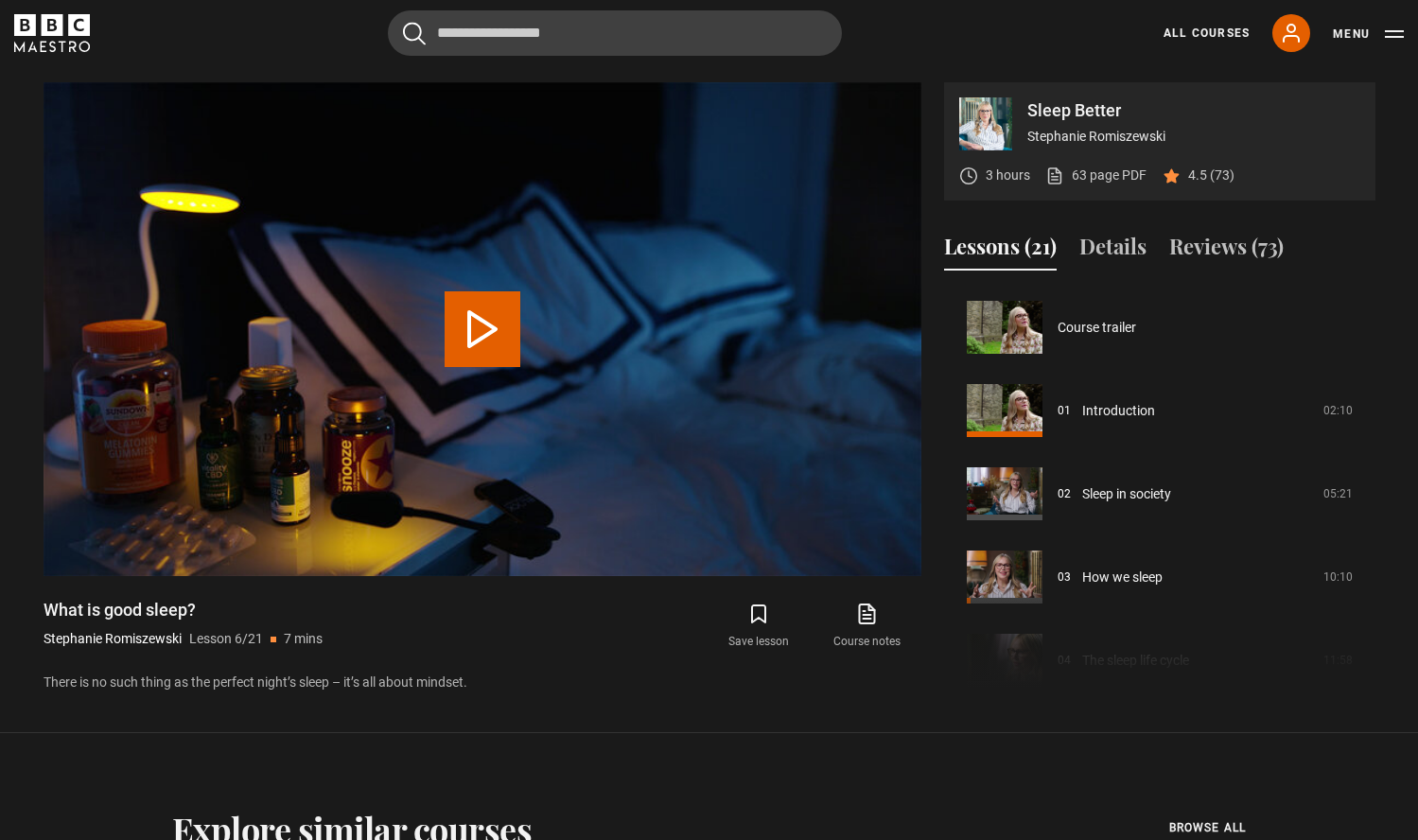scroll, scrollTop: 849, scrollLeft: 0, axis: vertical 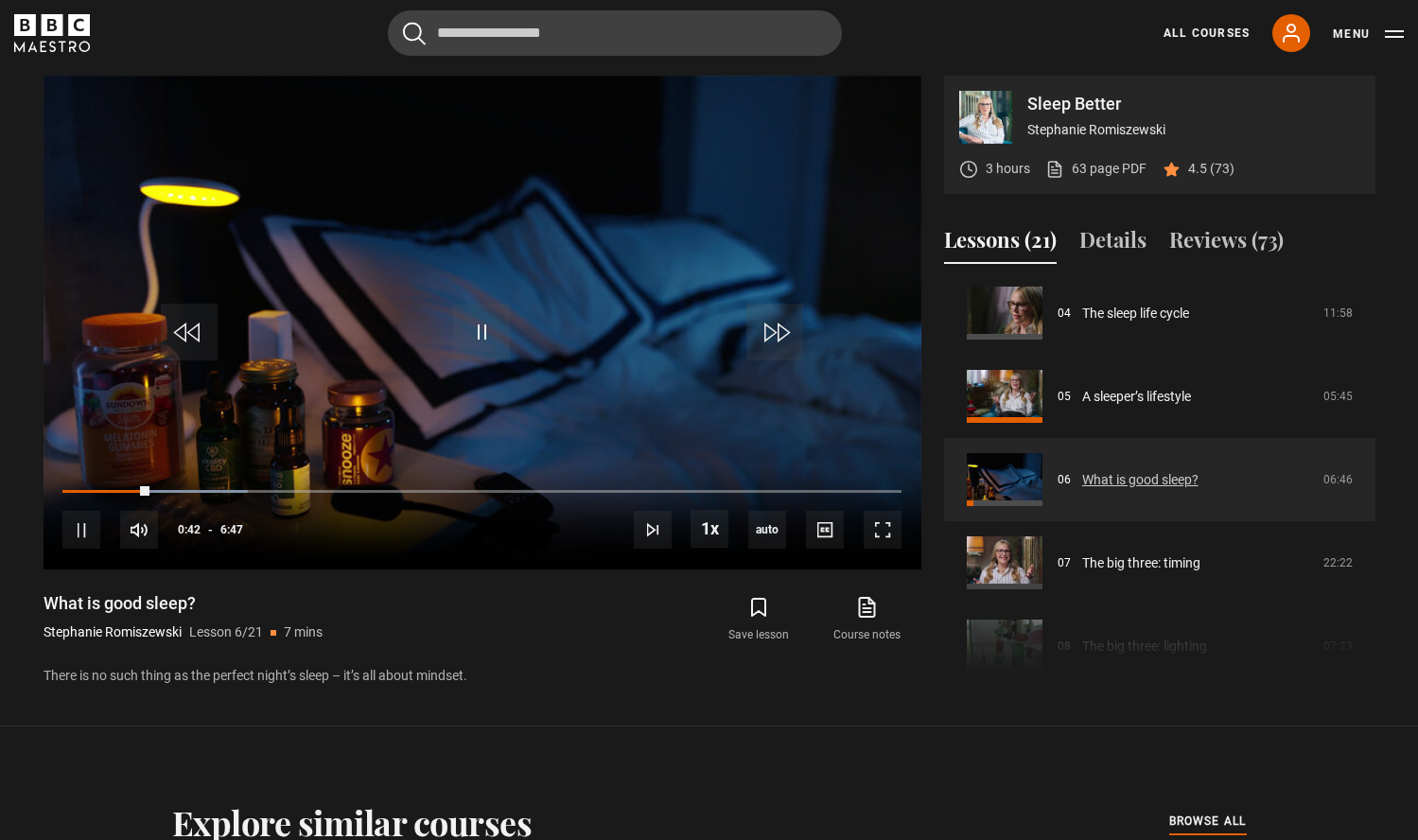 click on "What is good sleep?" at bounding box center [1140, 480] 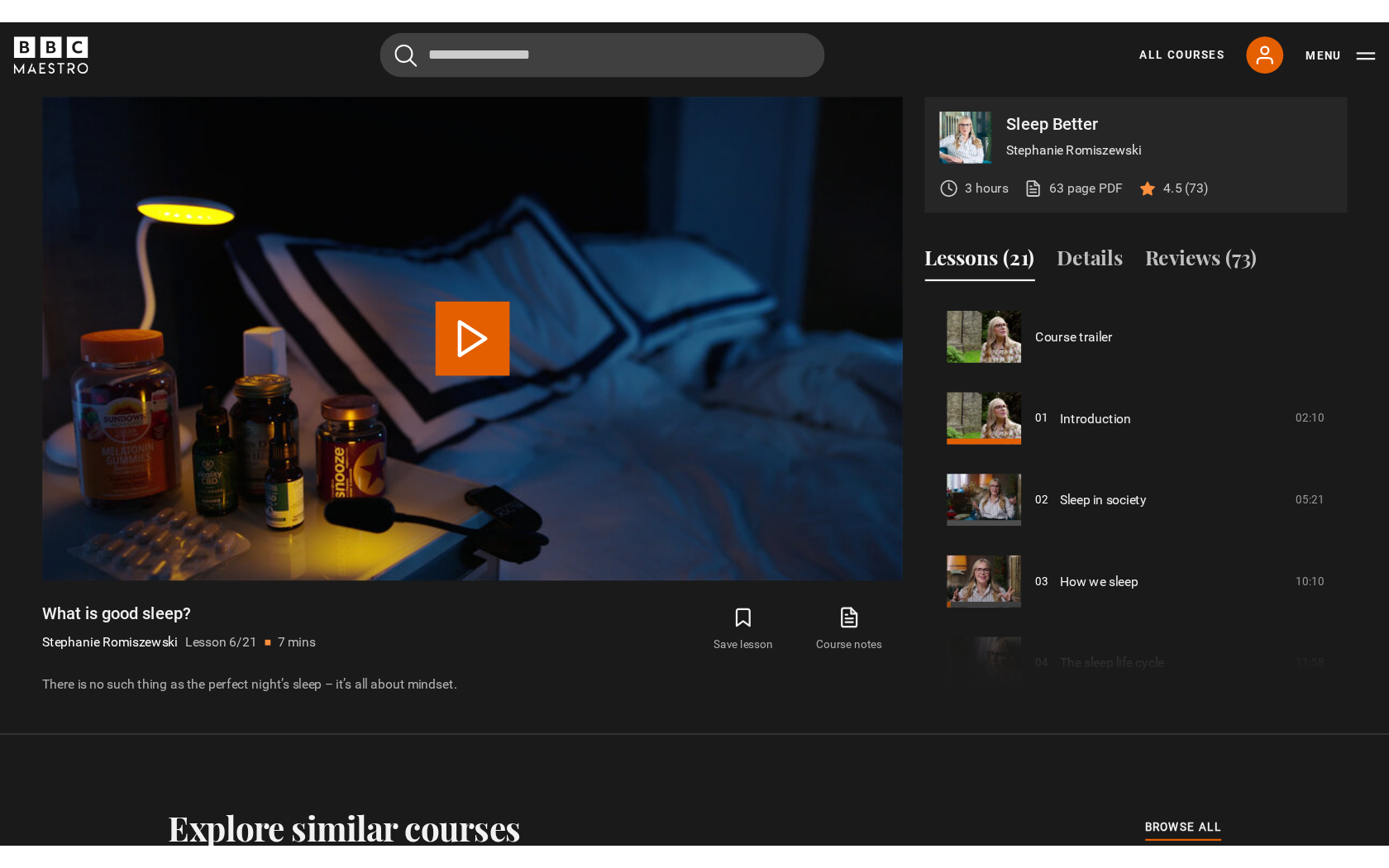 scroll, scrollTop: 364, scrollLeft: 0, axis: vertical 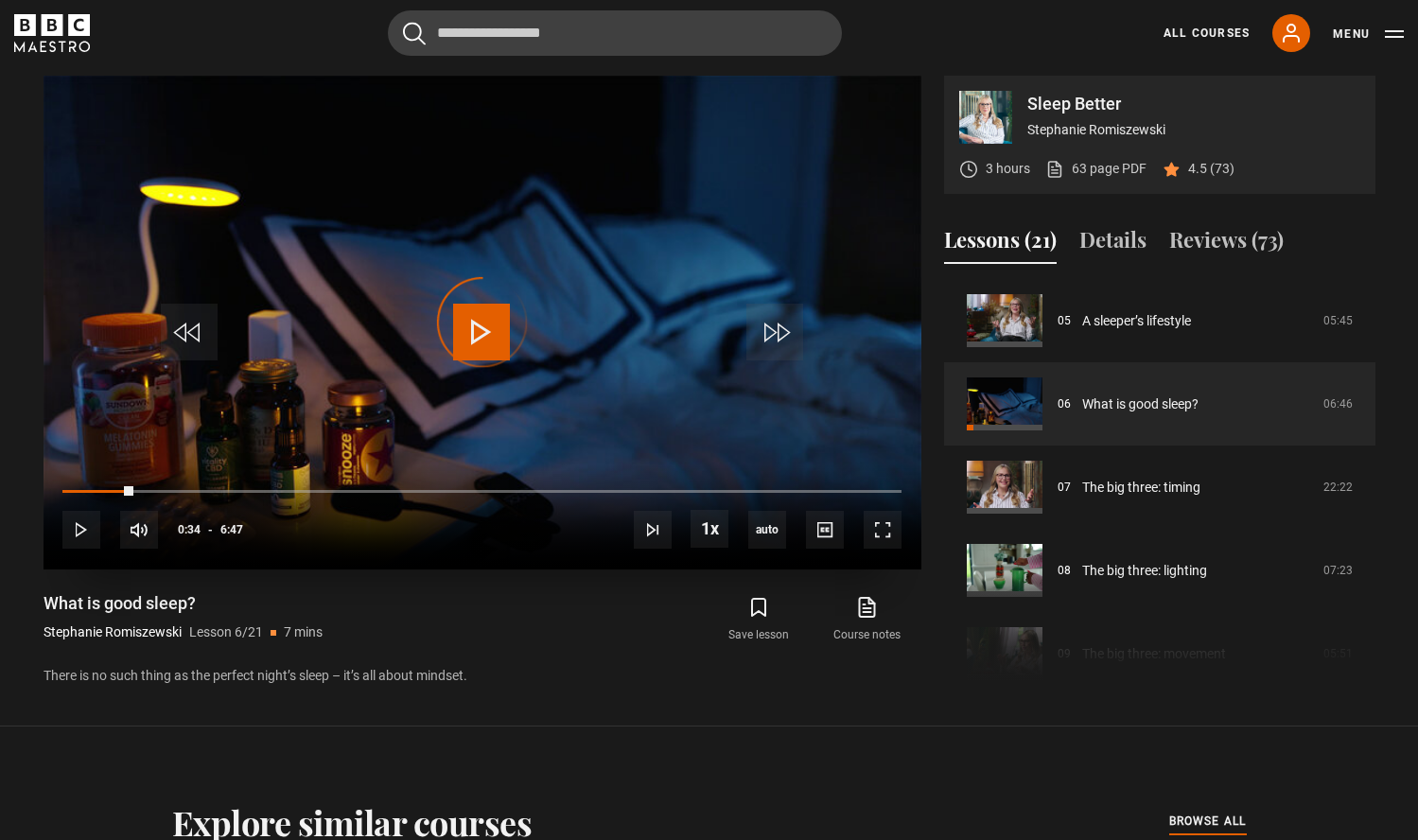 drag, startPoint x: 133, startPoint y: 486, endPoint x: 46, endPoint y: 488, distance: 87.022985 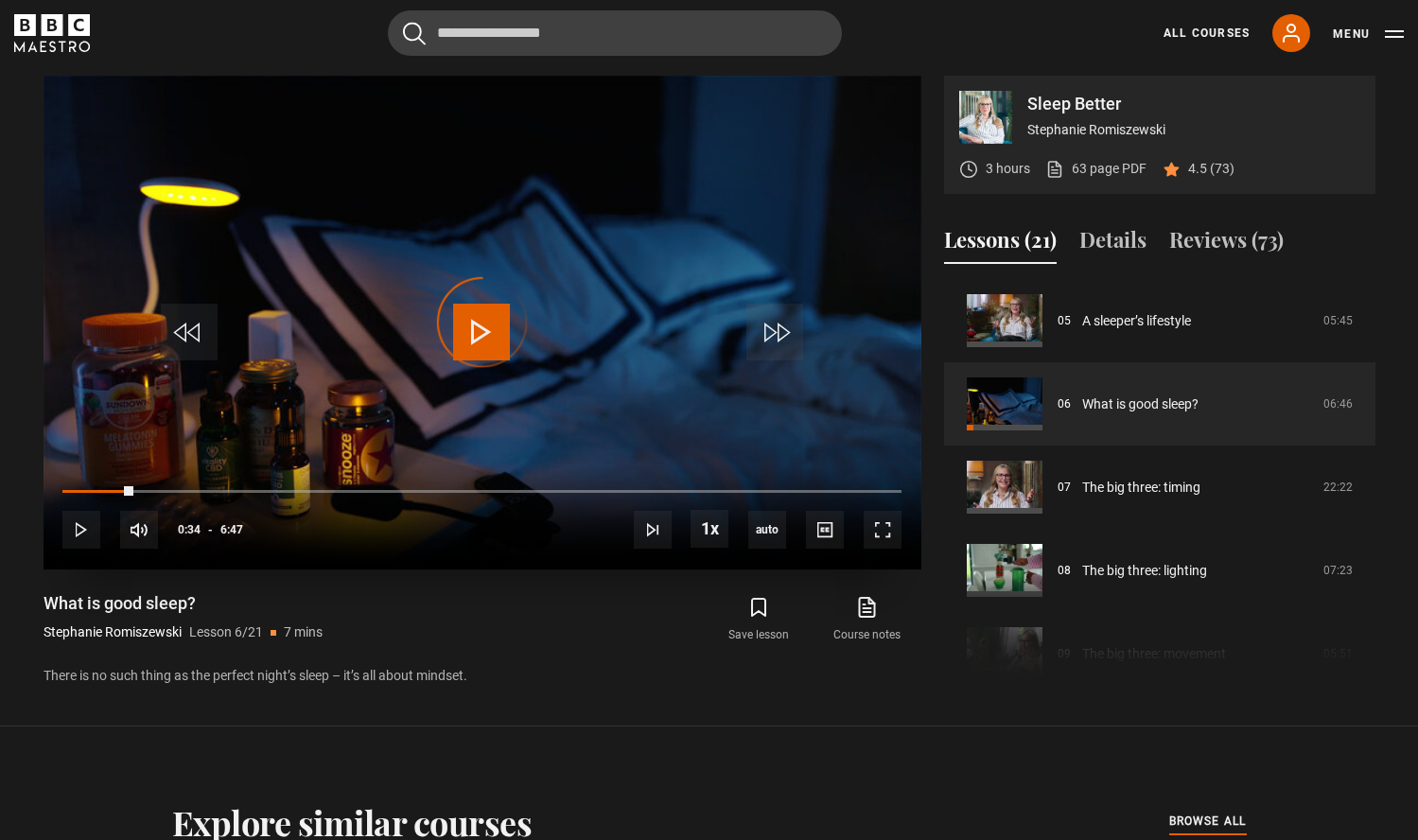 click on "10s Skip Back 10 seconds Play 10s Skip Forward 10 seconds Loaded :  0.00% 0:29 0:34 Play Mute Current Time  0:34 - Duration  6:47
Stephanie Romiszewski
Lesson 6
What is good sleep?
1x Playback Rate 2x 1.5x 1x , selected 0.5x auto Quality 360p 720p 1080p 2160p Auto , selected Captions captions off , selected English  Captions" at bounding box center [482, 516] 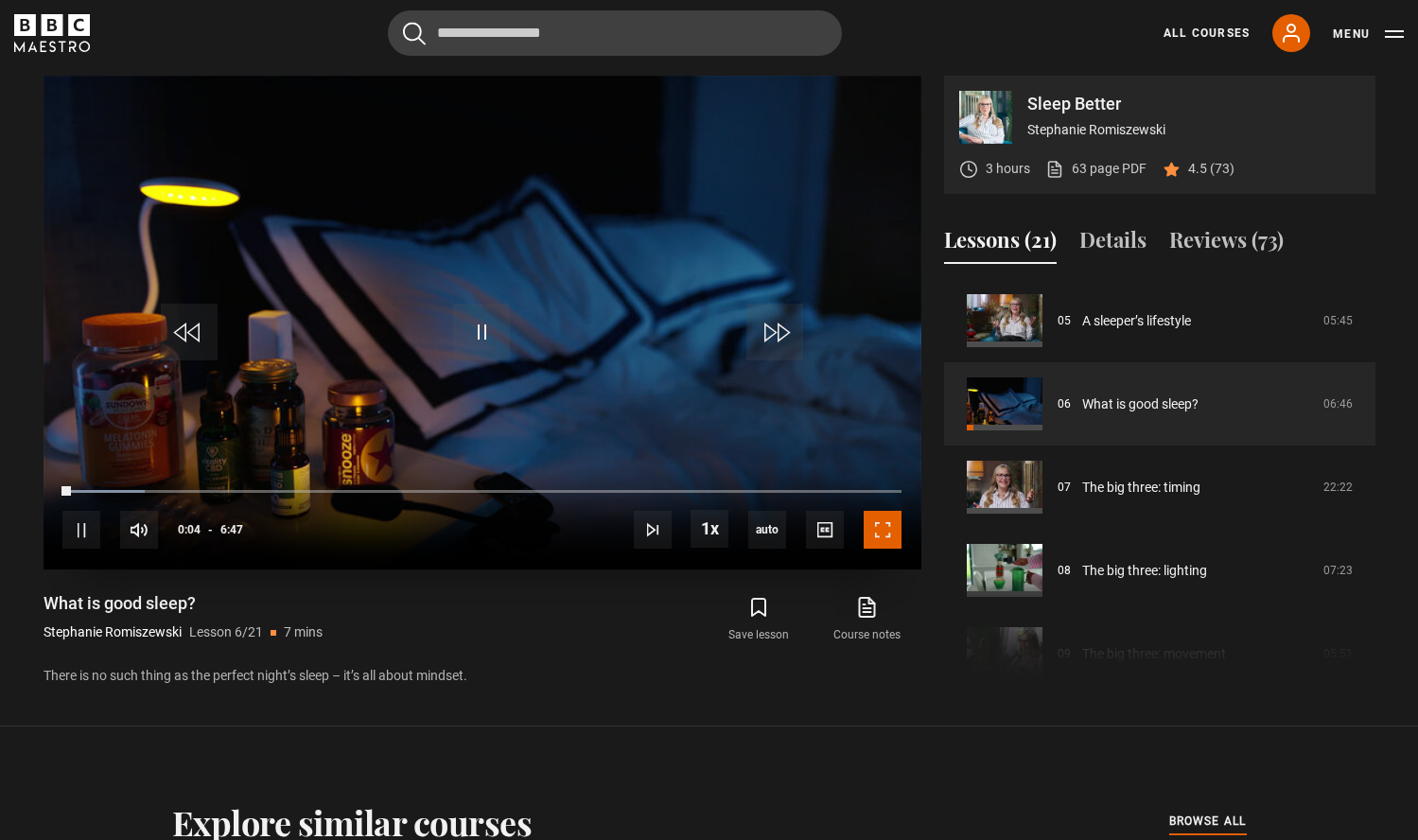 click at bounding box center (883, 530) 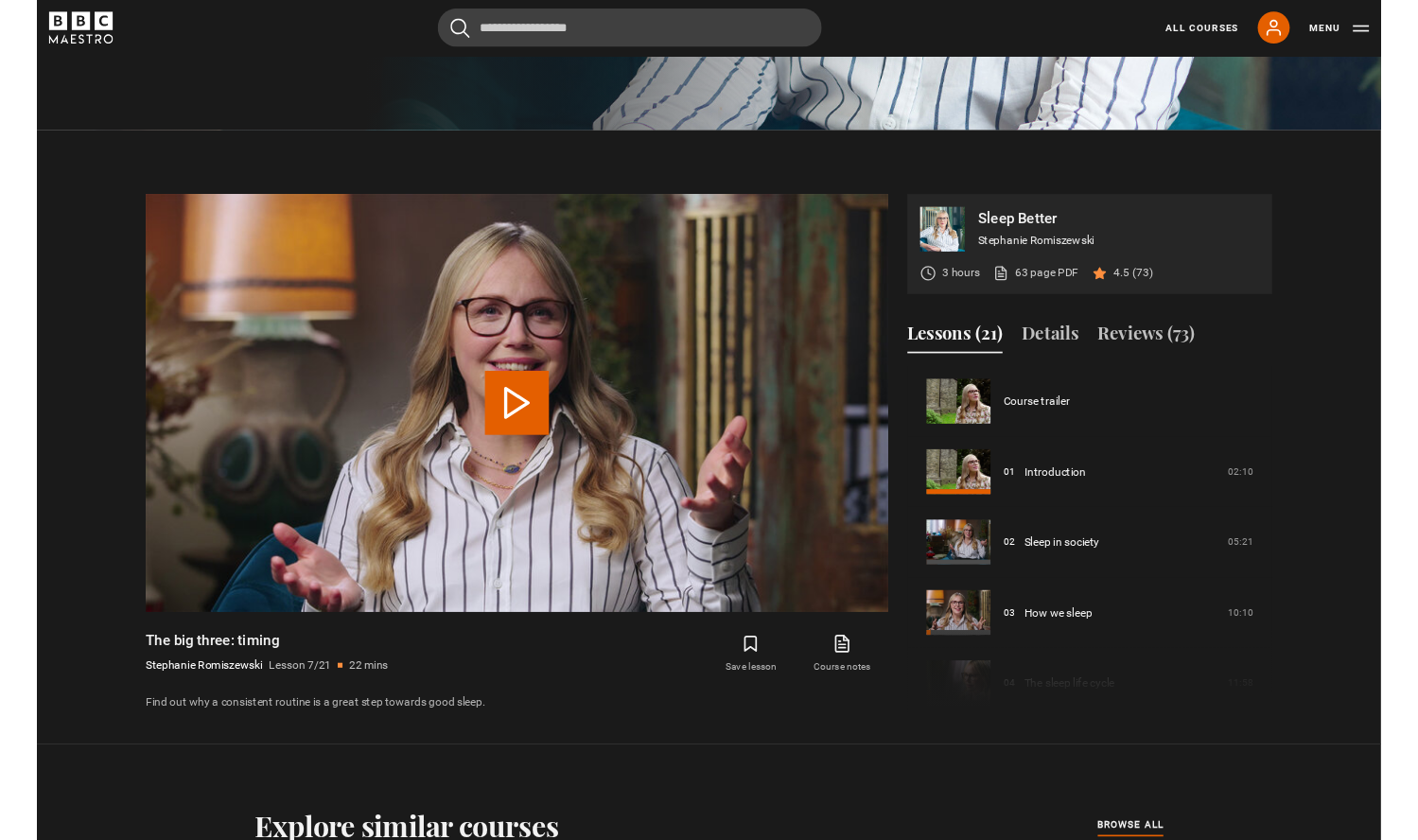 scroll, scrollTop: 1003, scrollLeft: 0, axis: vertical 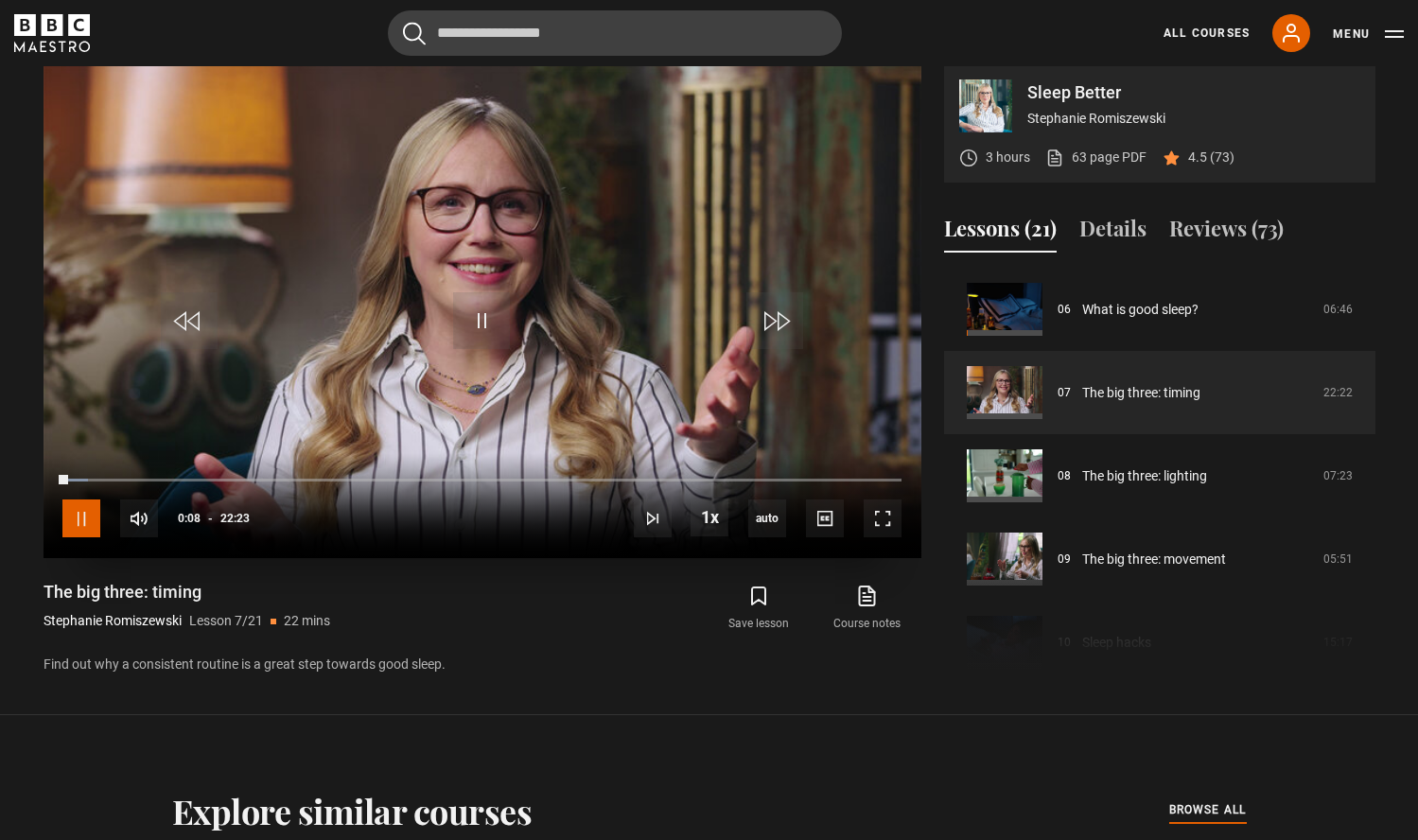 click at bounding box center [81, 518] 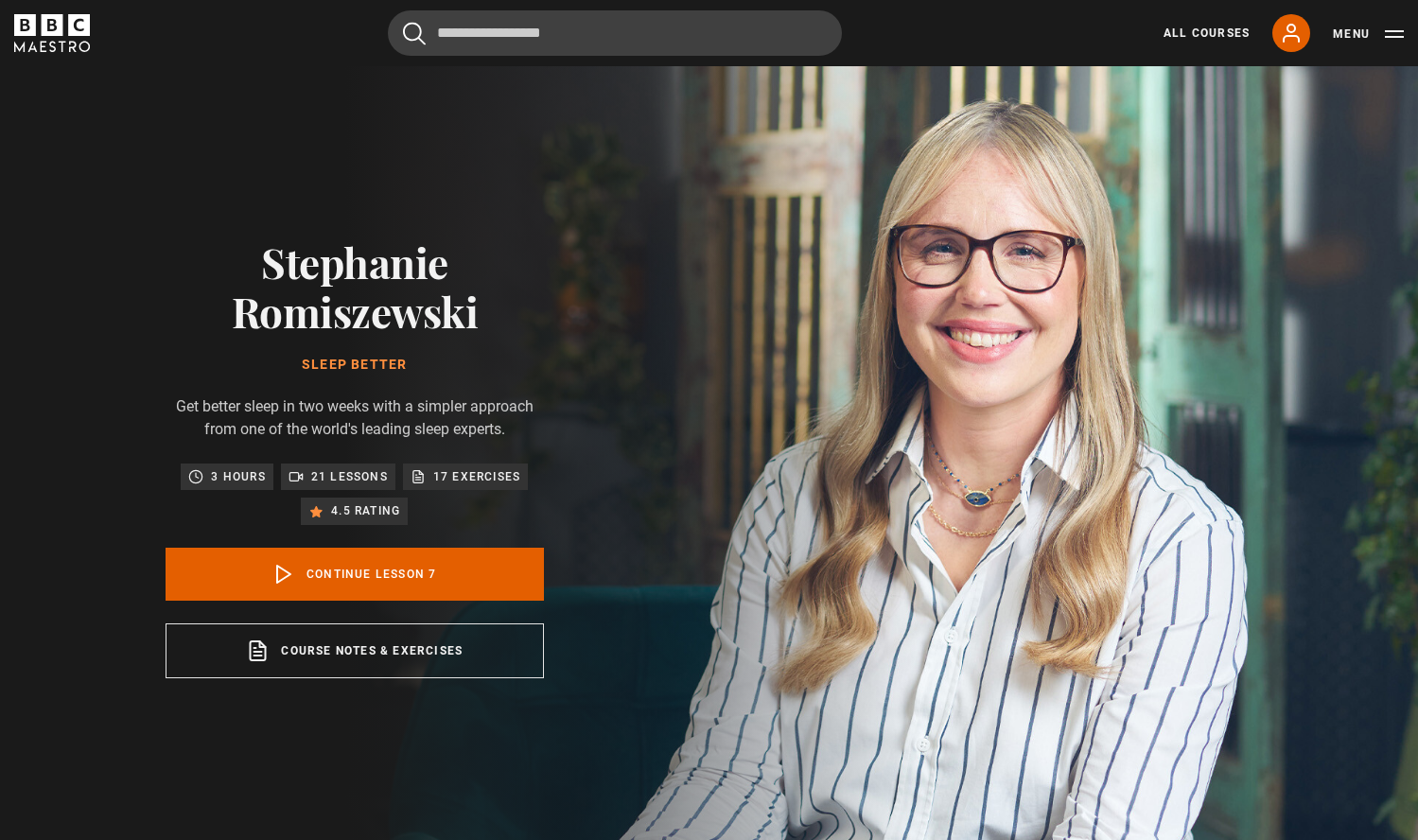 scroll, scrollTop: 849, scrollLeft: 0, axis: vertical 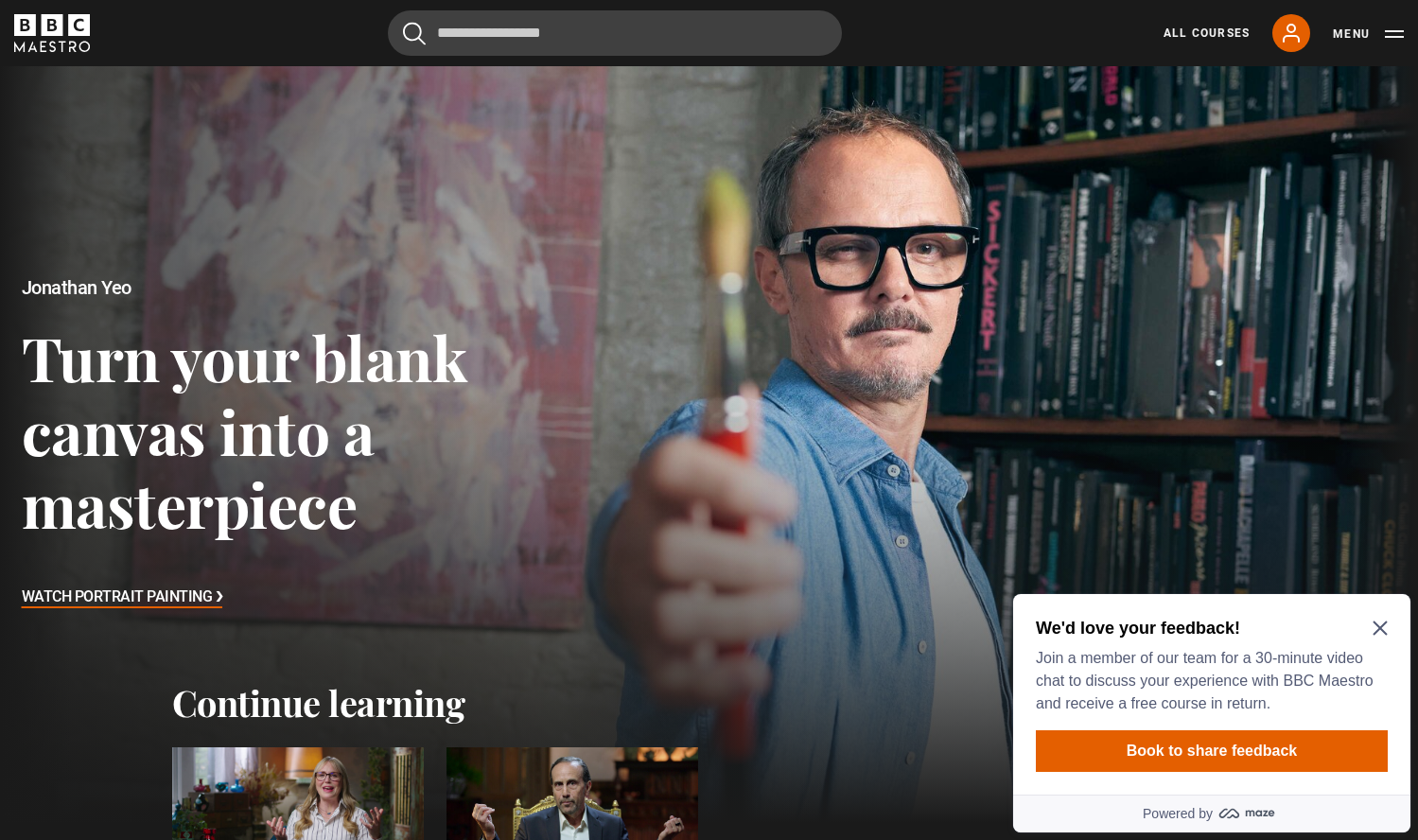 click 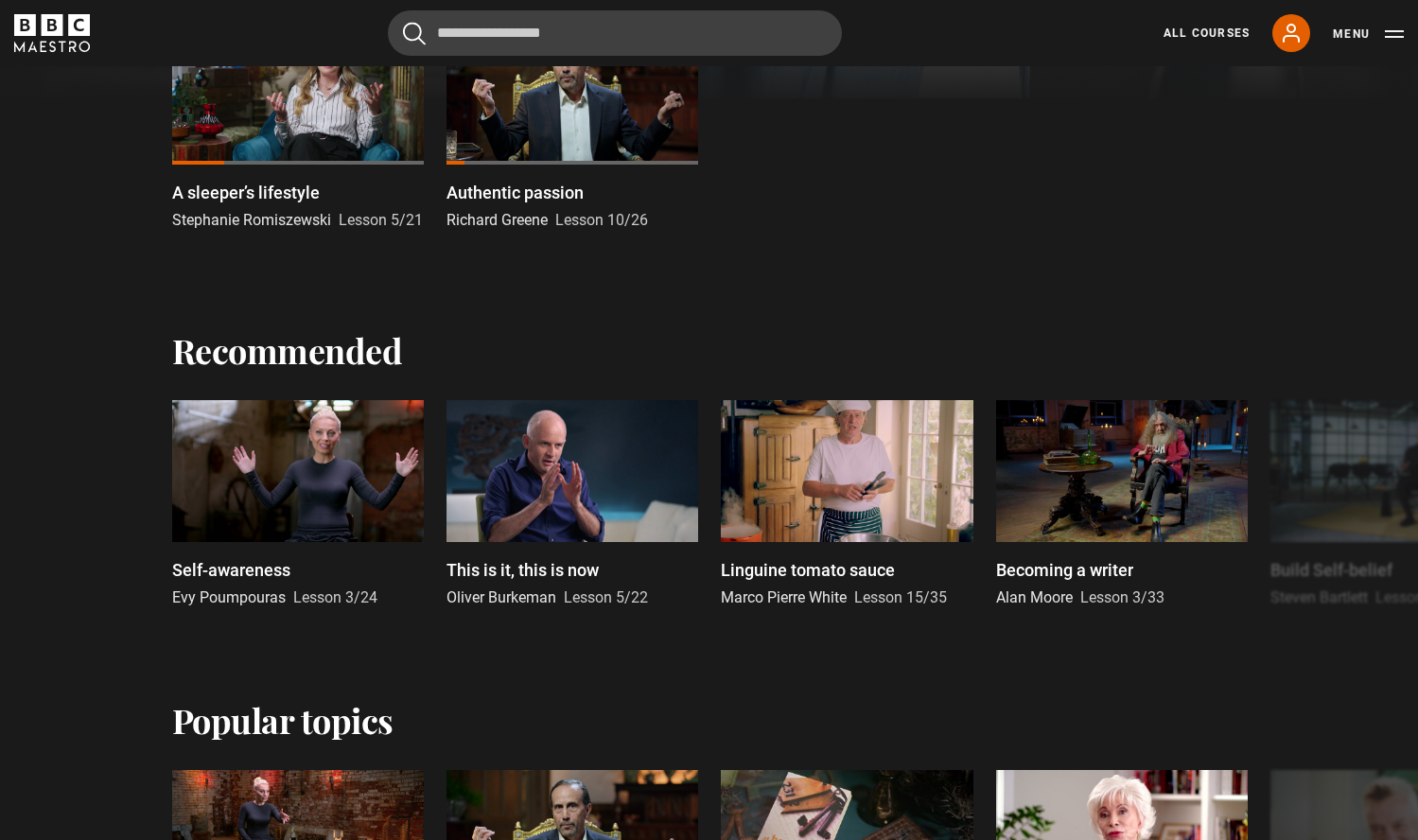 scroll, scrollTop: 723, scrollLeft: 0, axis: vertical 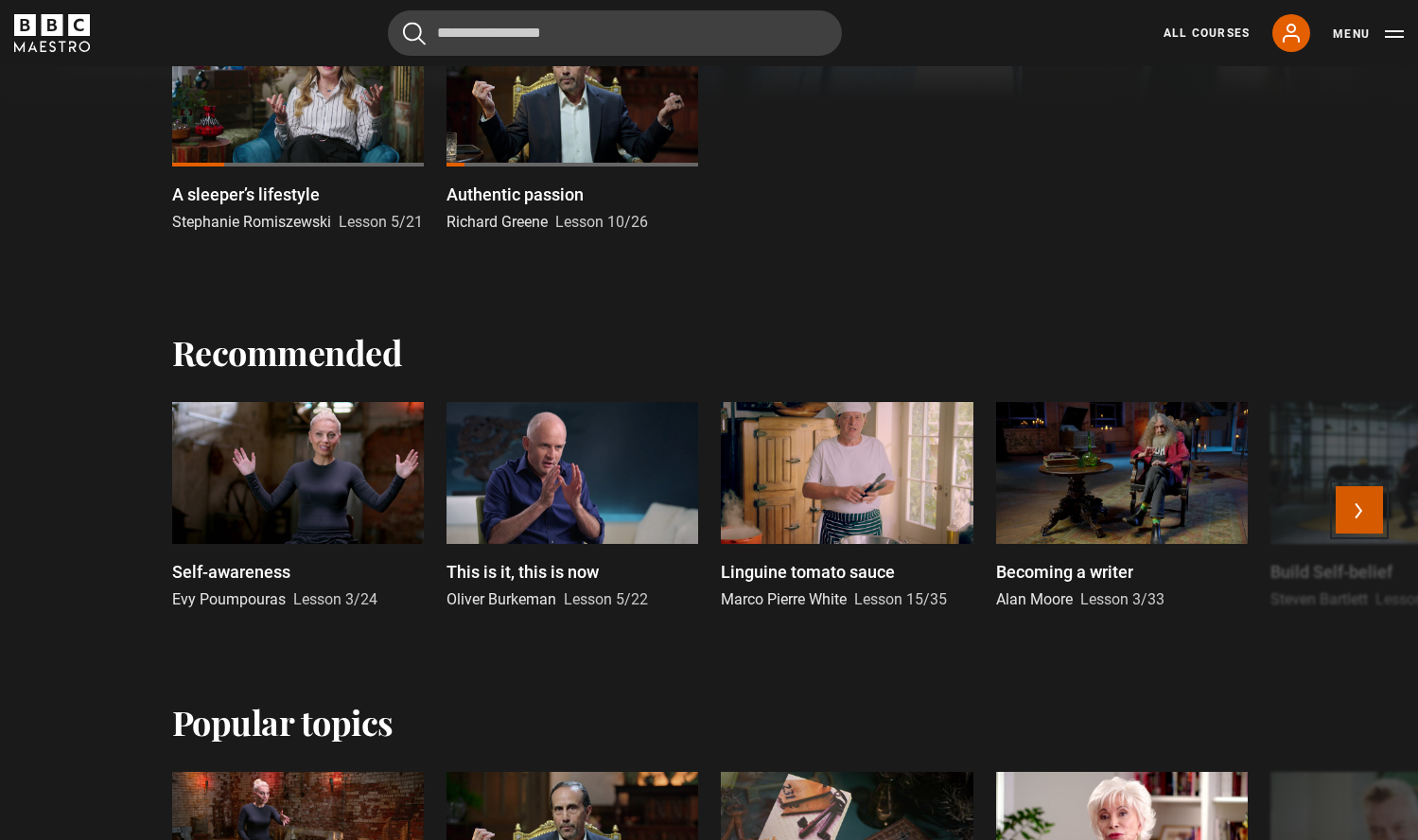 click on "Next" at bounding box center [1359, 510] 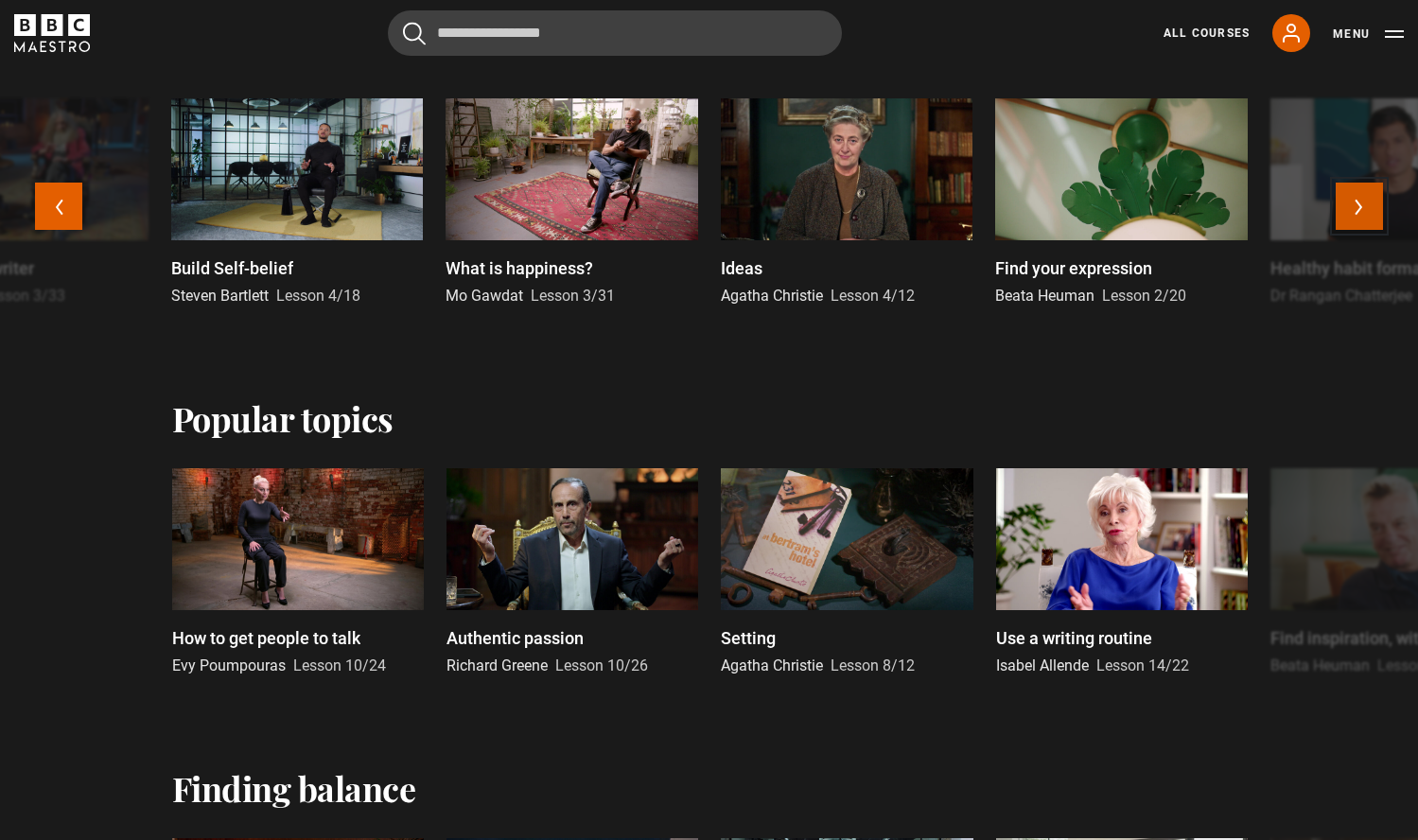 scroll, scrollTop: 1235, scrollLeft: 0, axis: vertical 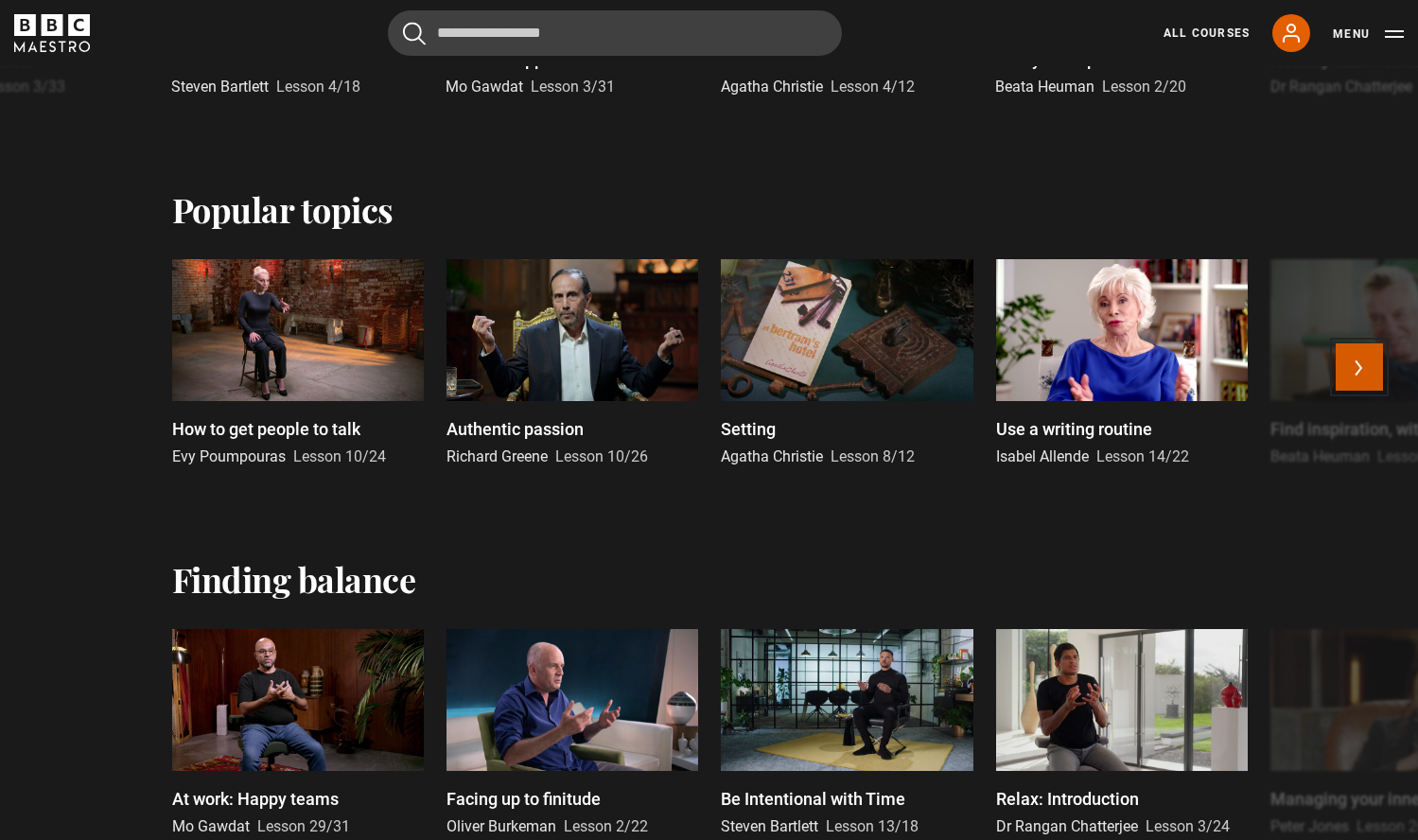 click on "Next" at bounding box center (1359, 367) 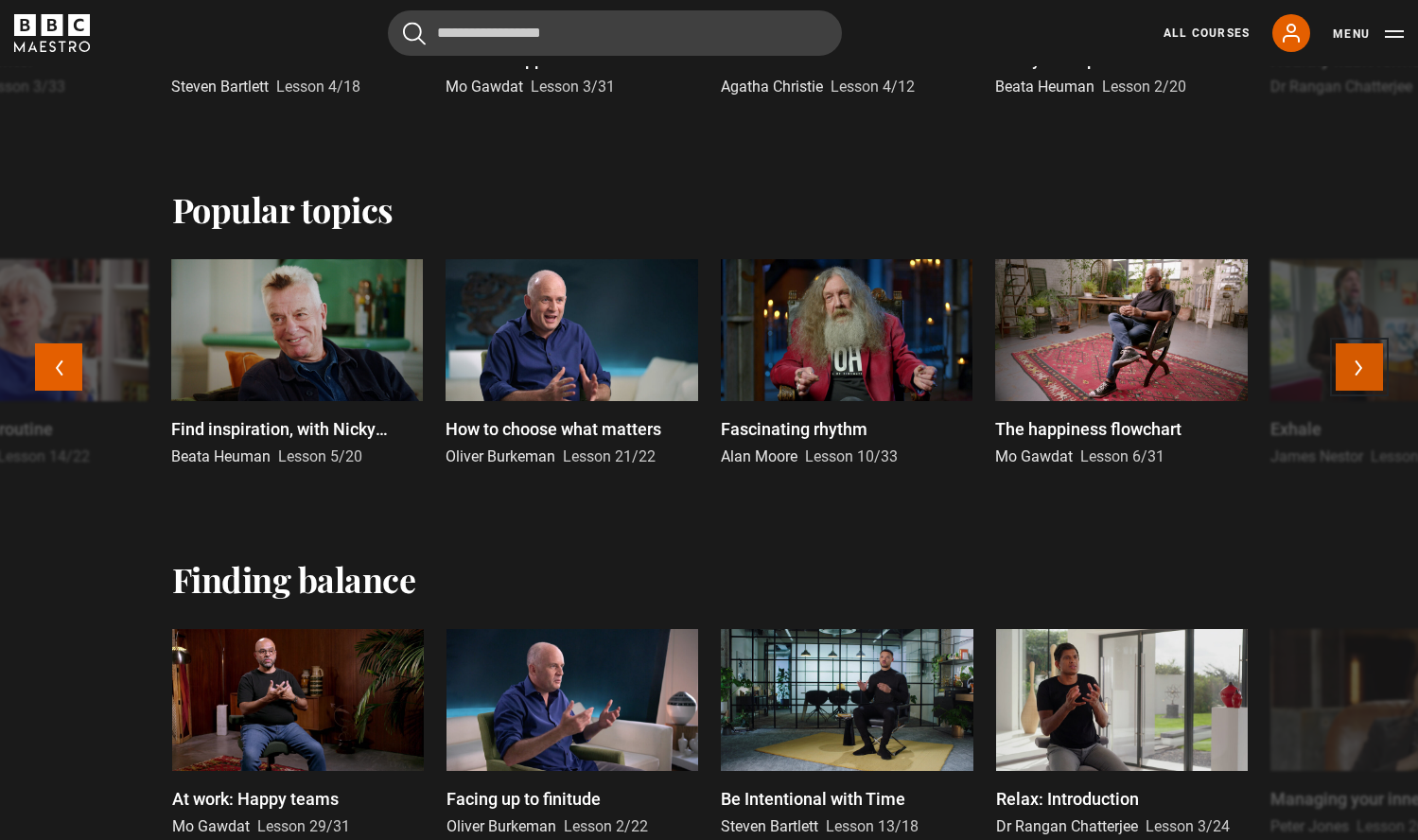 click on "Next" at bounding box center [1359, 367] 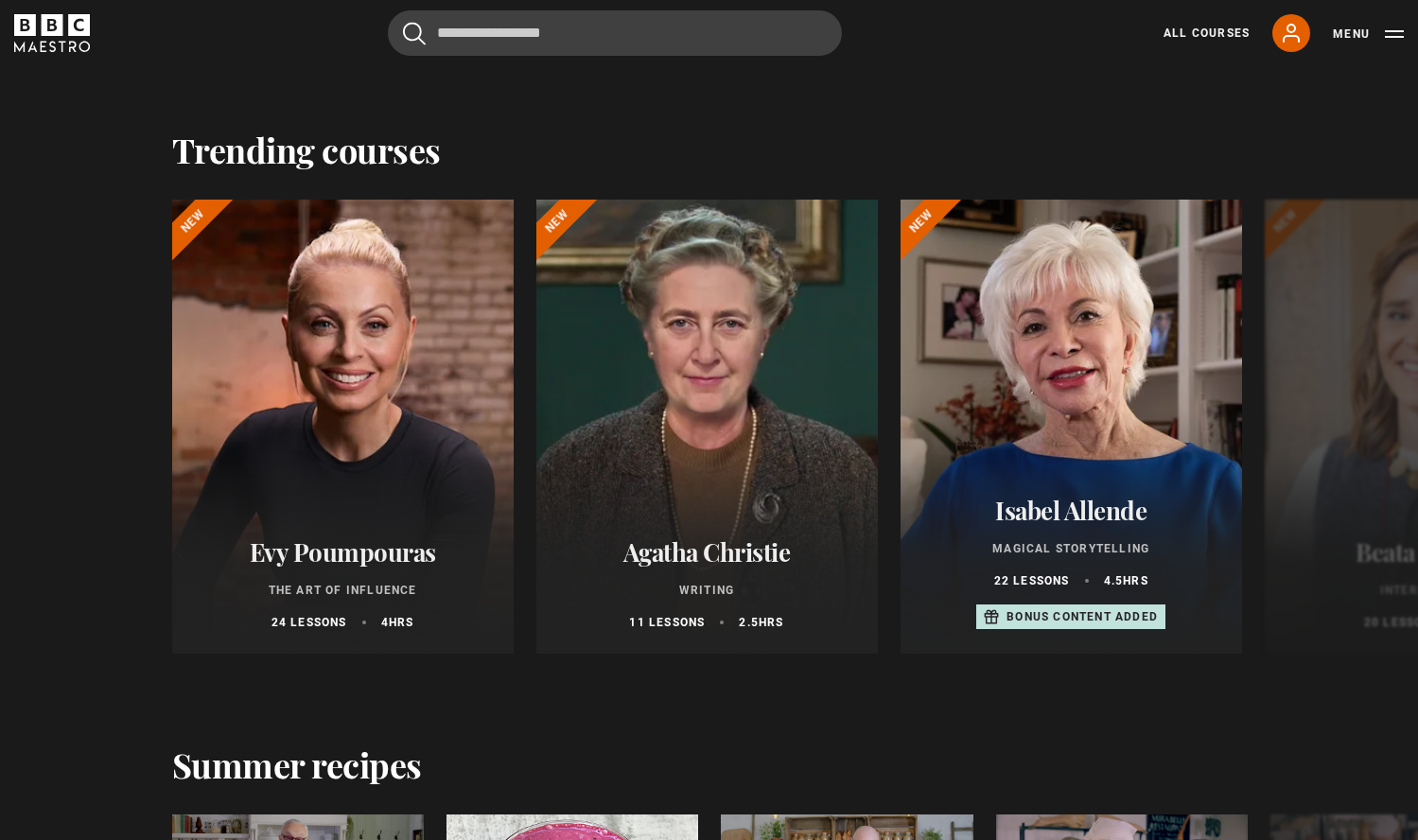 scroll, scrollTop: 2033, scrollLeft: 0, axis: vertical 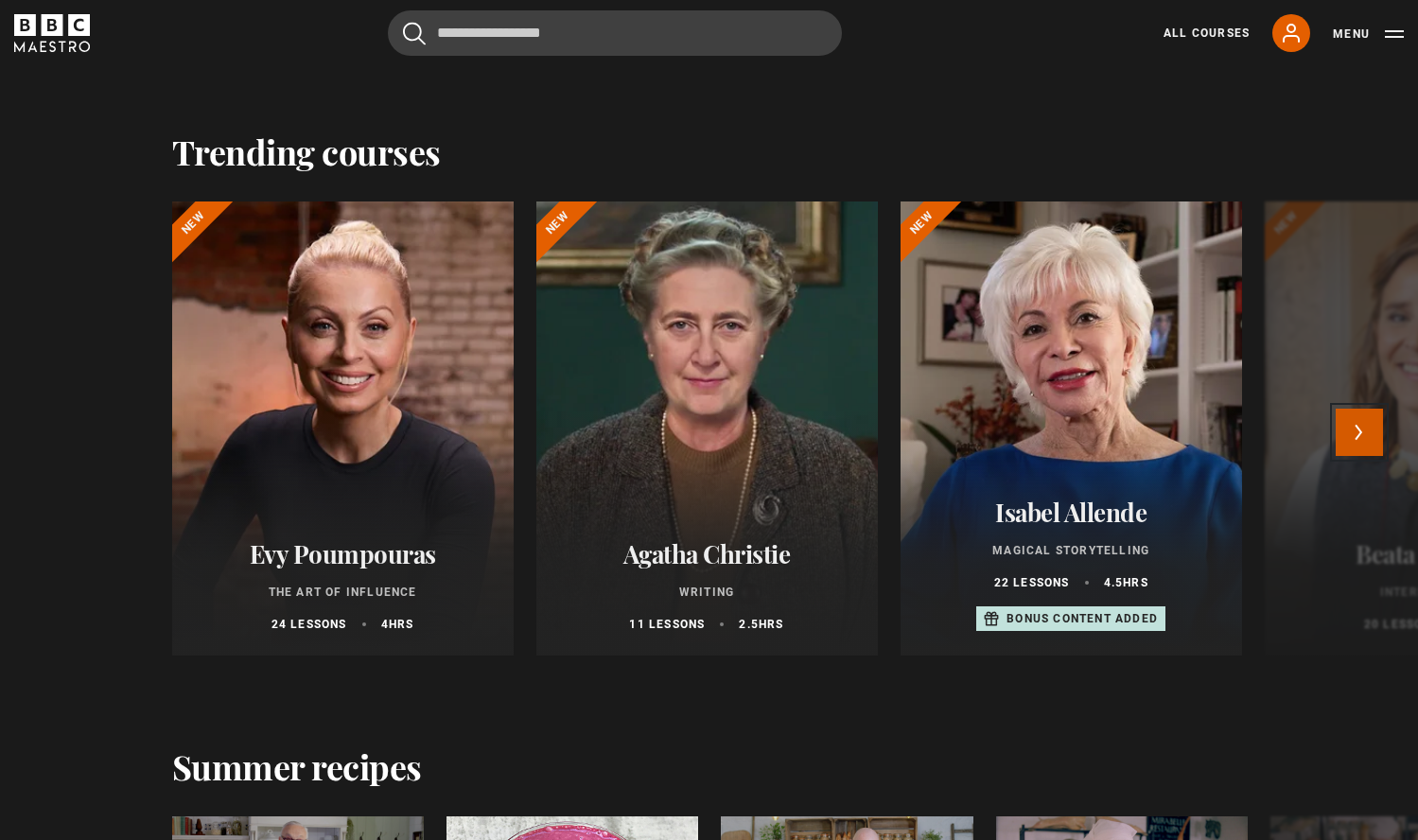 click on "Next" at bounding box center (1359, 432) 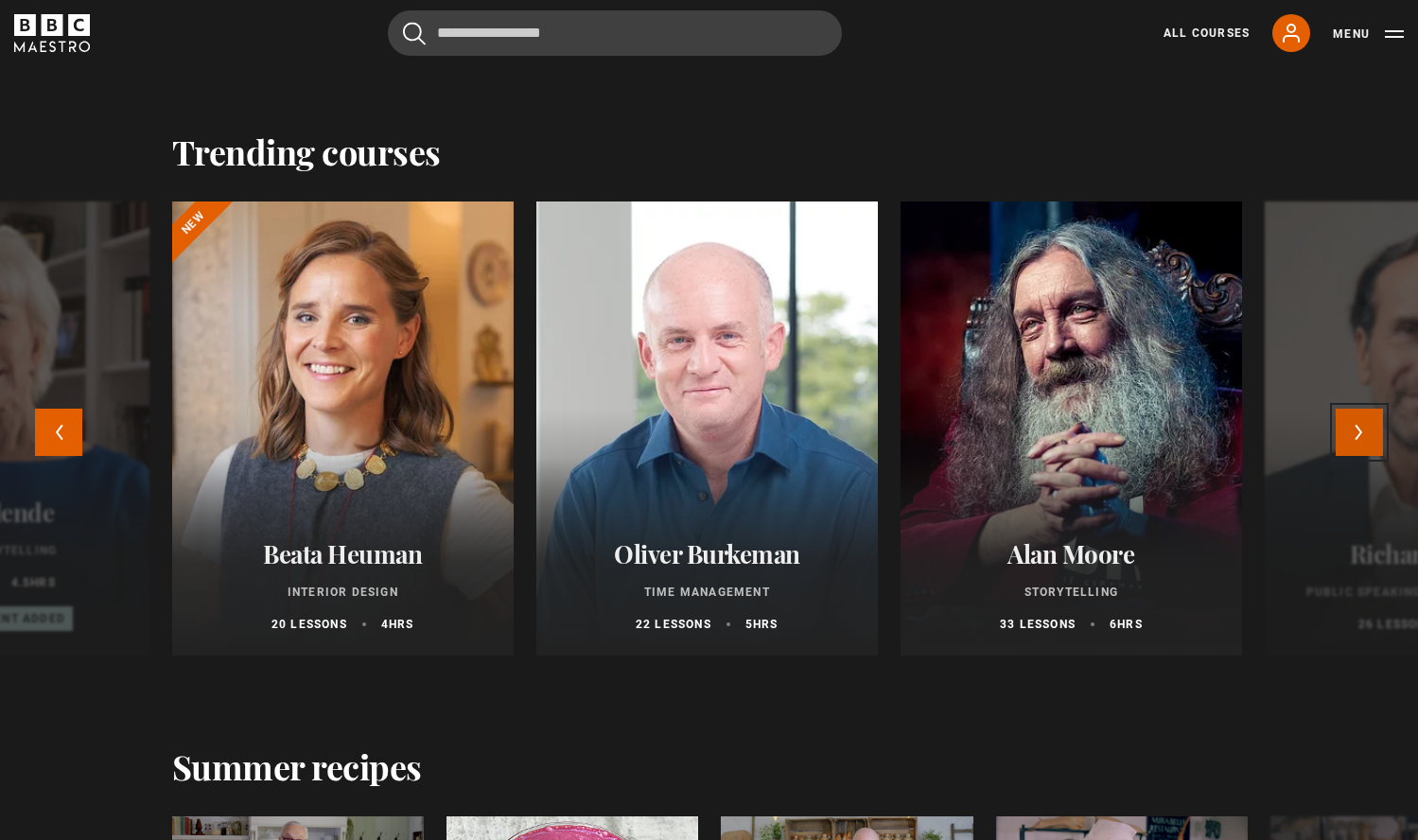 click on "Next" at bounding box center (1359, 432) 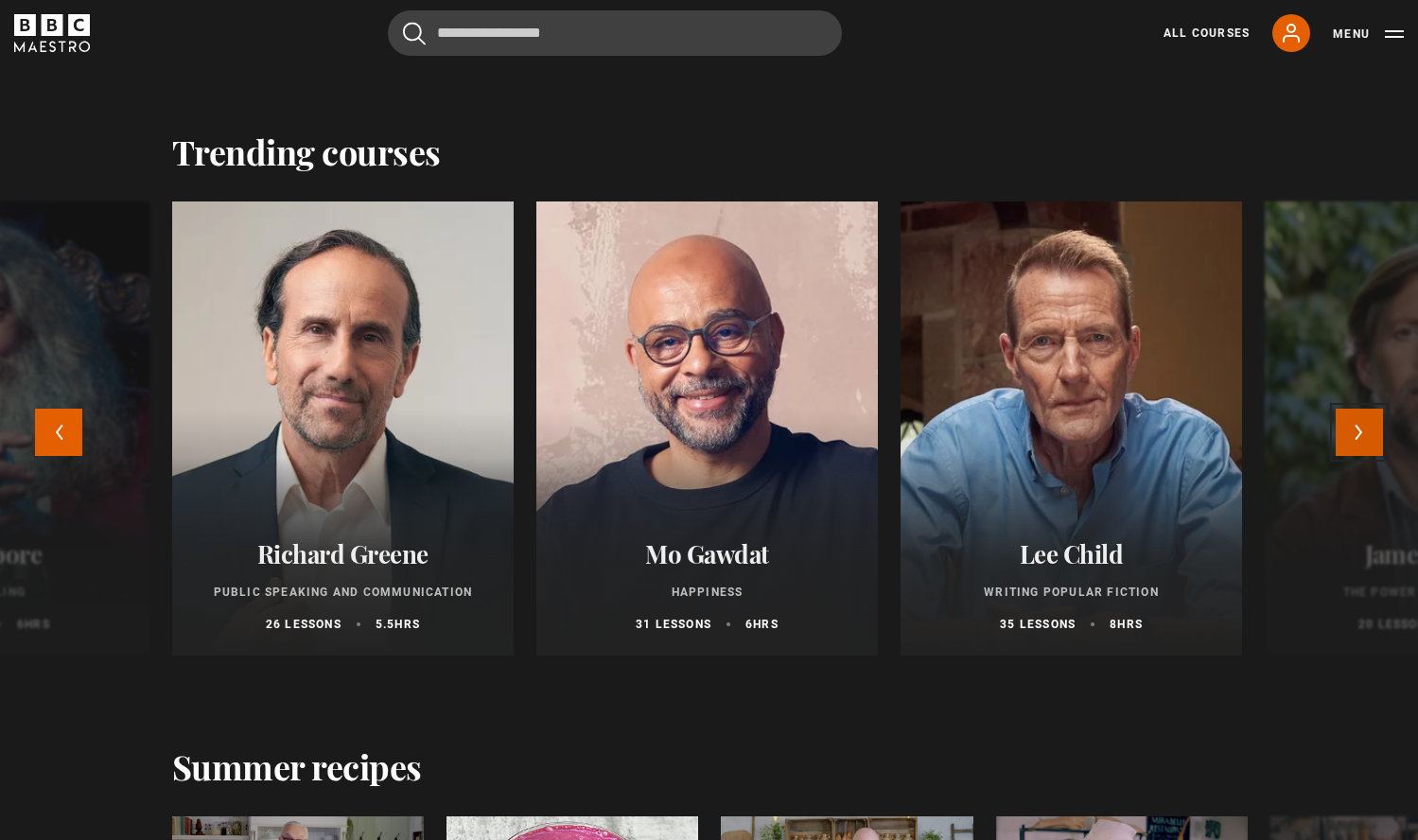 click on "Next" at bounding box center (1359, 432) 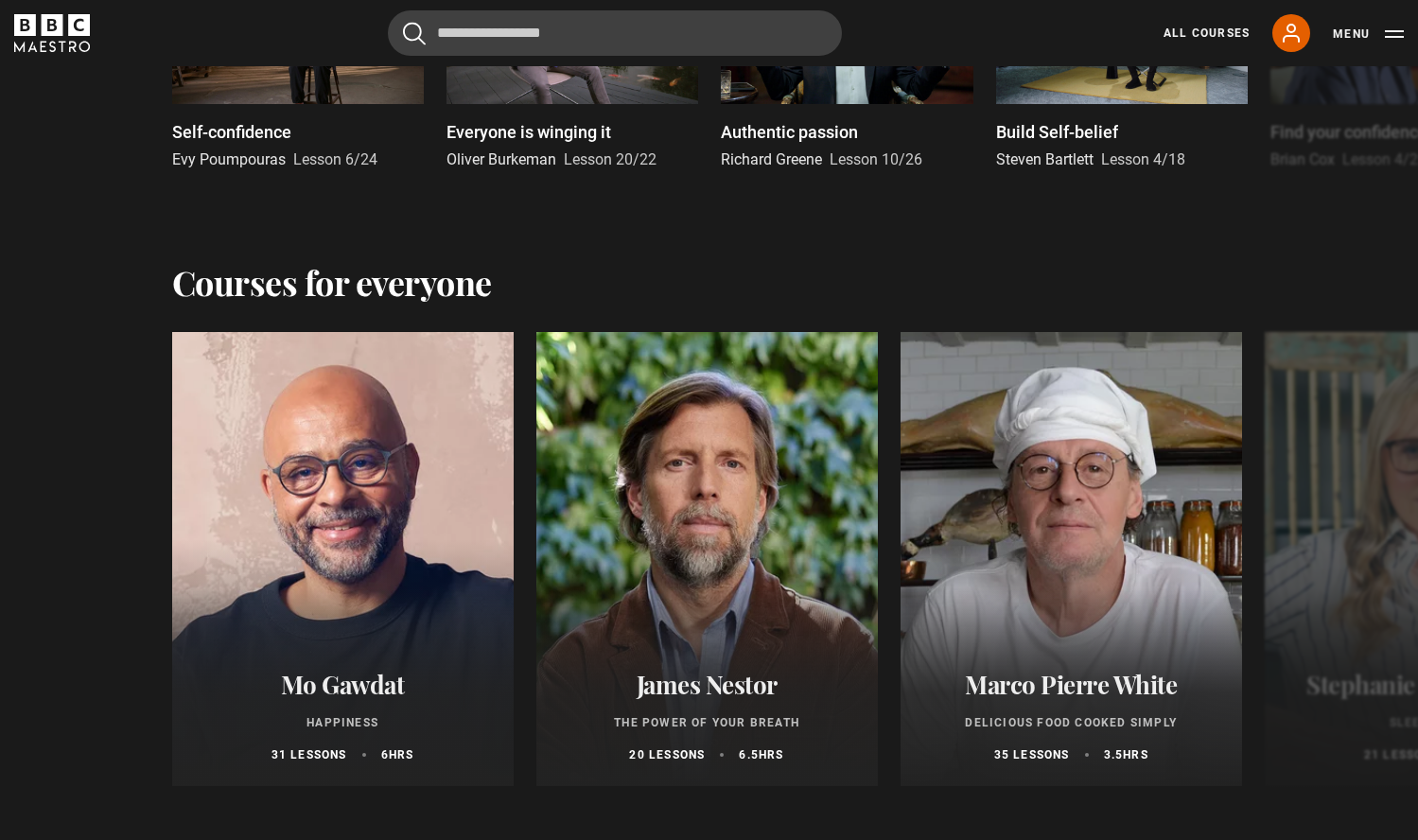 scroll, scrollTop: 3392, scrollLeft: 0, axis: vertical 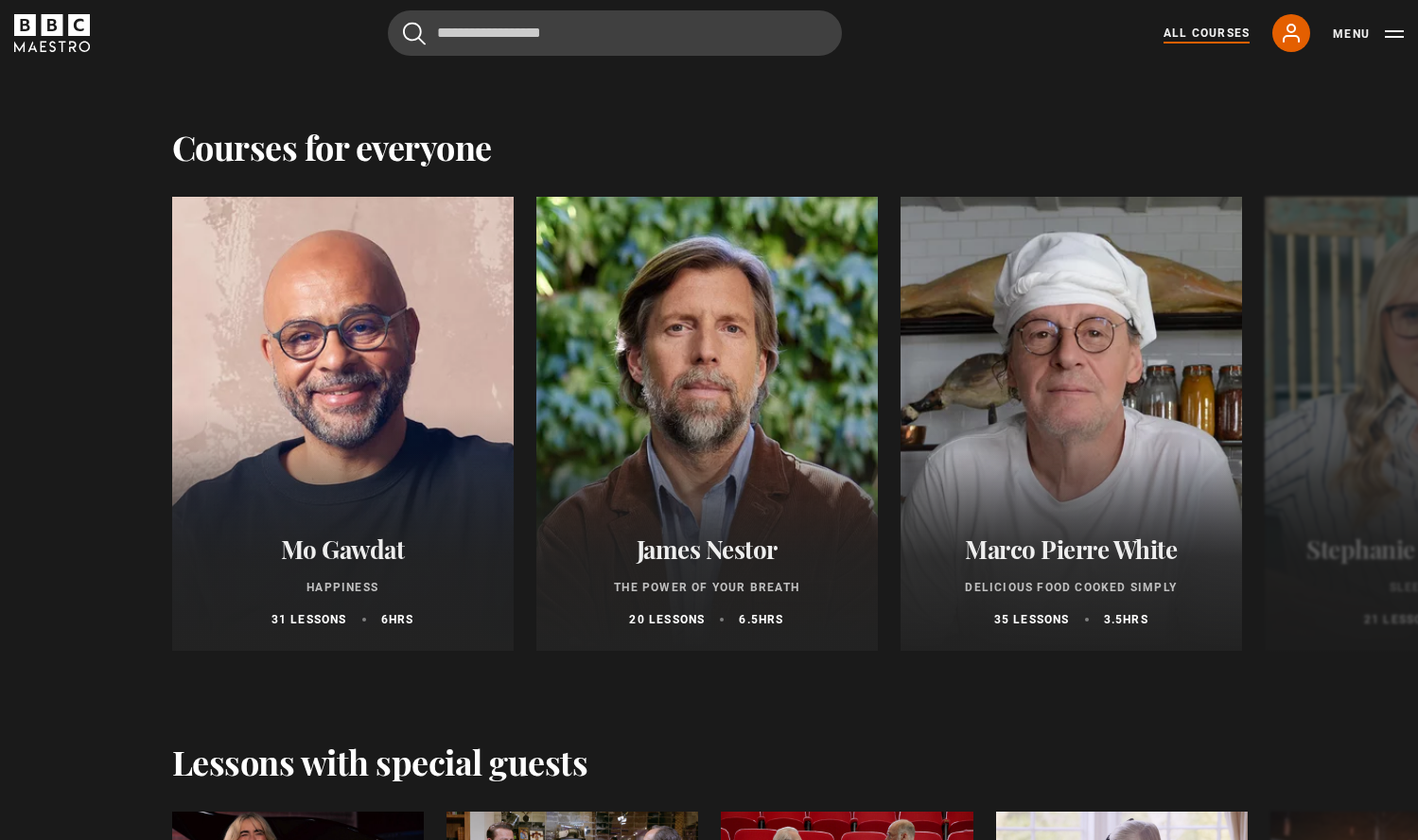 click on "All Courses" at bounding box center [1206, 33] 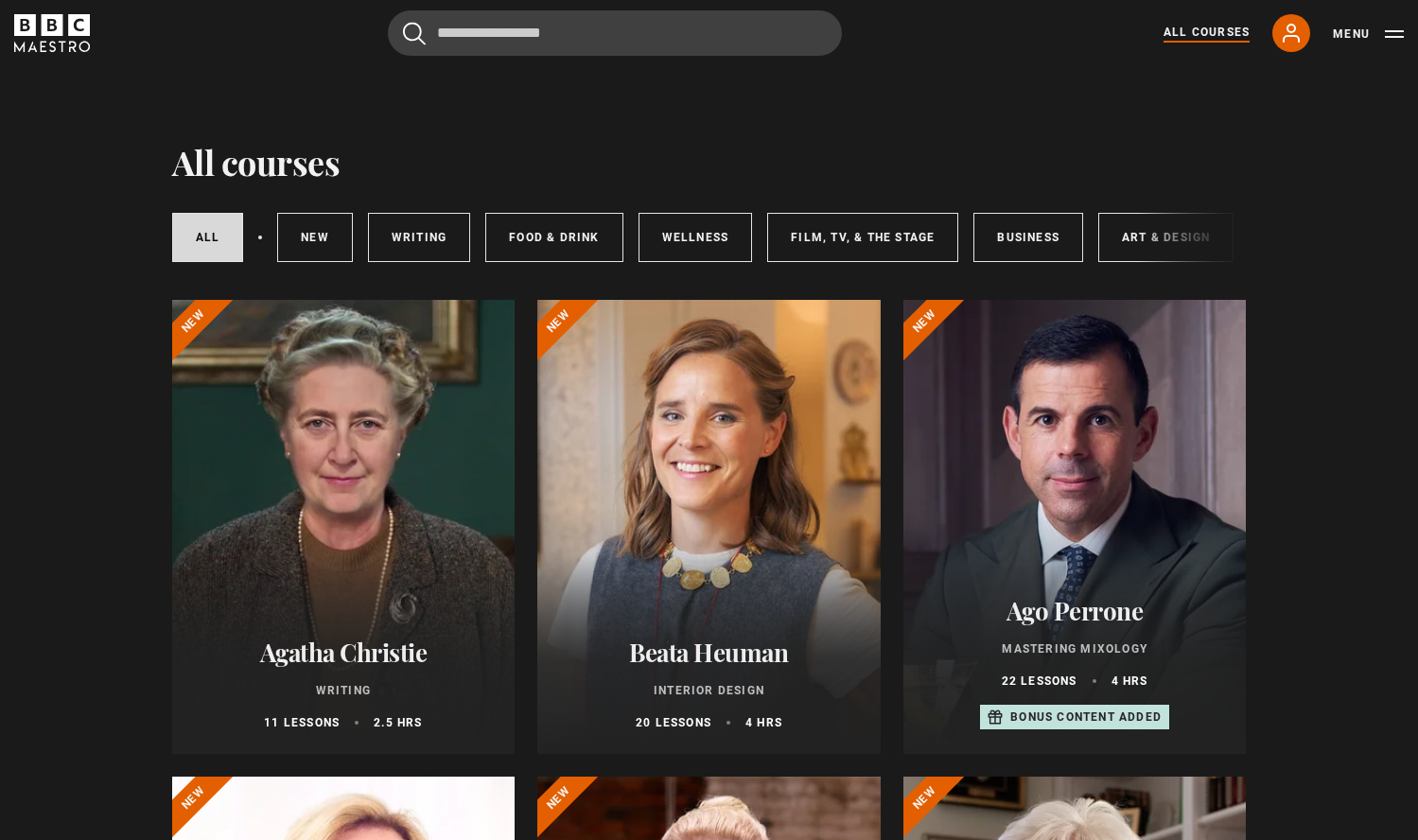 scroll, scrollTop: 0, scrollLeft: 0, axis: both 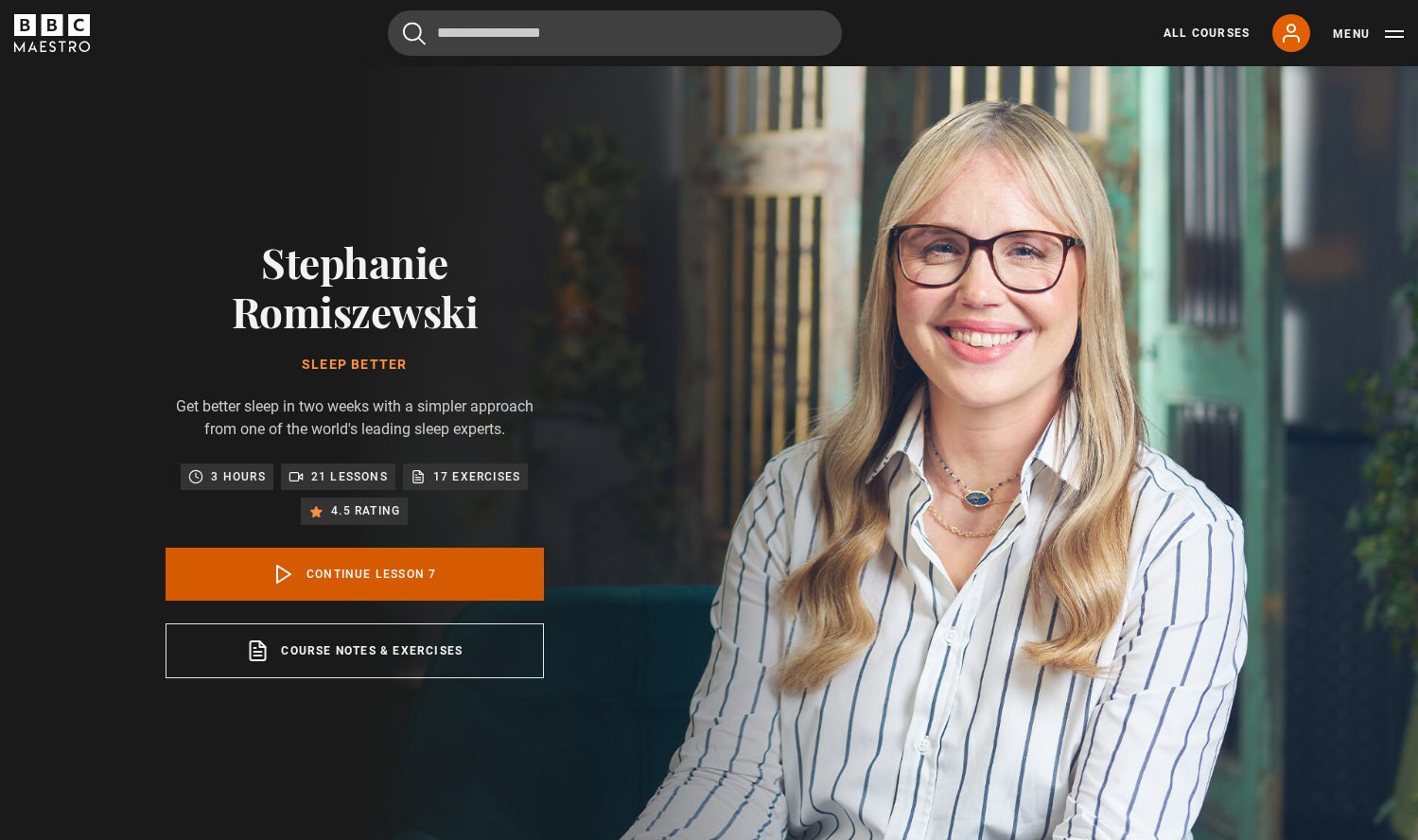 click on "Continue lesson 7" at bounding box center (355, 574) 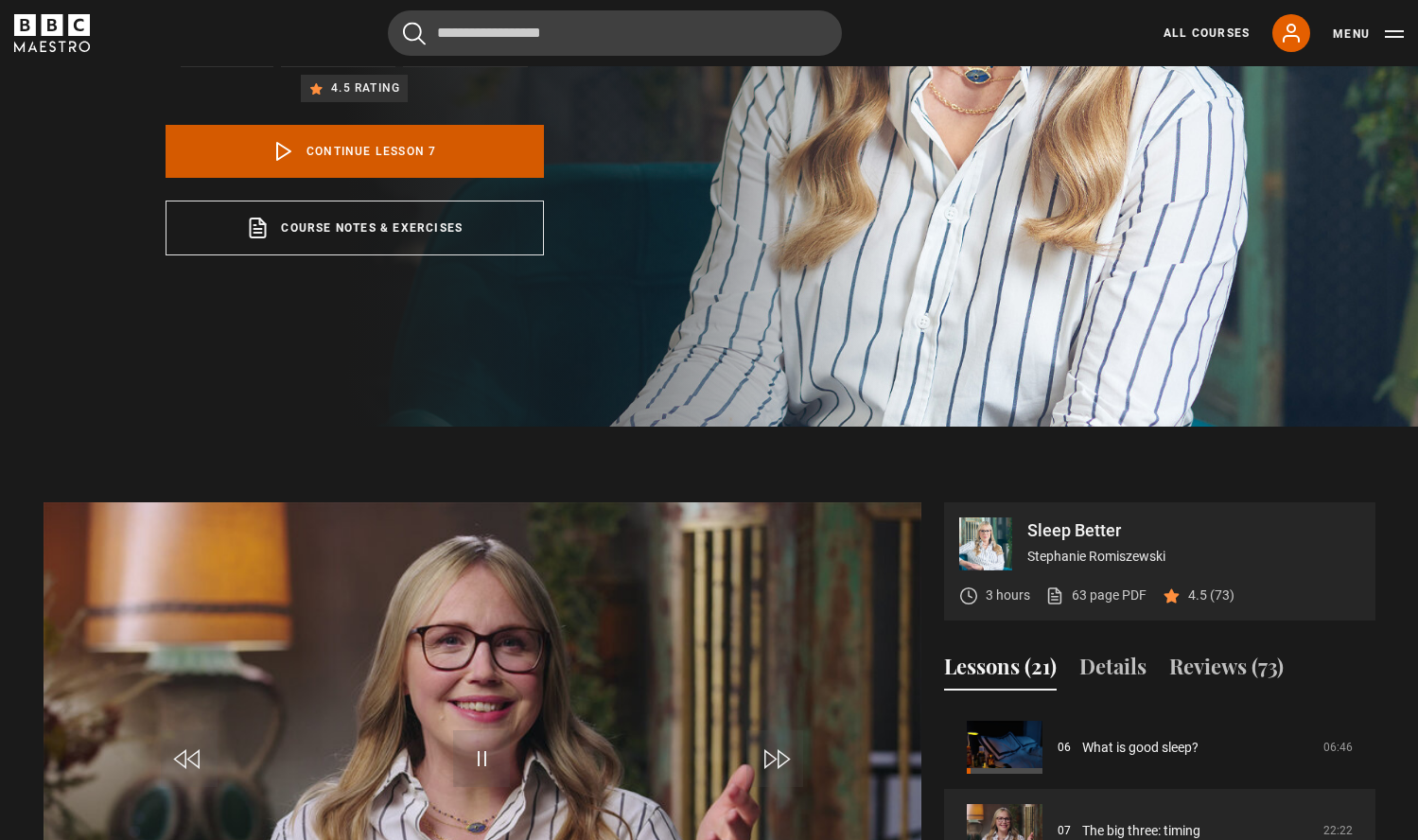 scroll, scrollTop: 611, scrollLeft: 0, axis: vertical 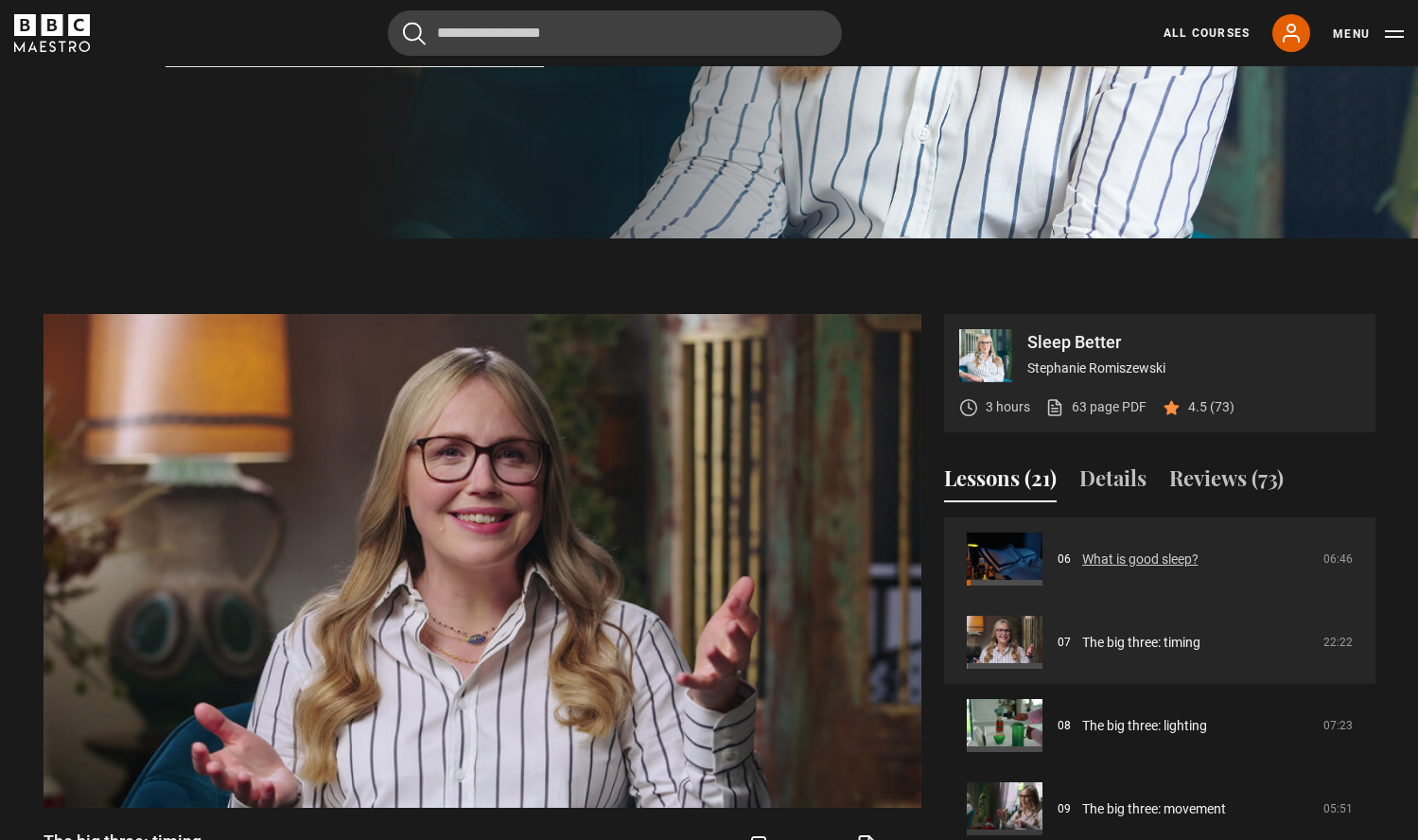 click on "What is good sleep?" at bounding box center [1140, 559] 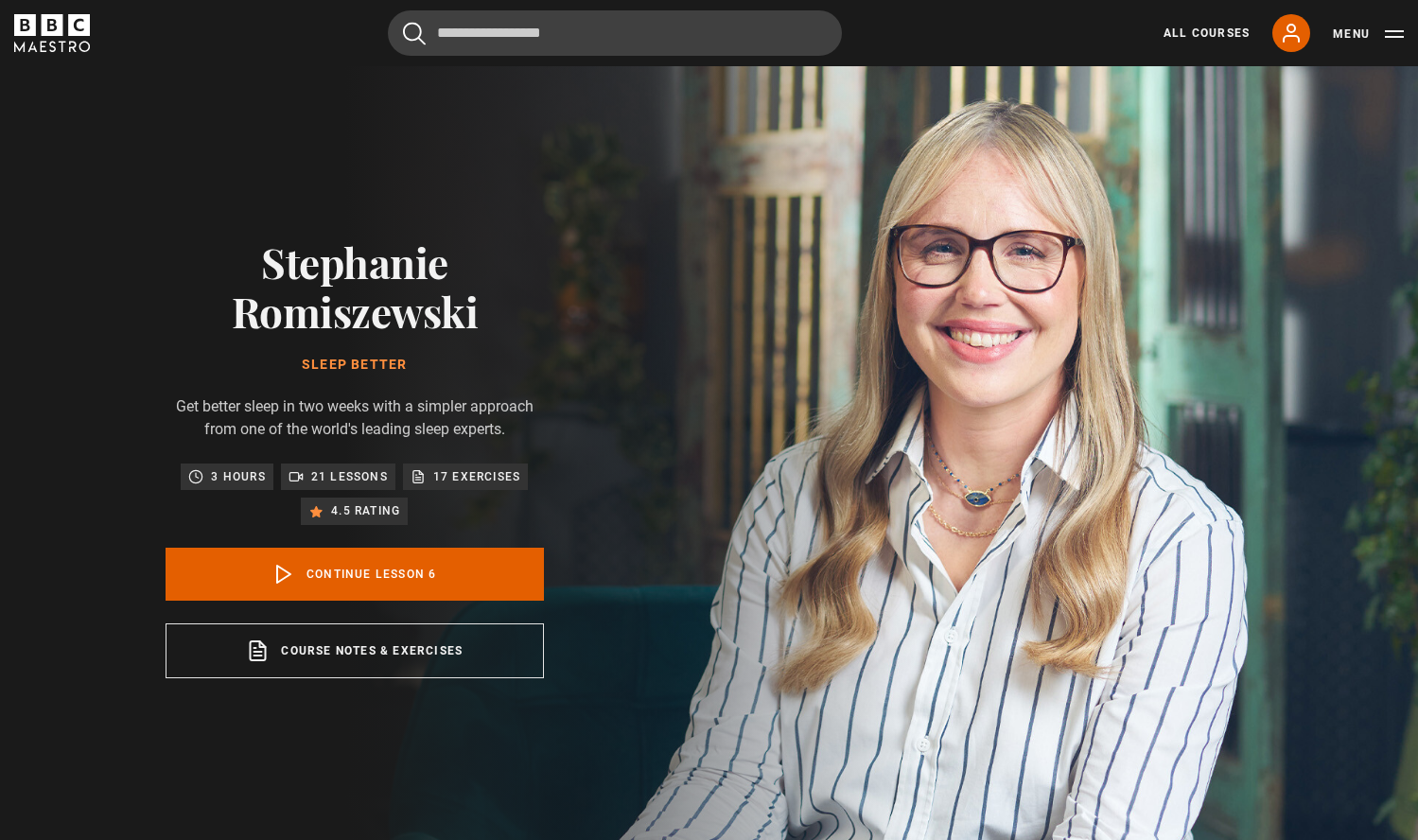 scroll, scrollTop: 849, scrollLeft: 0, axis: vertical 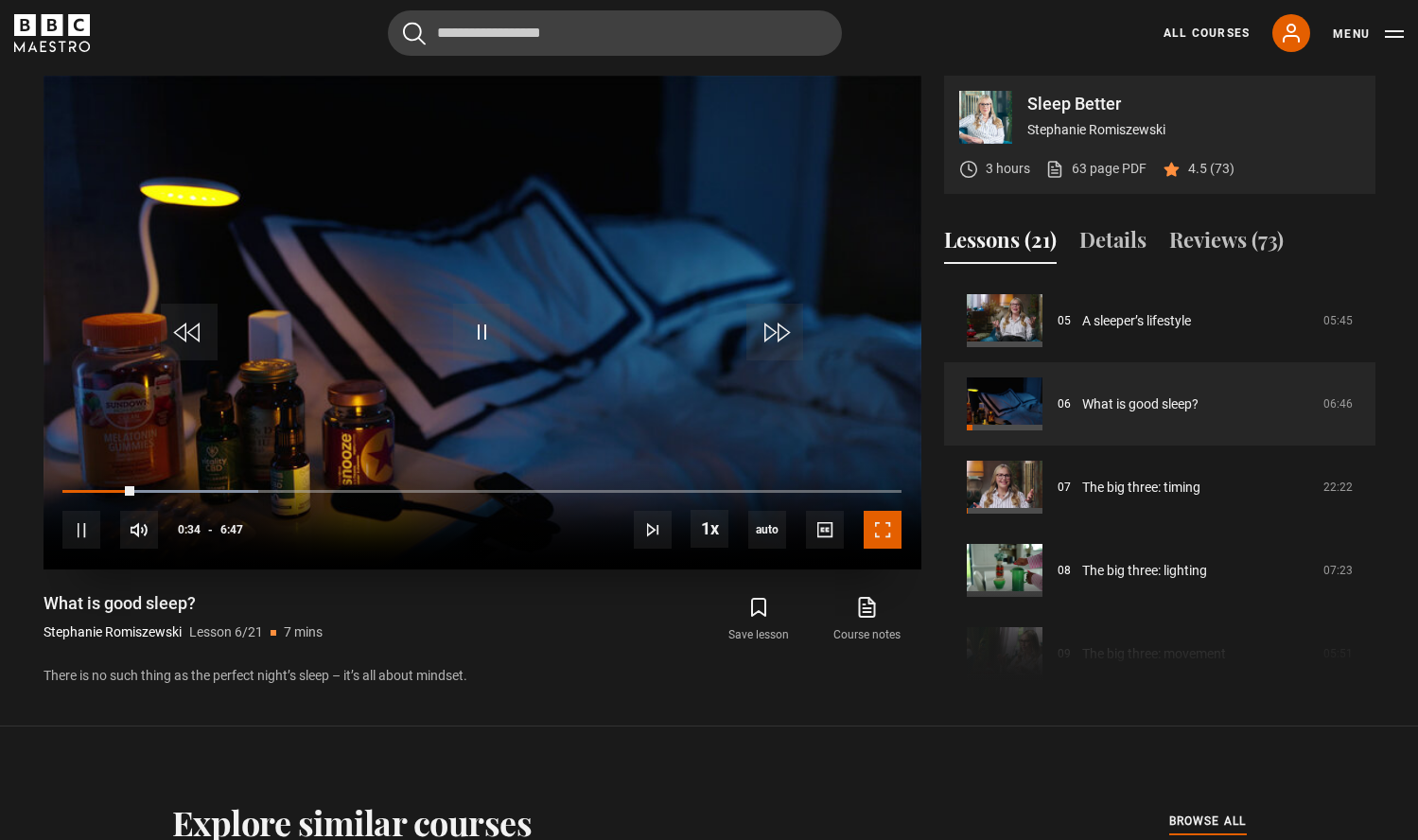 click at bounding box center (883, 530) 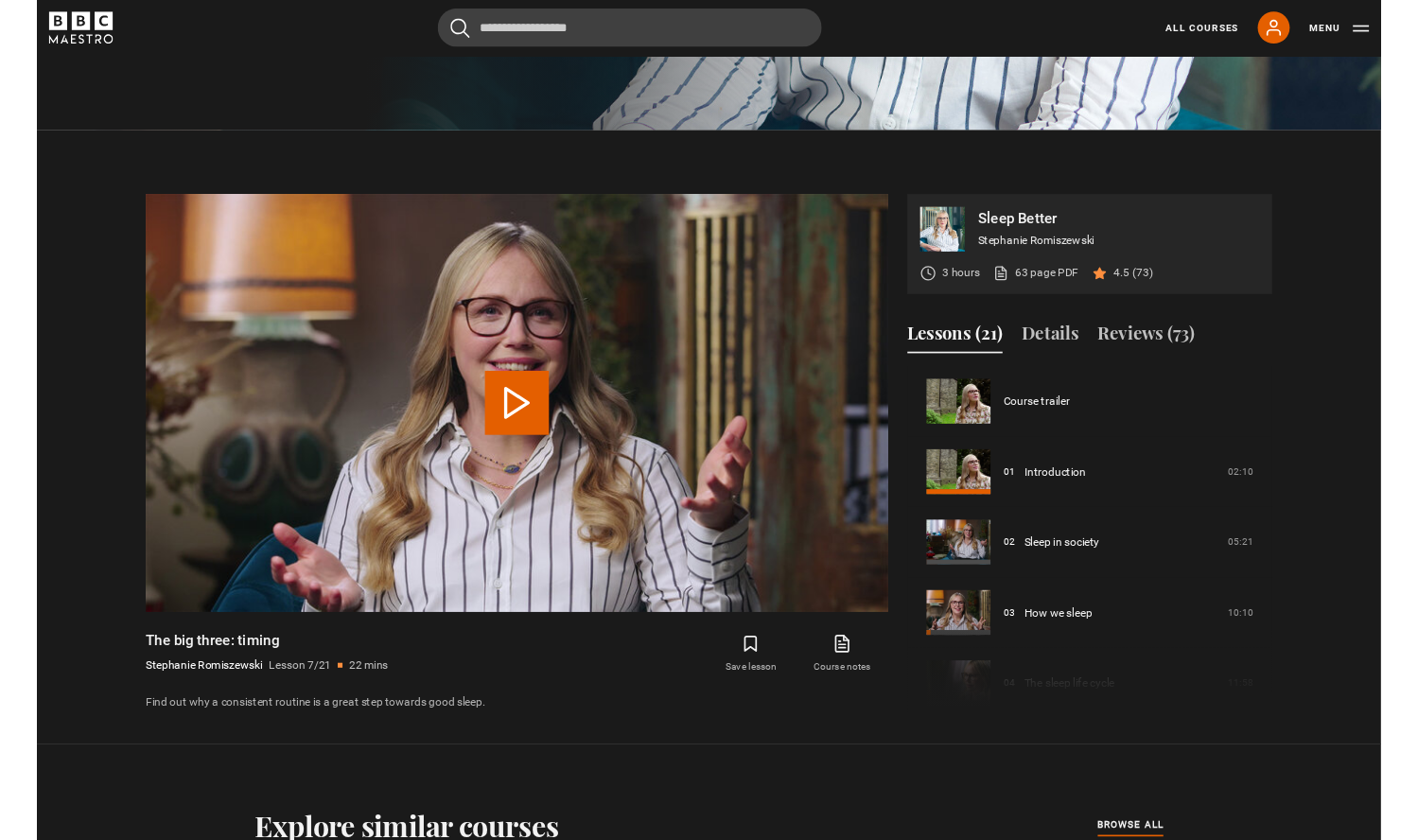 scroll, scrollTop: 1003, scrollLeft: 0, axis: vertical 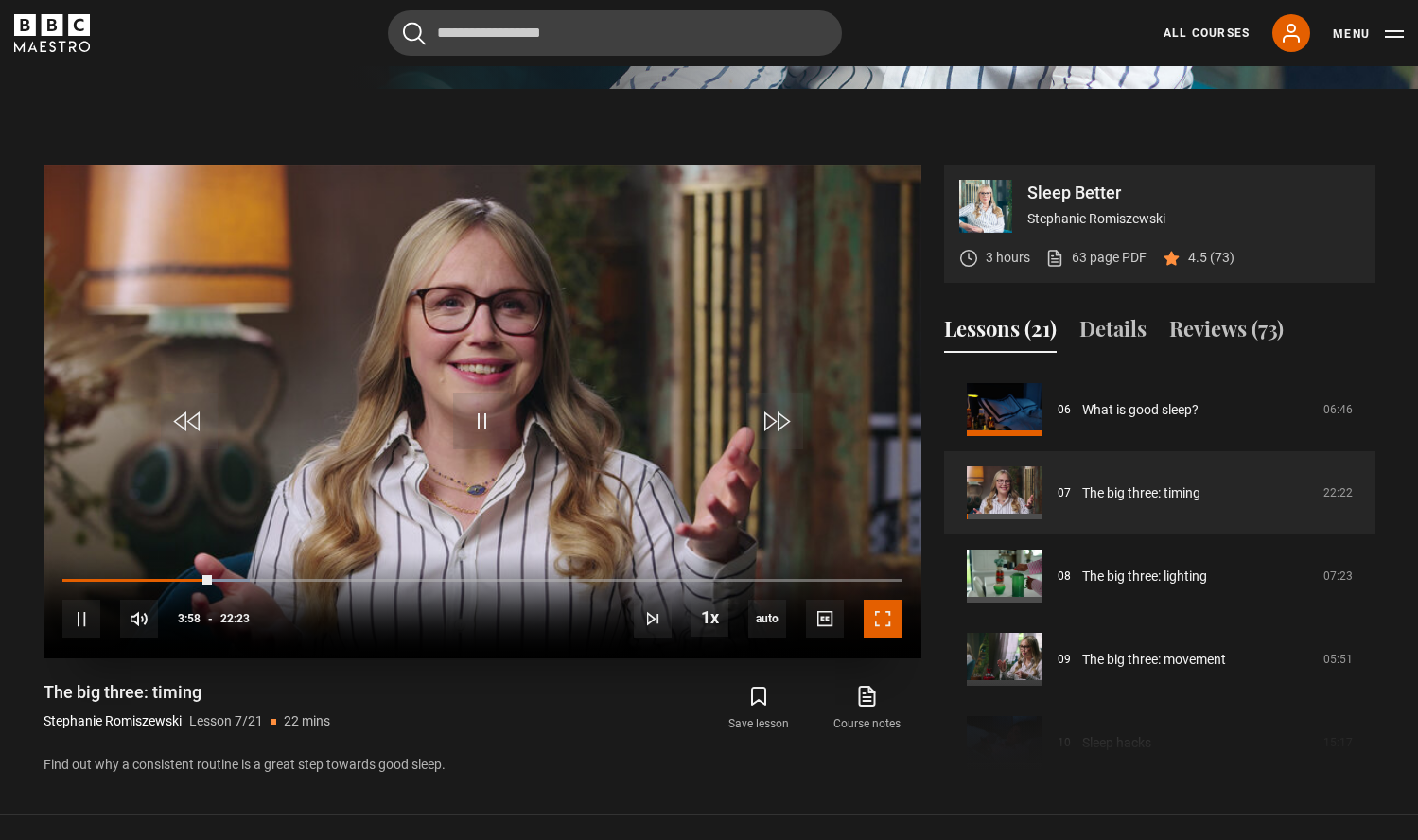 click at bounding box center [883, 619] 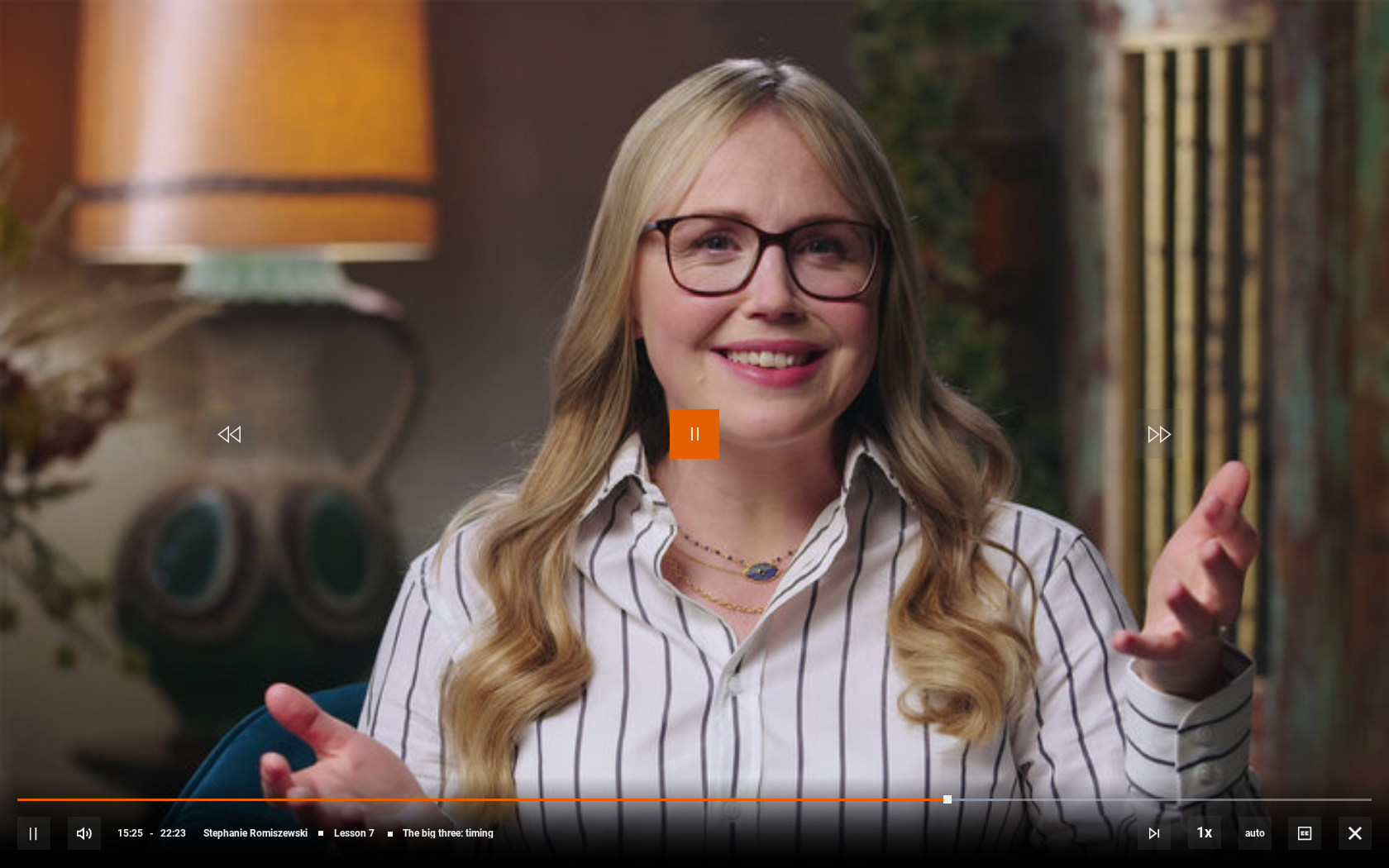 click at bounding box center (694, 434) 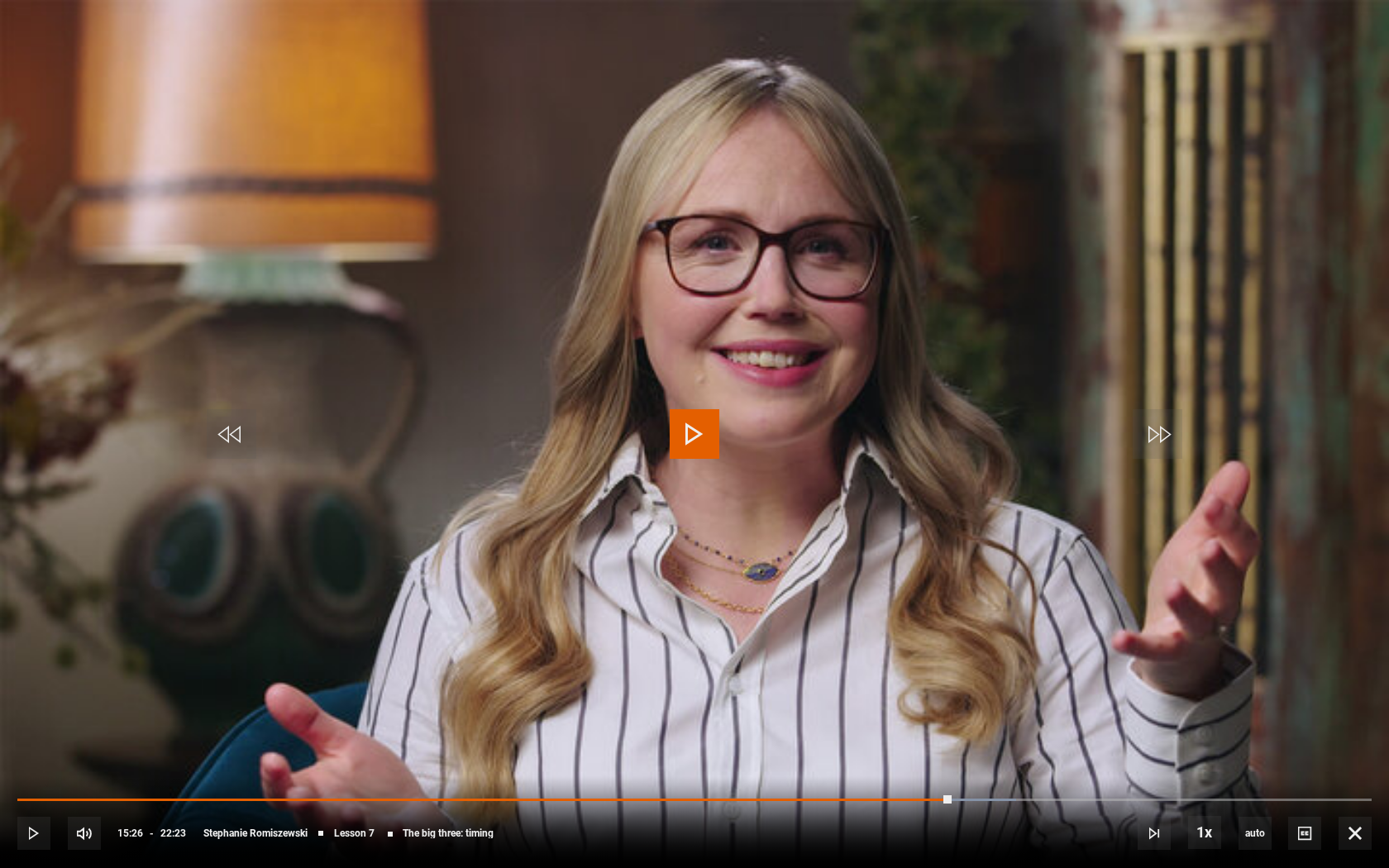 click at bounding box center (694, 434) 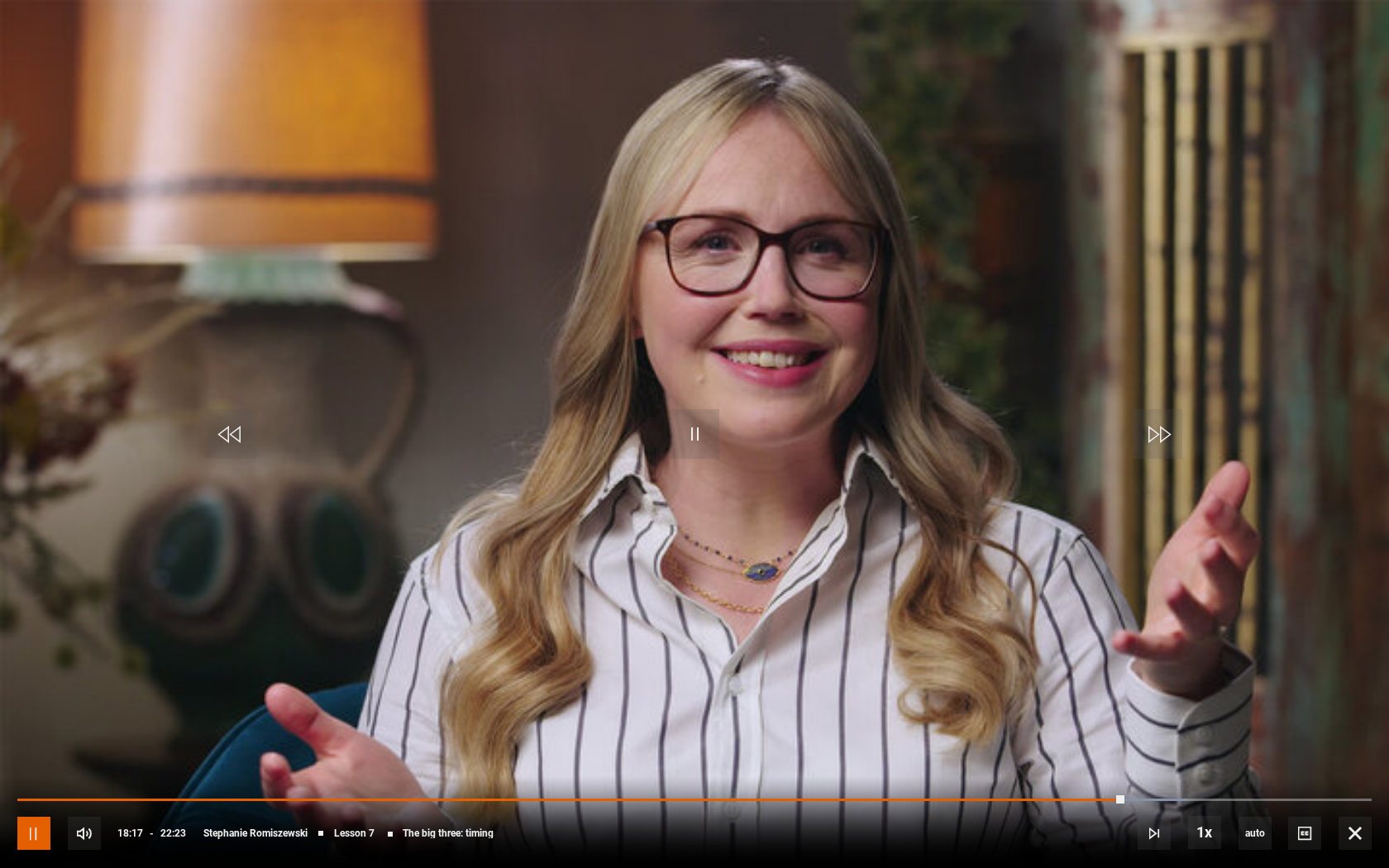 click at bounding box center [34, 833] 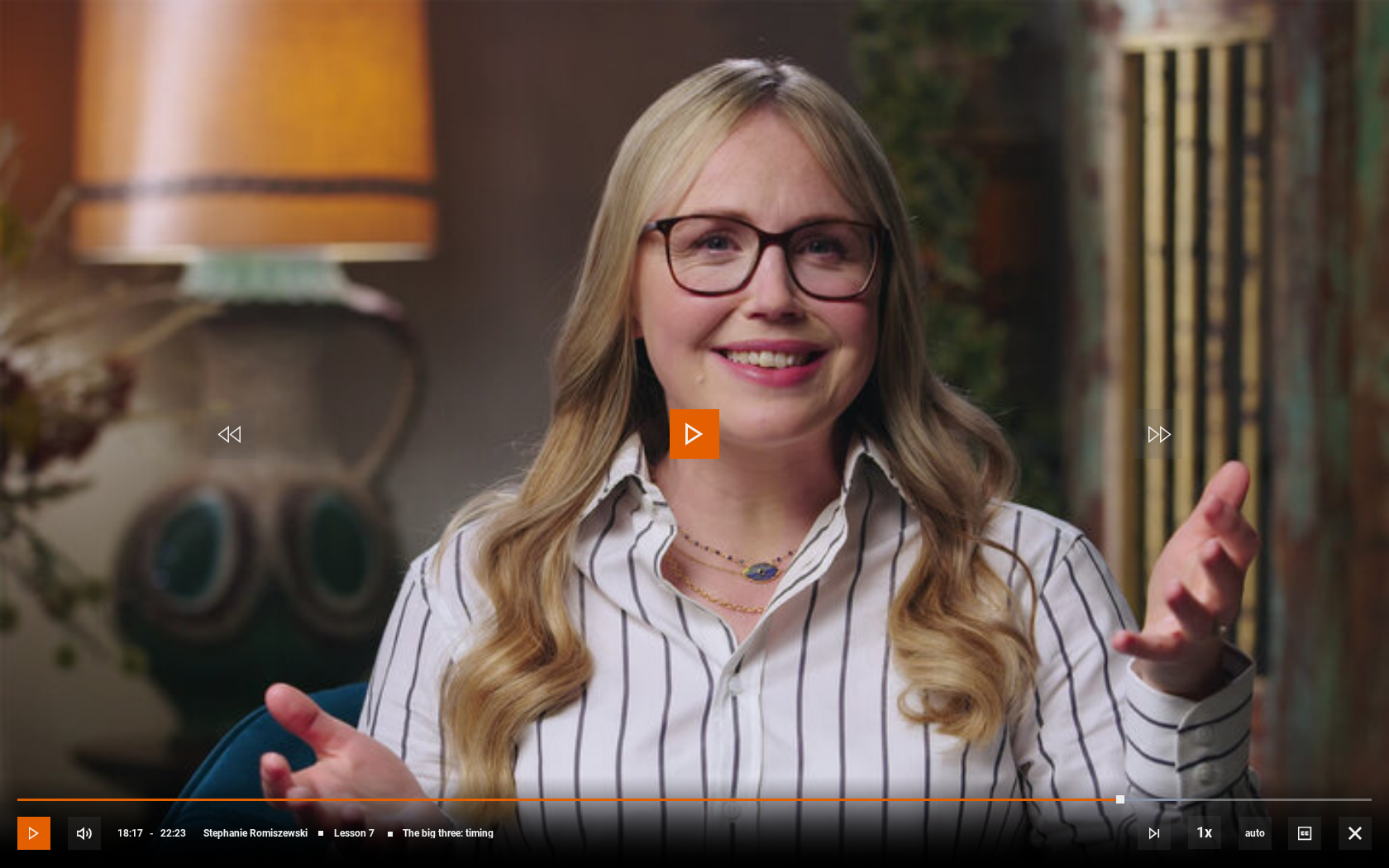 click at bounding box center (34, 833) 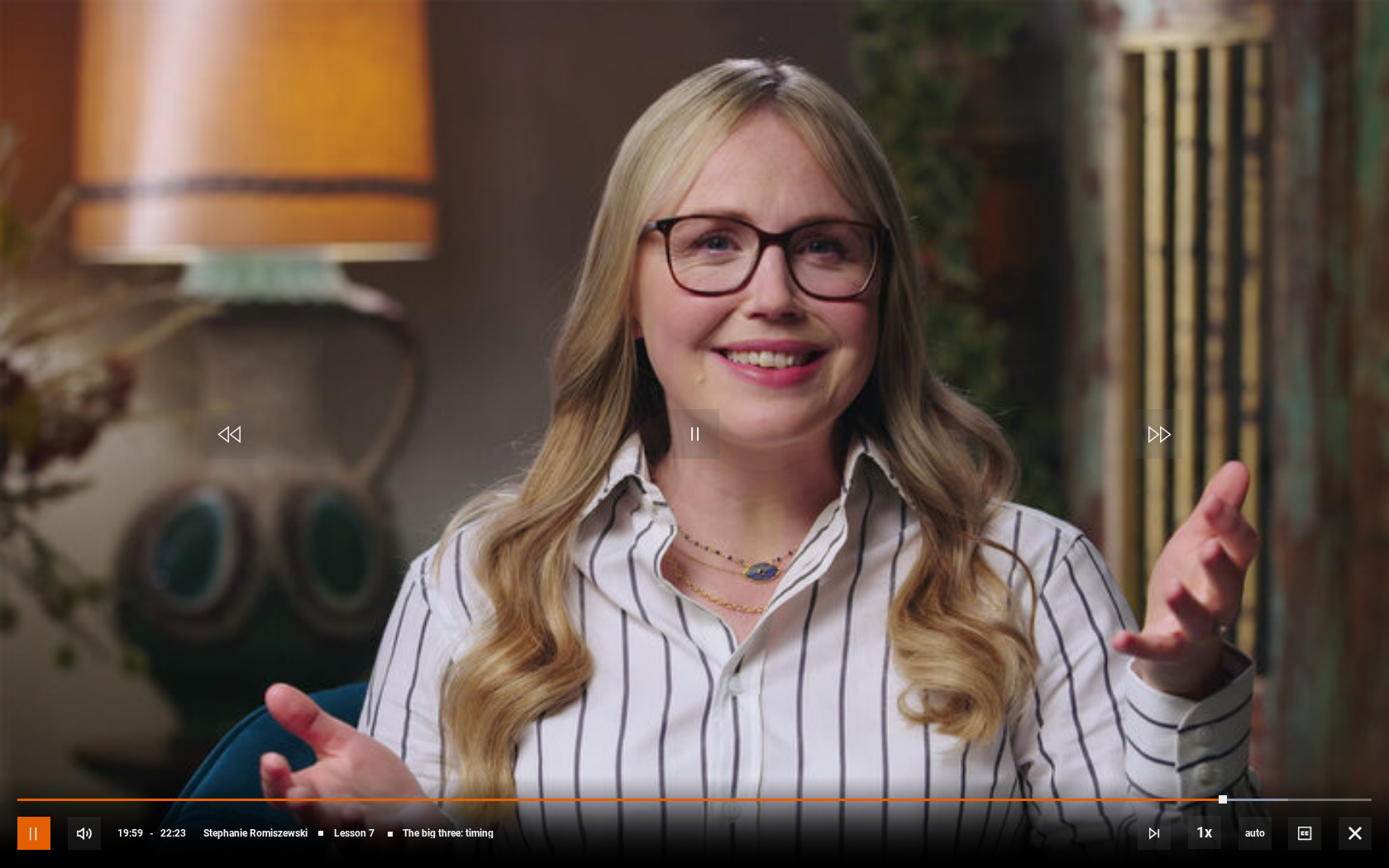 click at bounding box center [34, 833] 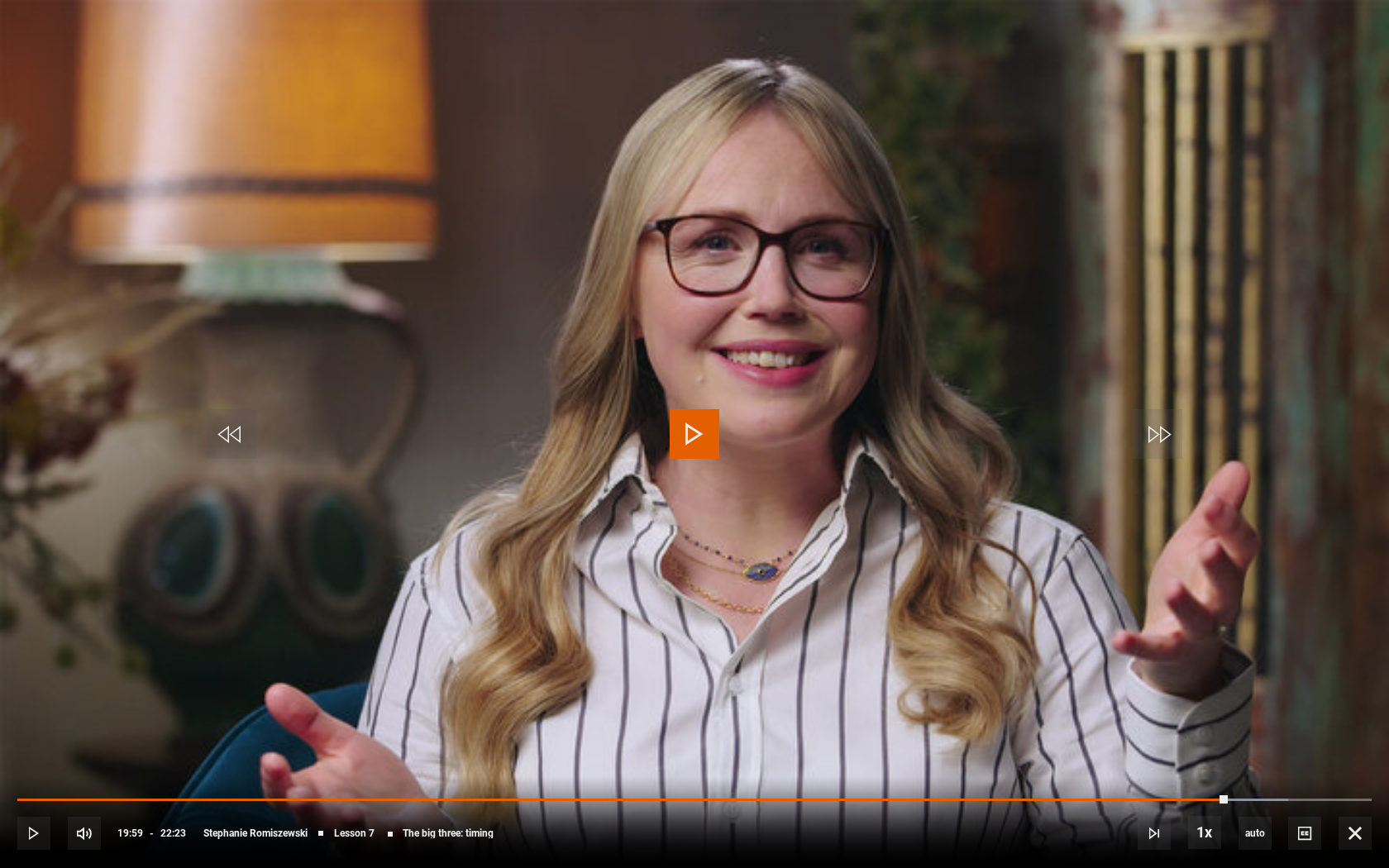 click at bounding box center [694, 434] 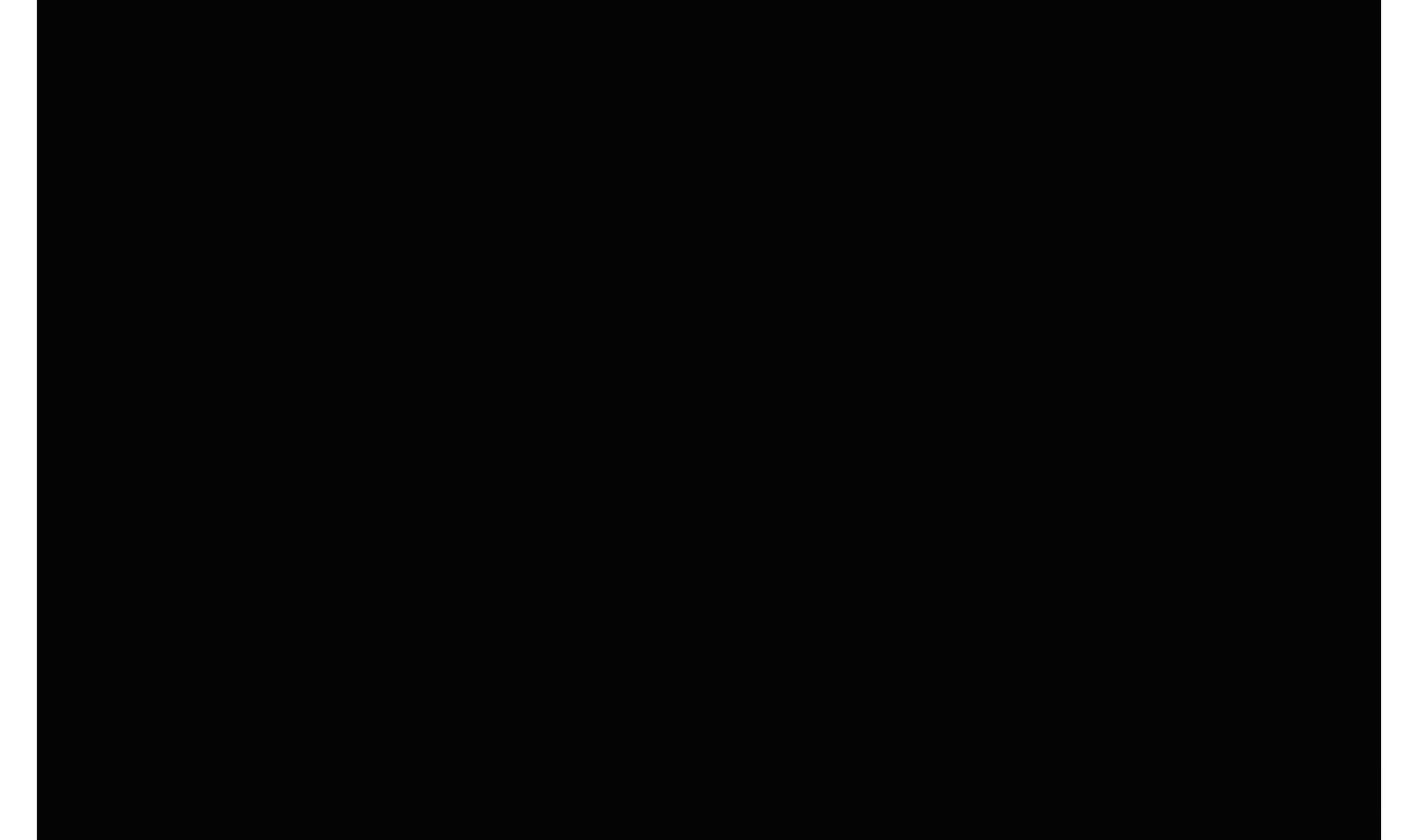 scroll, scrollTop: 1062, scrollLeft: 0, axis: vertical 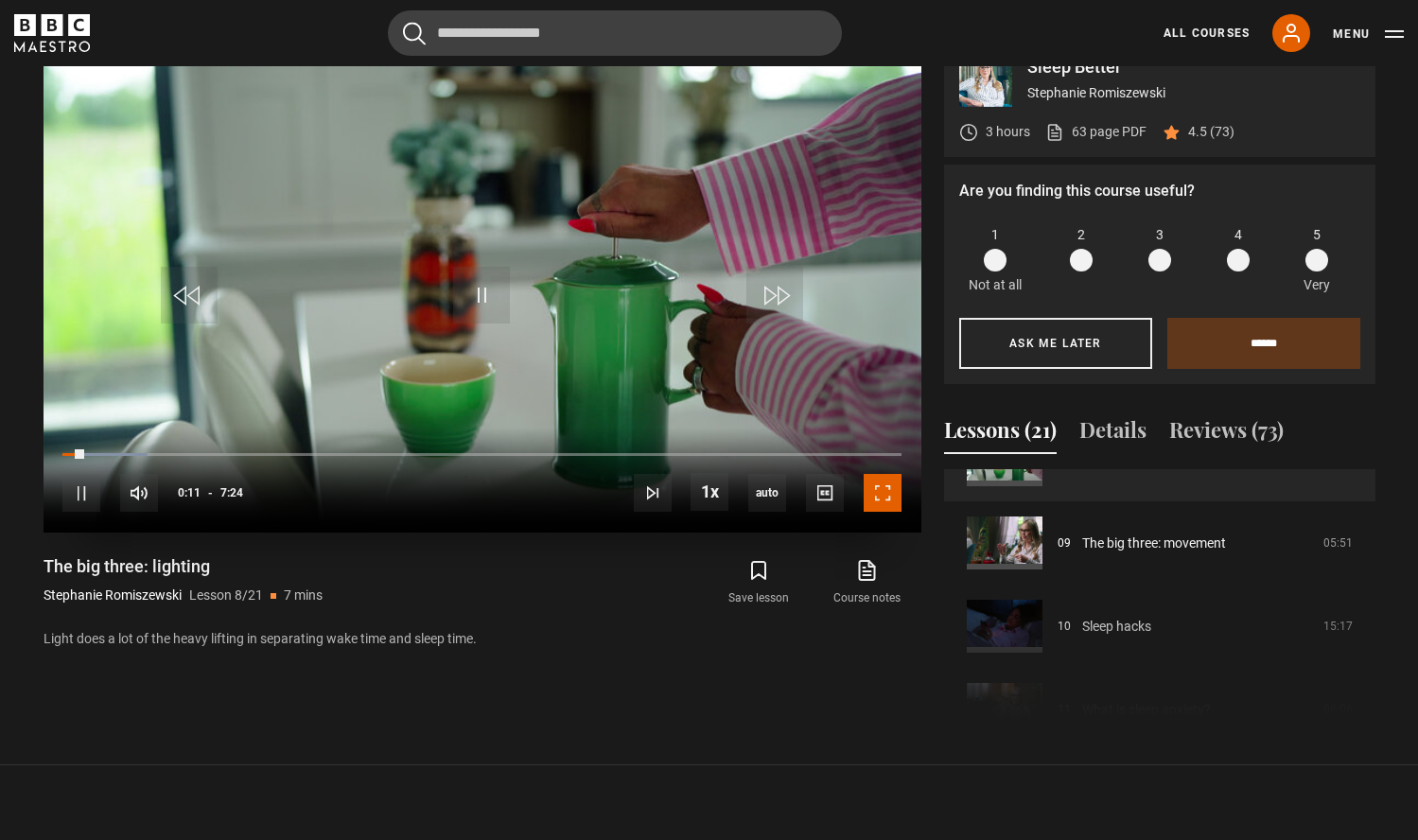 click at bounding box center [883, 493] 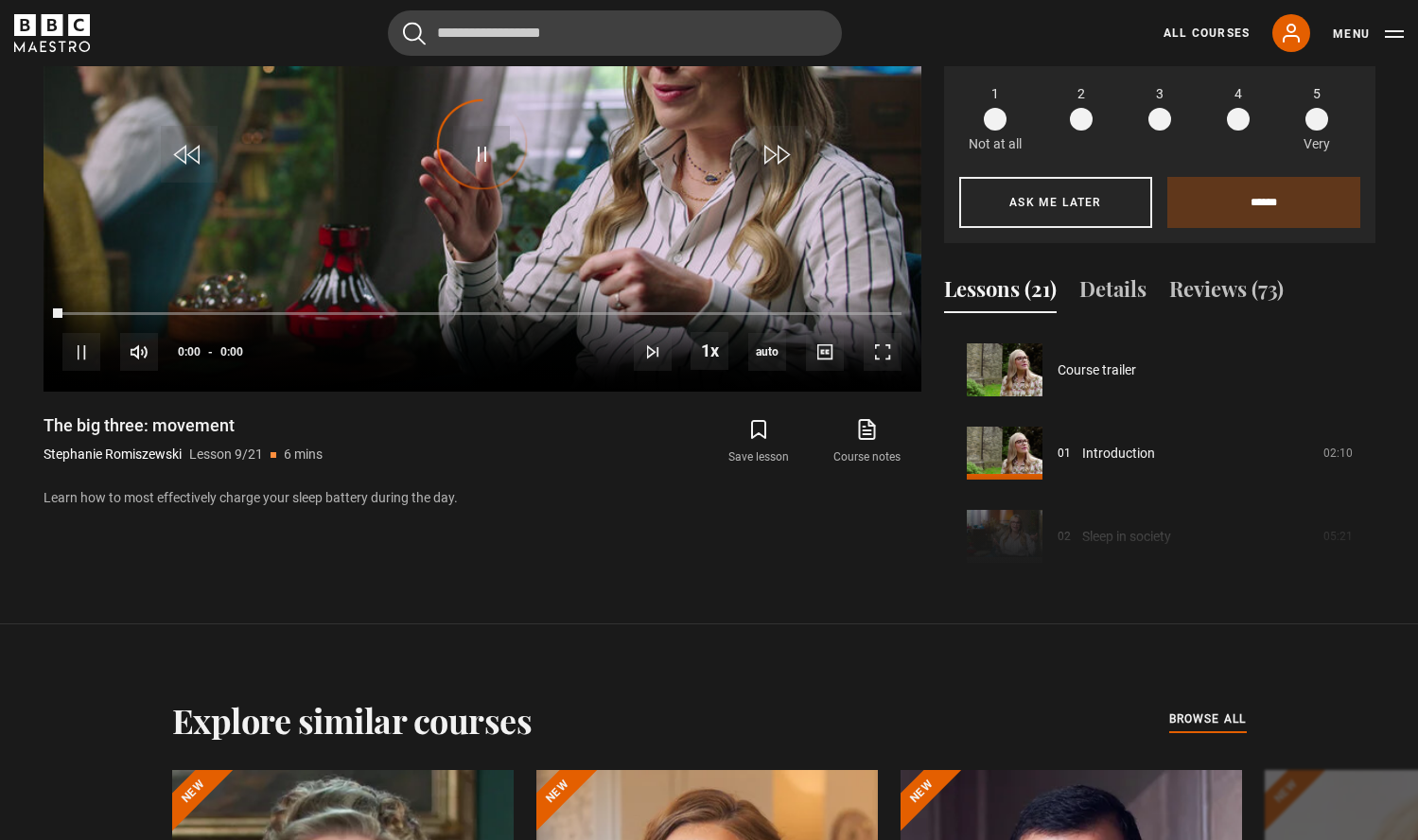scroll, scrollTop: 1062, scrollLeft: 0, axis: vertical 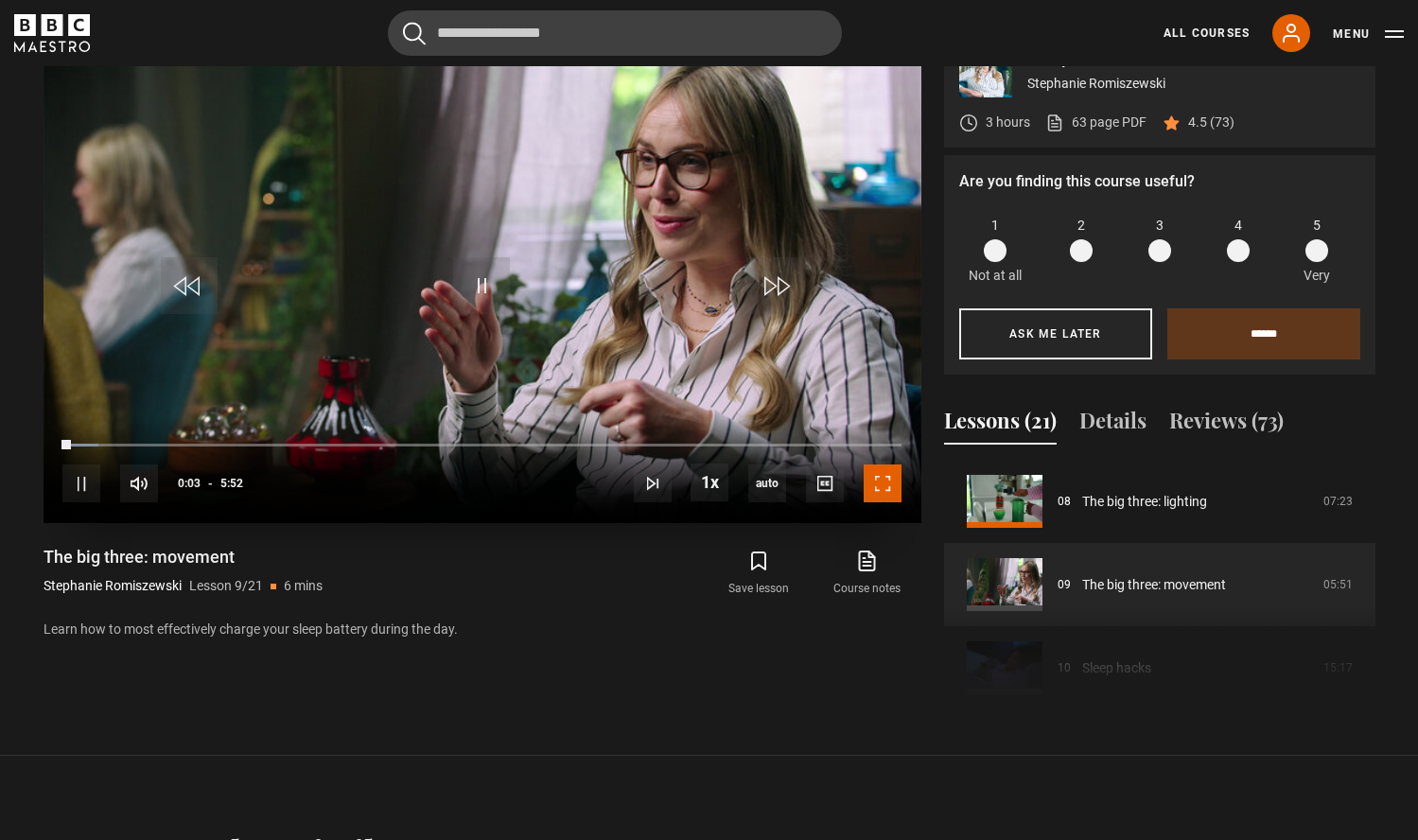 click at bounding box center [883, 483] 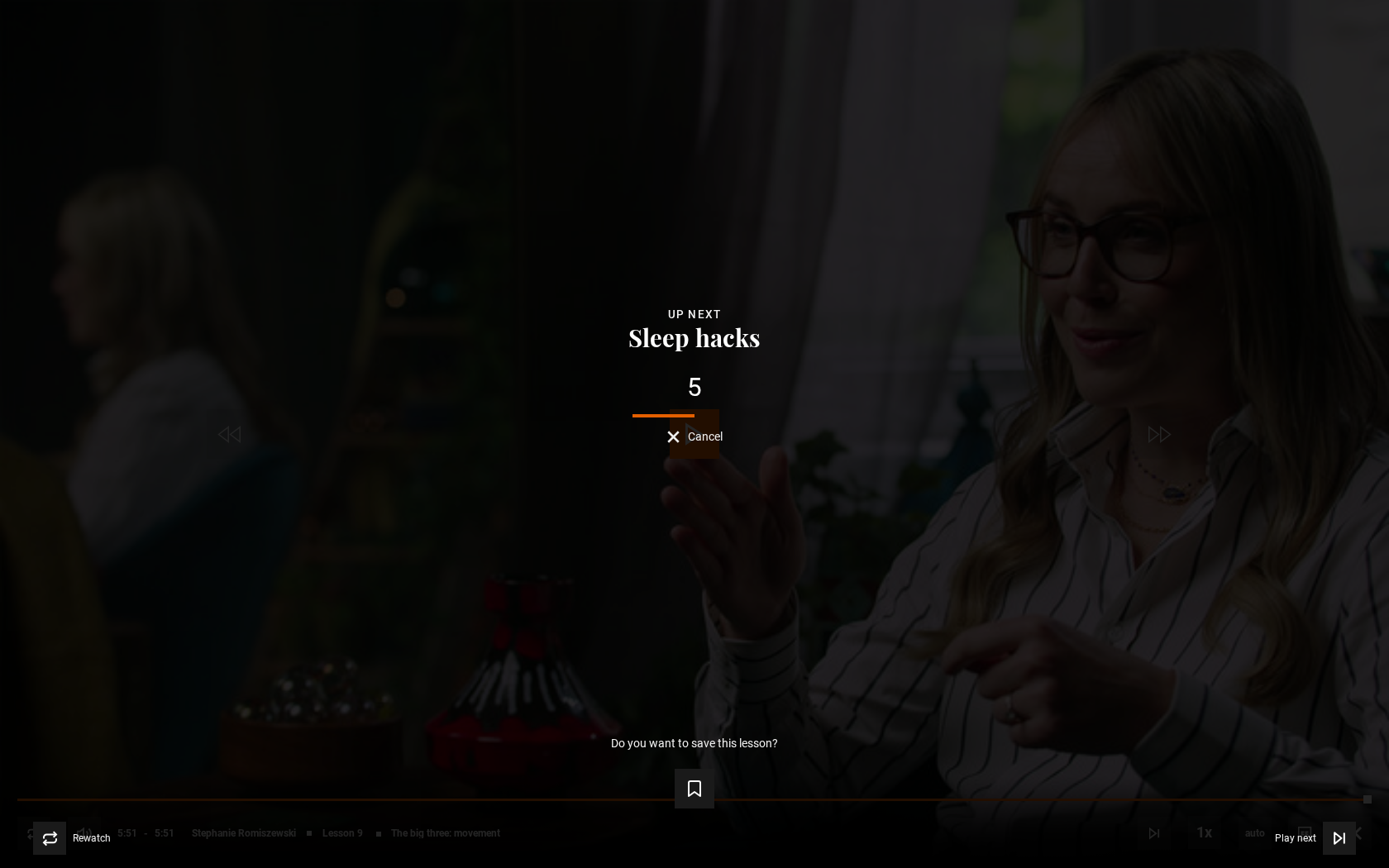 click on "Cancel" at bounding box center [705, 436] 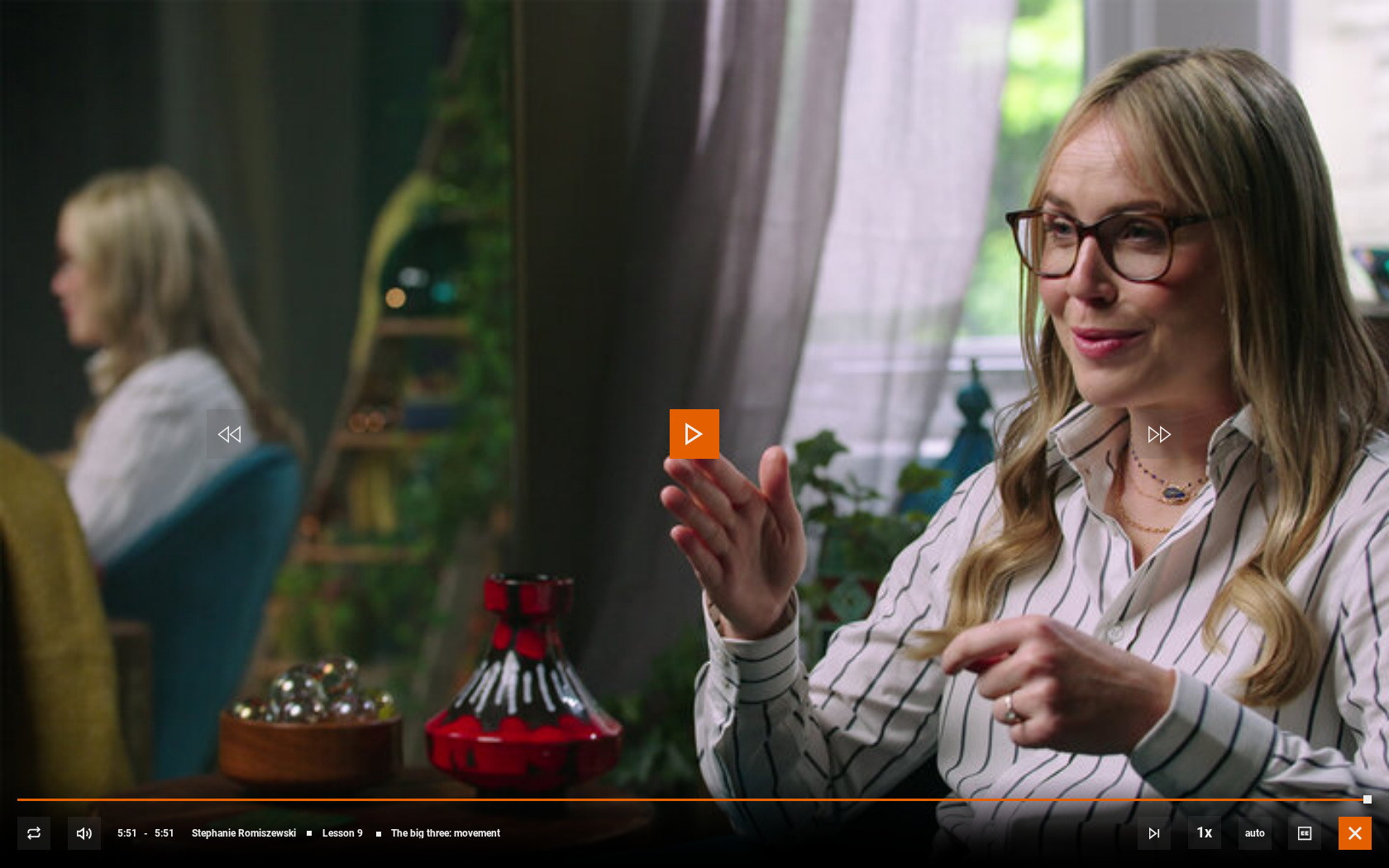 click at bounding box center [1355, 833] 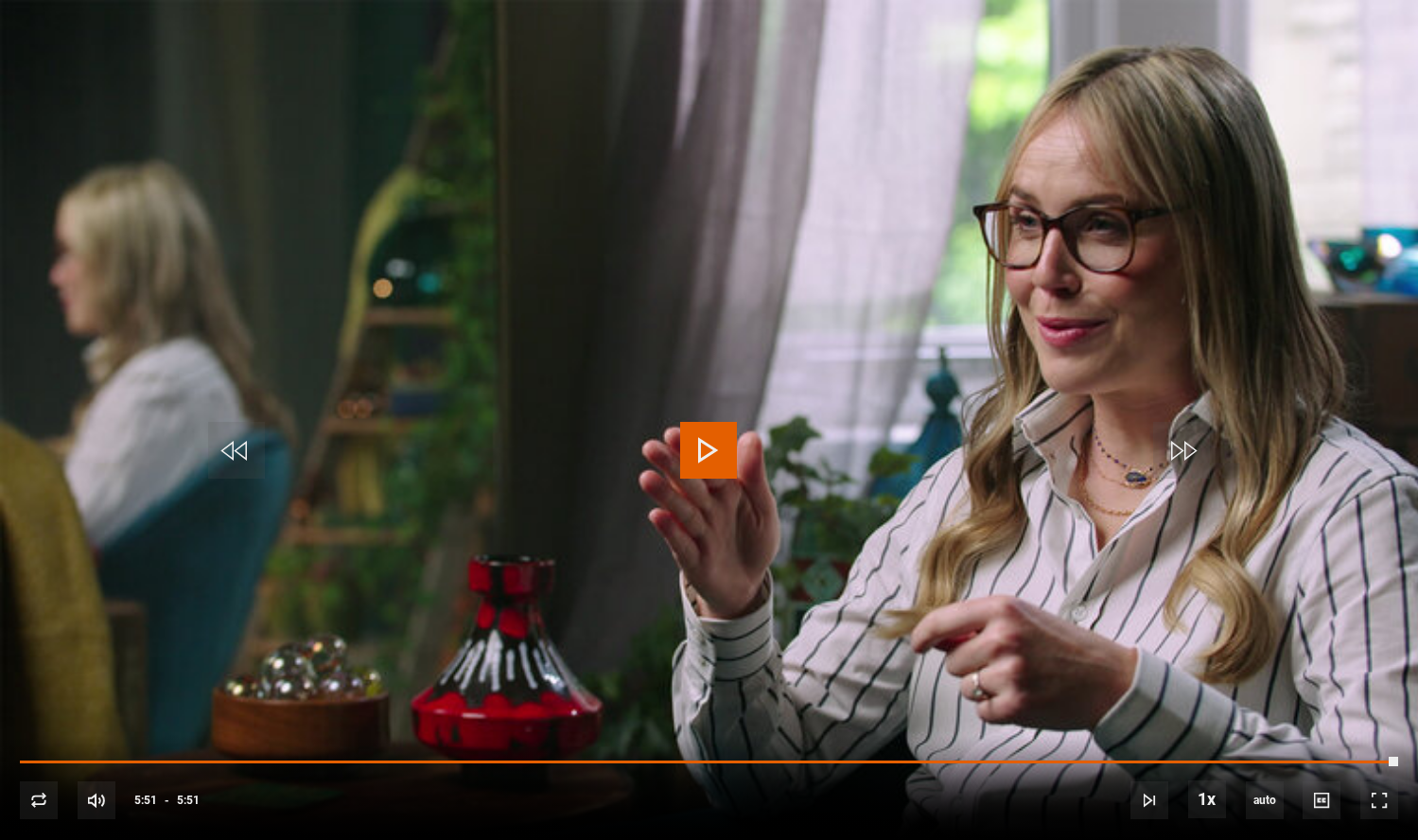 scroll, scrollTop: 752, scrollLeft: 0, axis: vertical 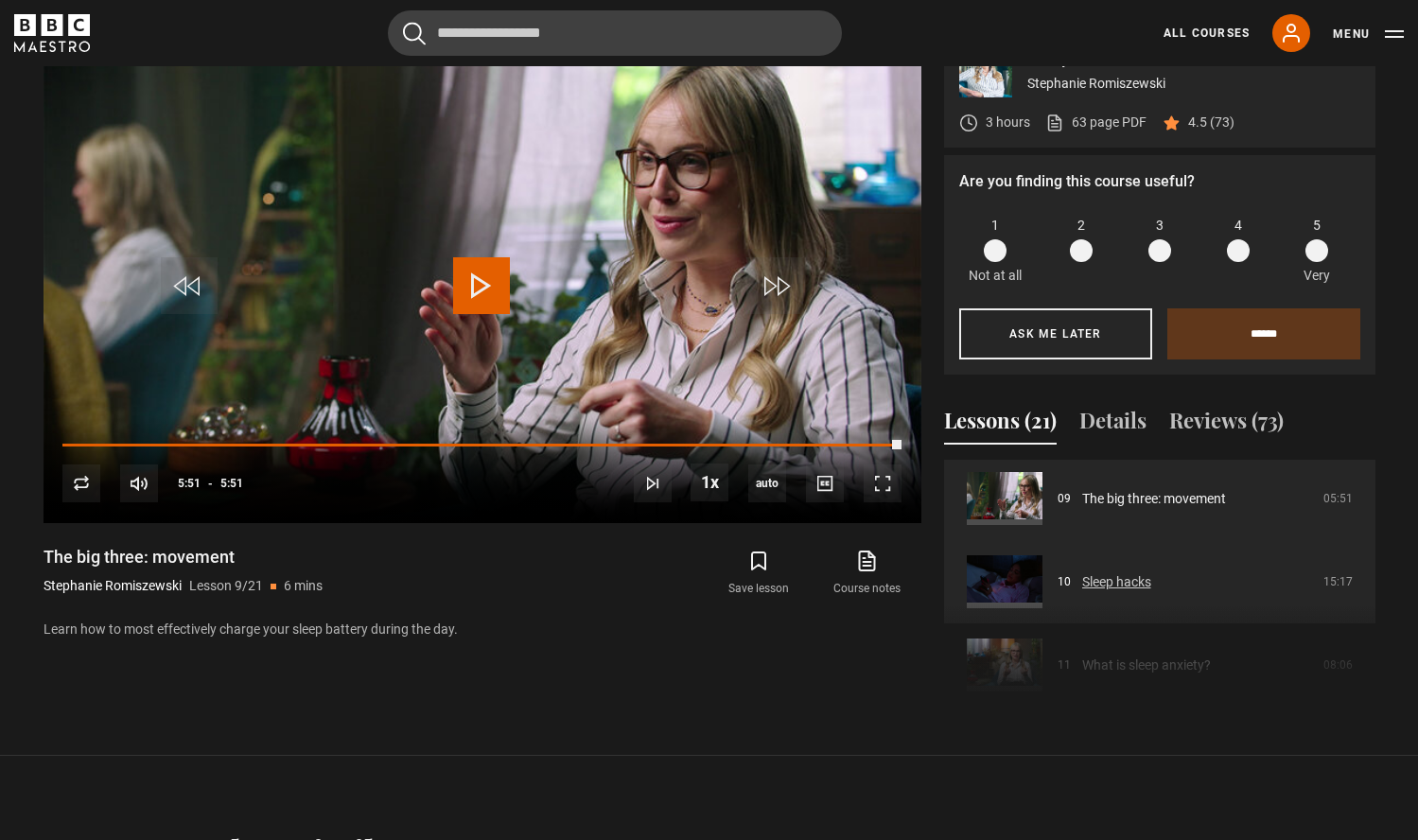 click on "Sleep hacks" at bounding box center (1116, 582) 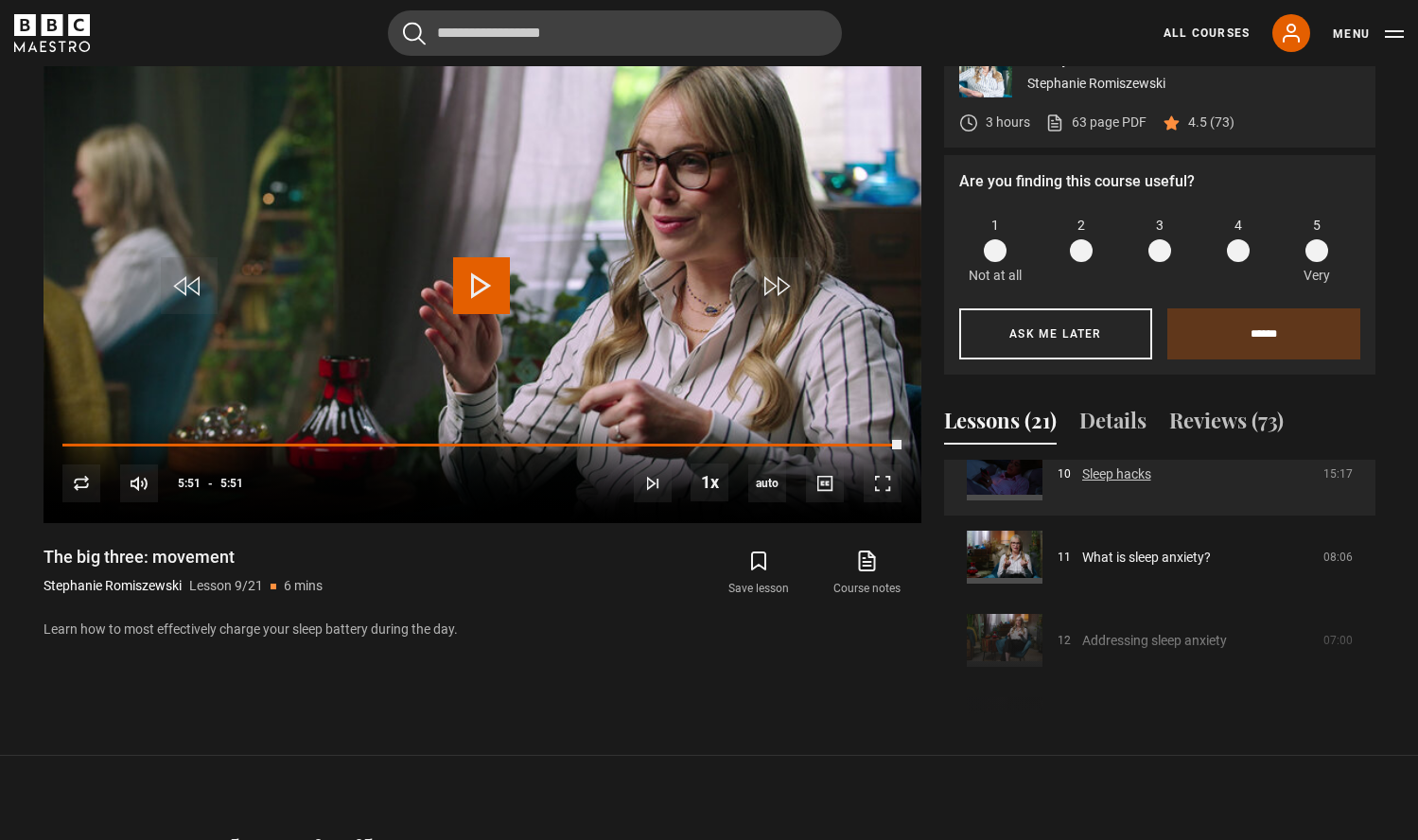 scroll, scrollTop: 861, scrollLeft: 0, axis: vertical 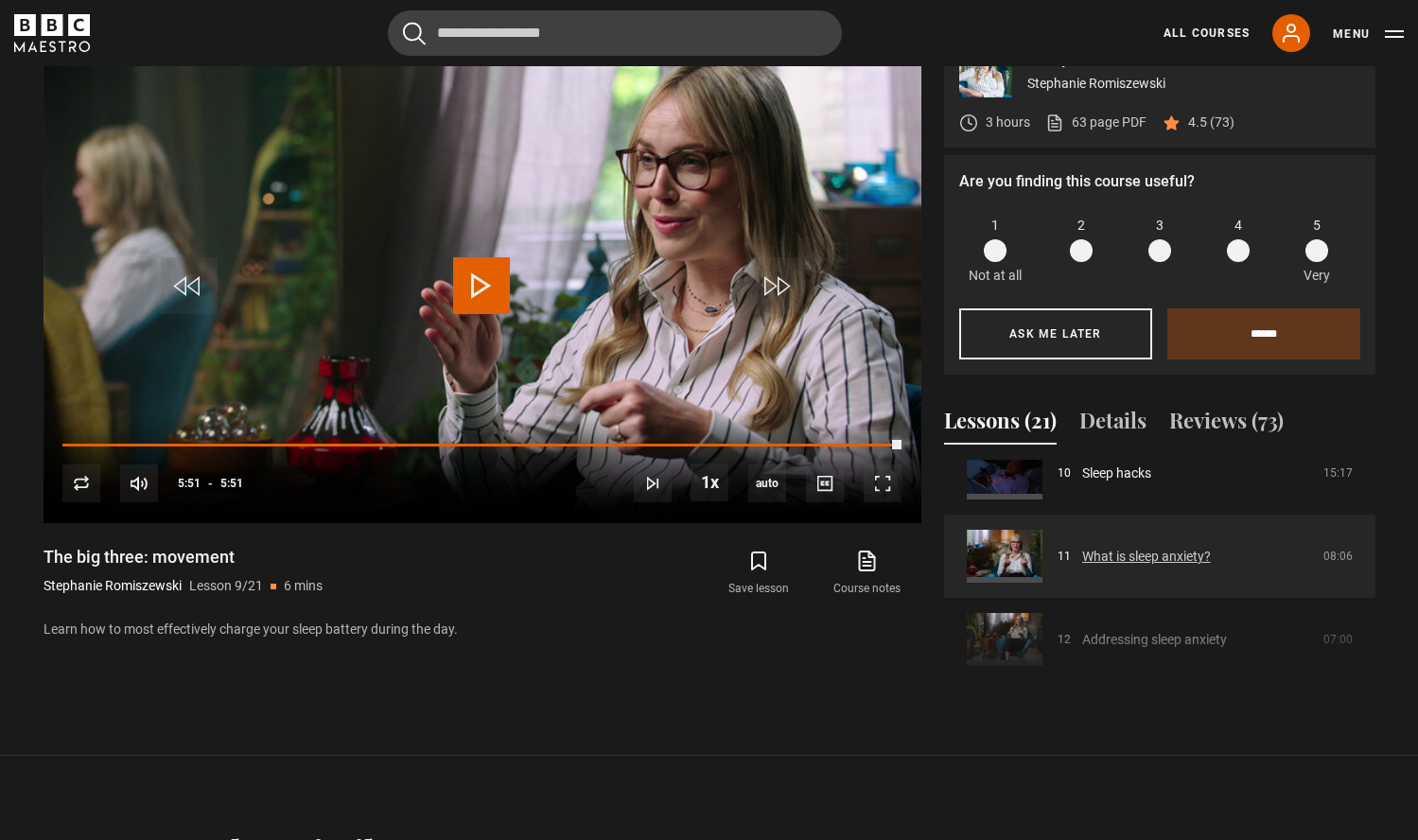 click on "What is sleep anxiety?" at bounding box center [1147, 556] 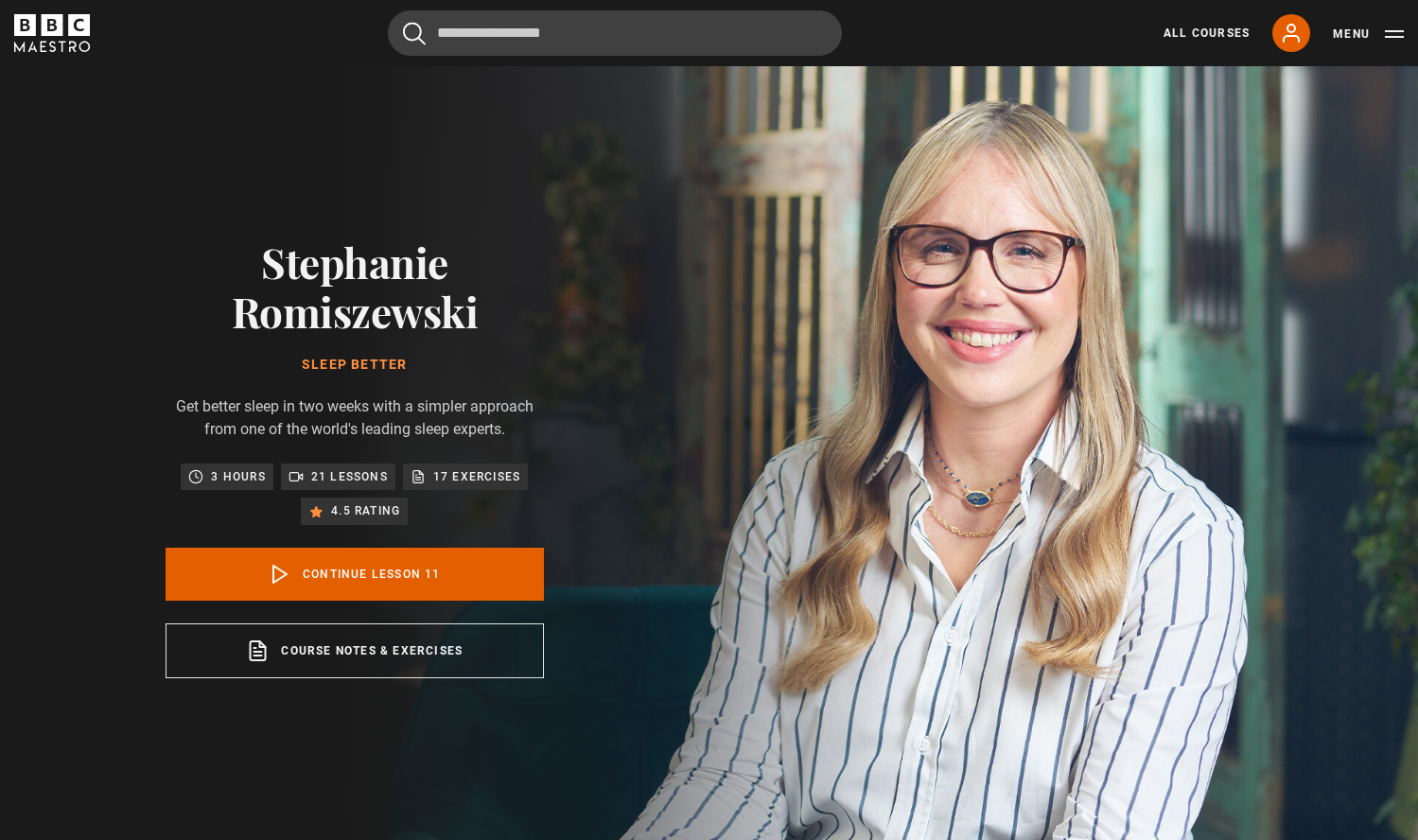 scroll, scrollTop: 849, scrollLeft: 0, axis: vertical 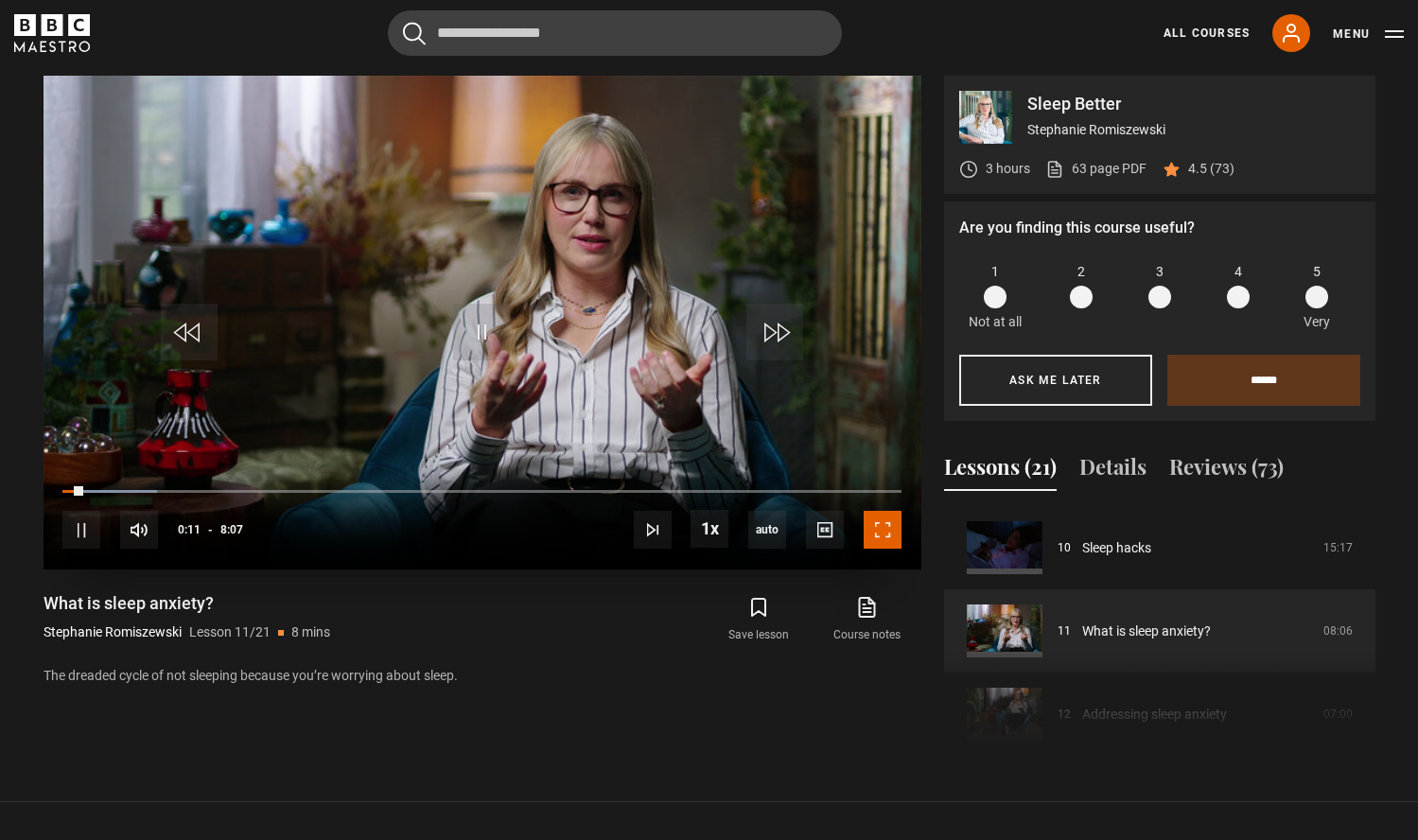 click at bounding box center (883, 530) 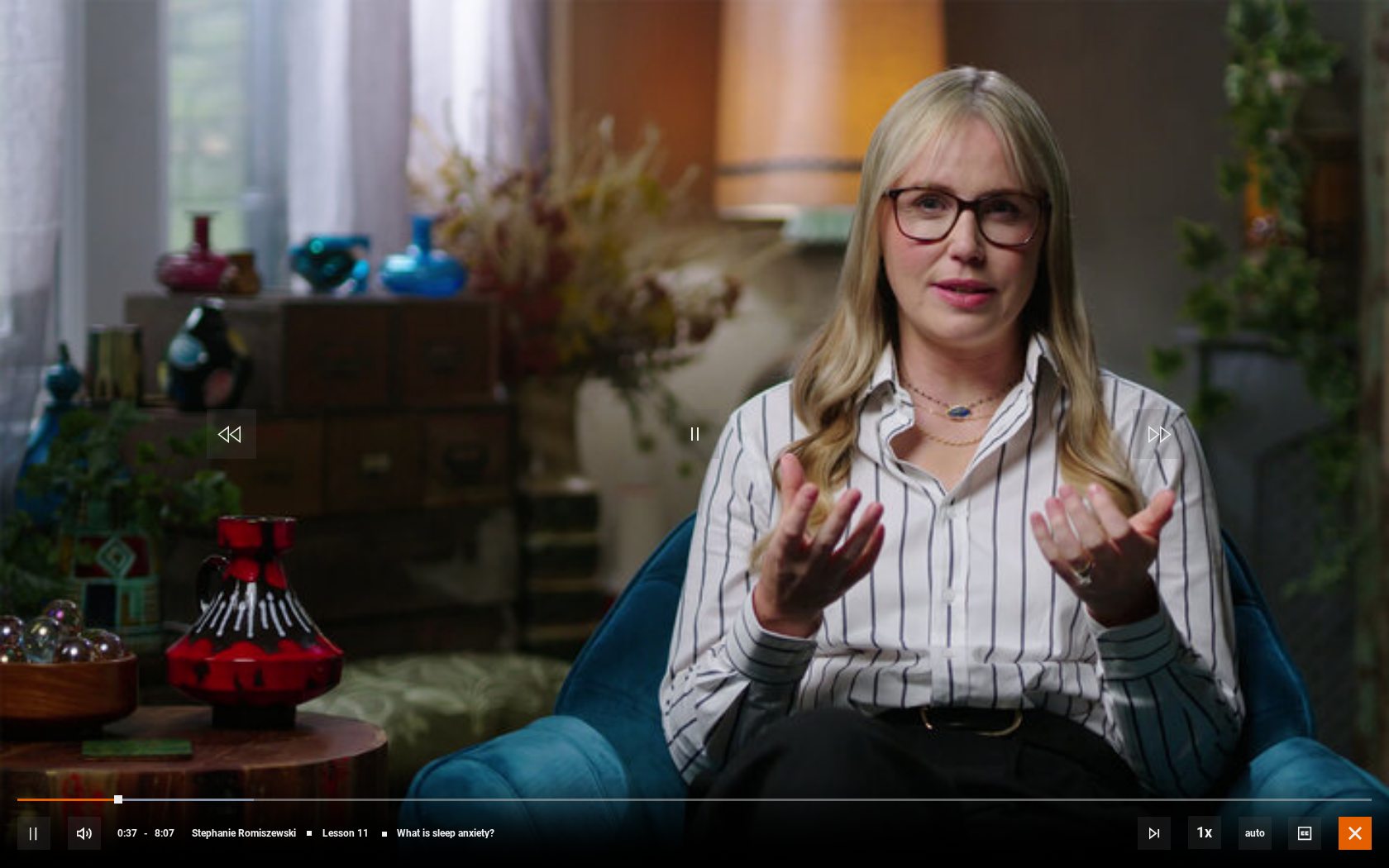 click at bounding box center (1355, 833) 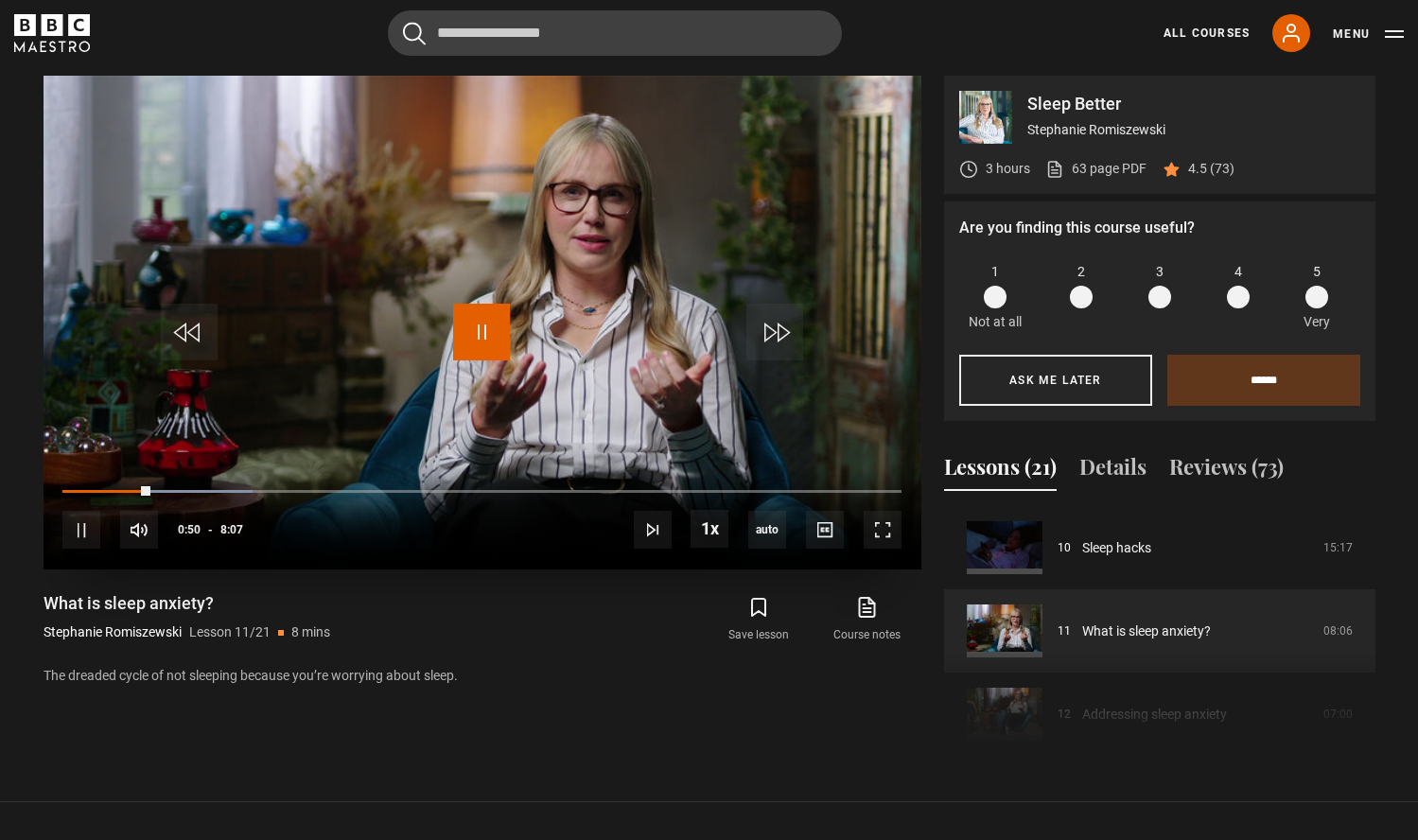click at bounding box center [481, 332] 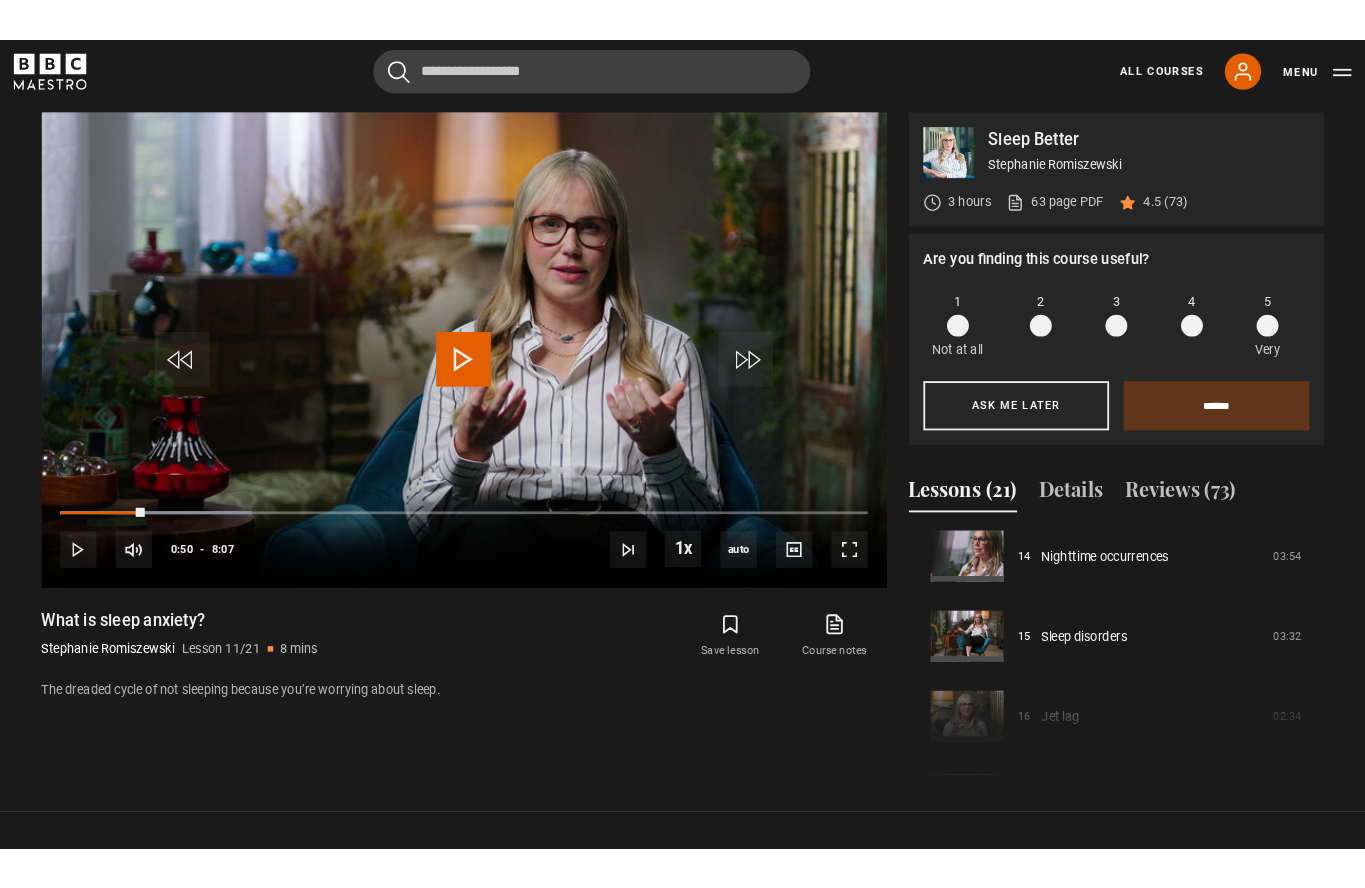 scroll, scrollTop: 795, scrollLeft: 0, axis: vertical 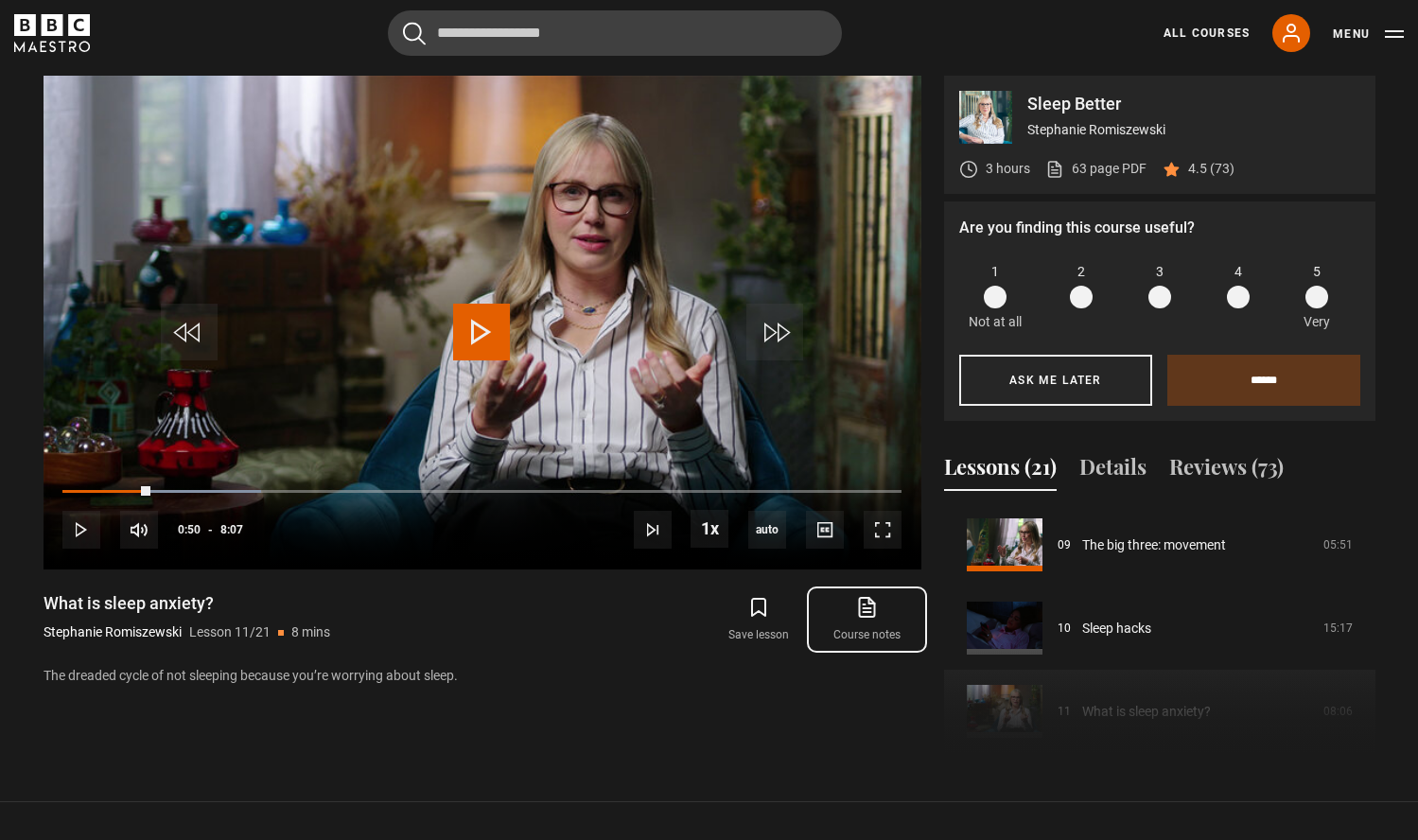 click on "Course notes
opens in new tab" at bounding box center [867, 620] 